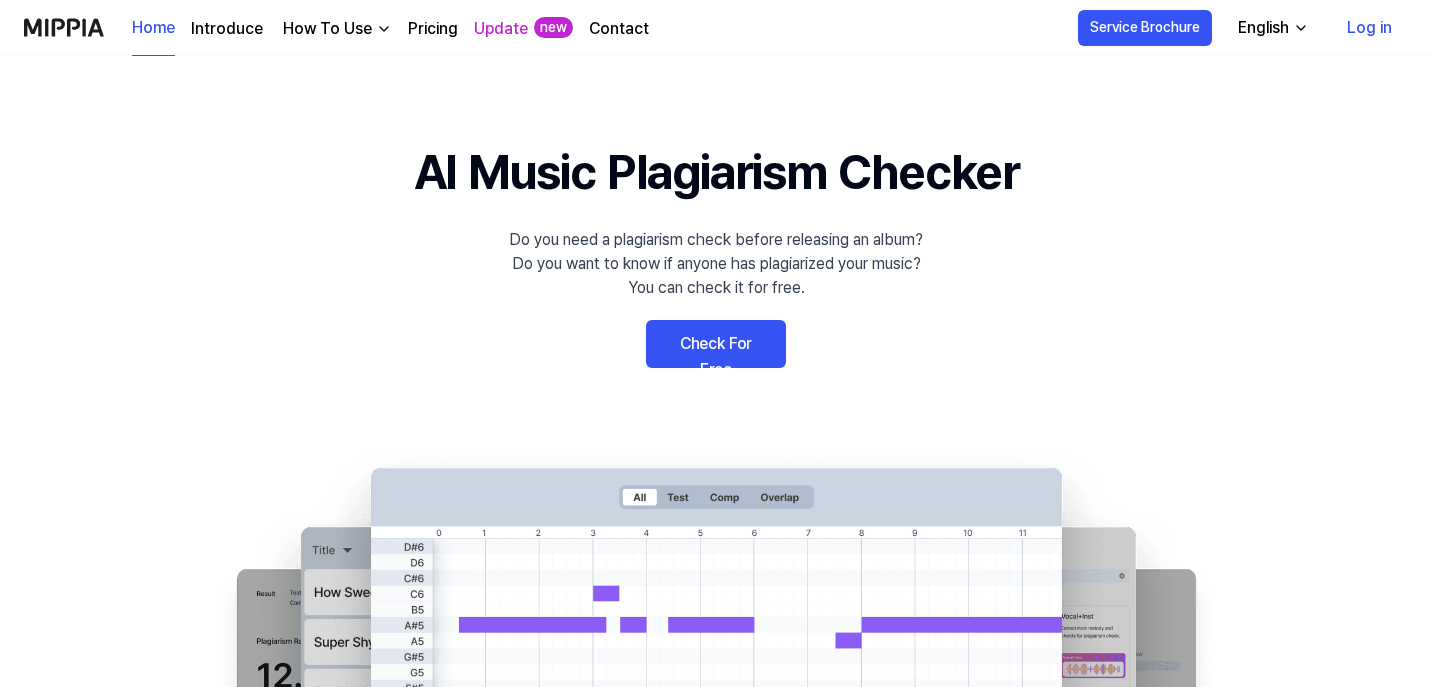 scroll, scrollTop: 0, scrollLeft: 0, axis: both 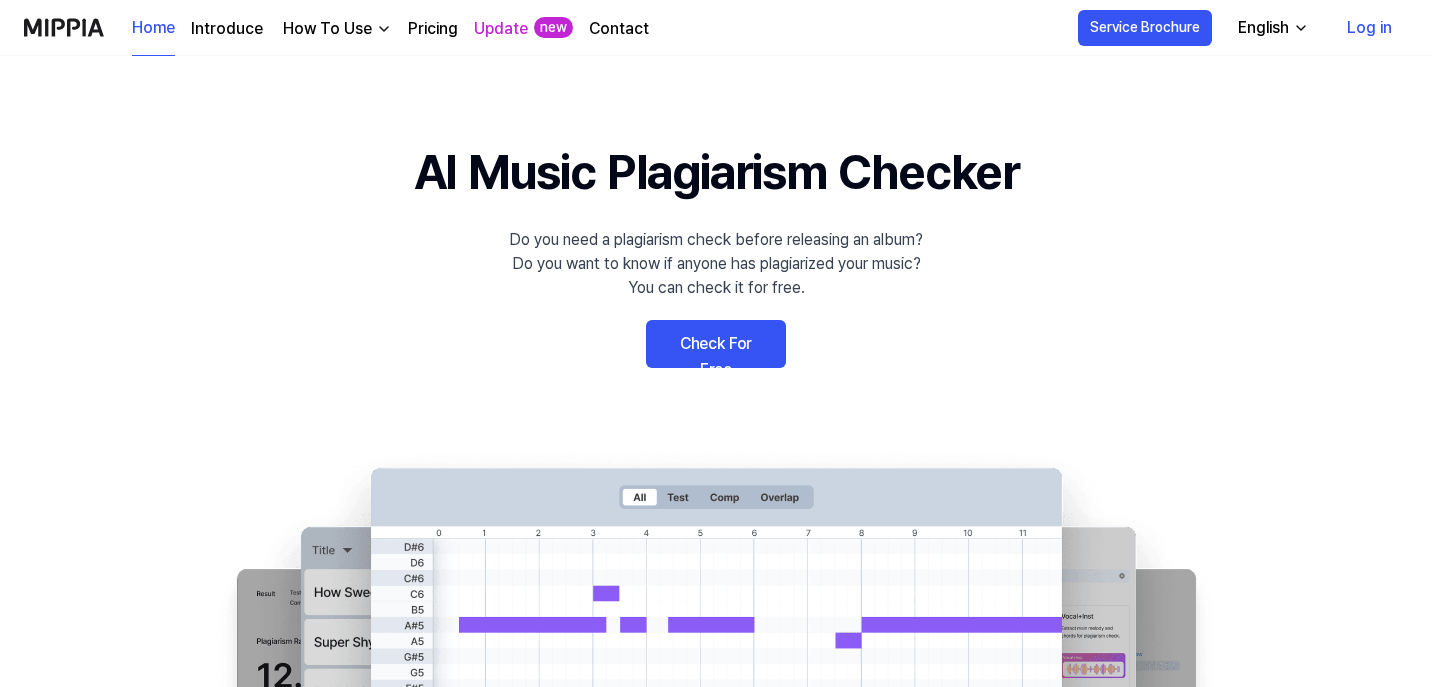 click on "Check For Free" at bounding box center [716, 344] 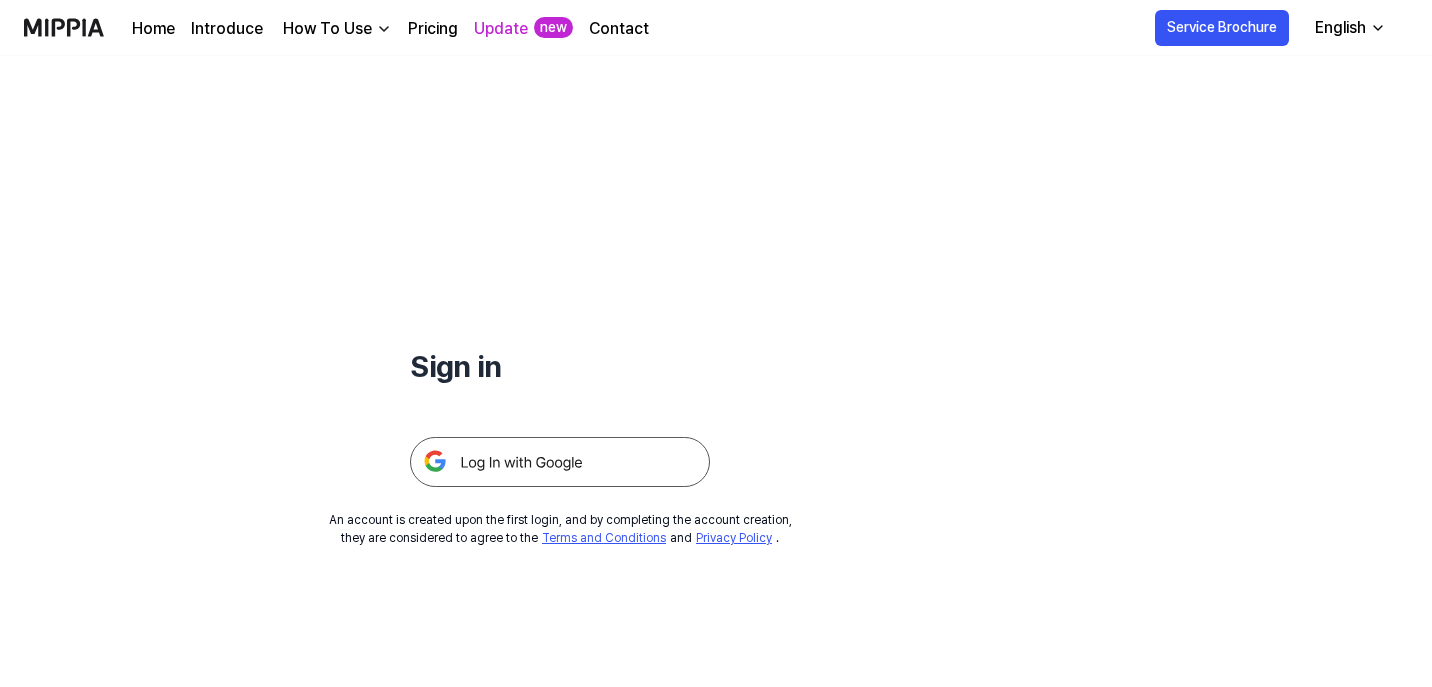 click at bounding box center (560, 462) 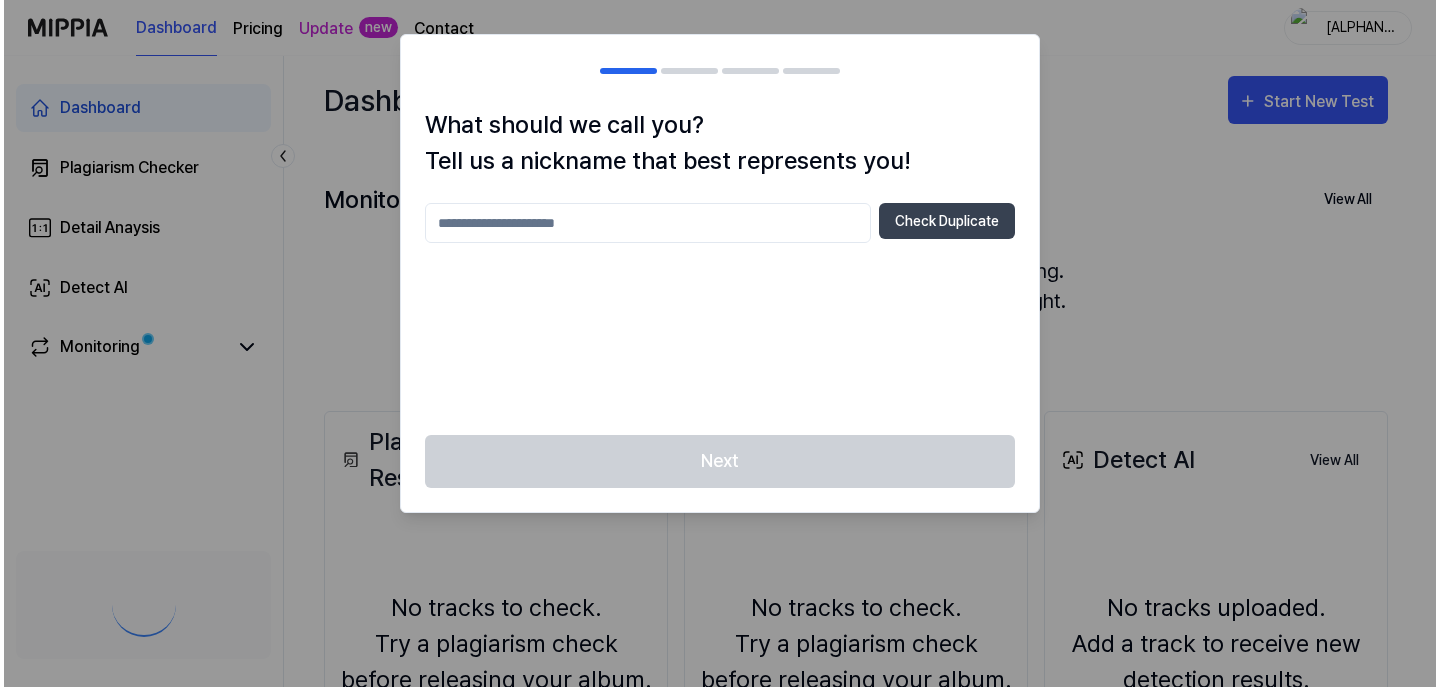 scroll, scrollTop: 0, scrollLeft: 0, axis: both 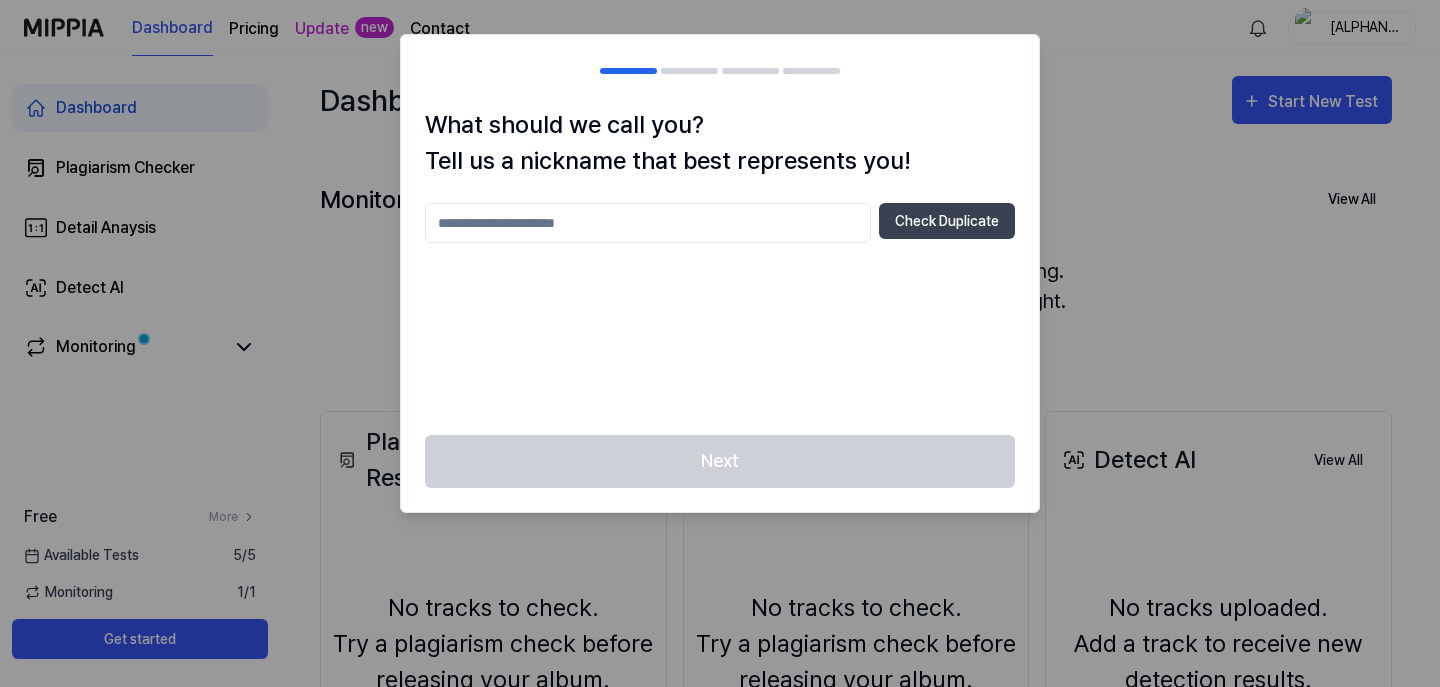 click at bounding box center [648, 223] 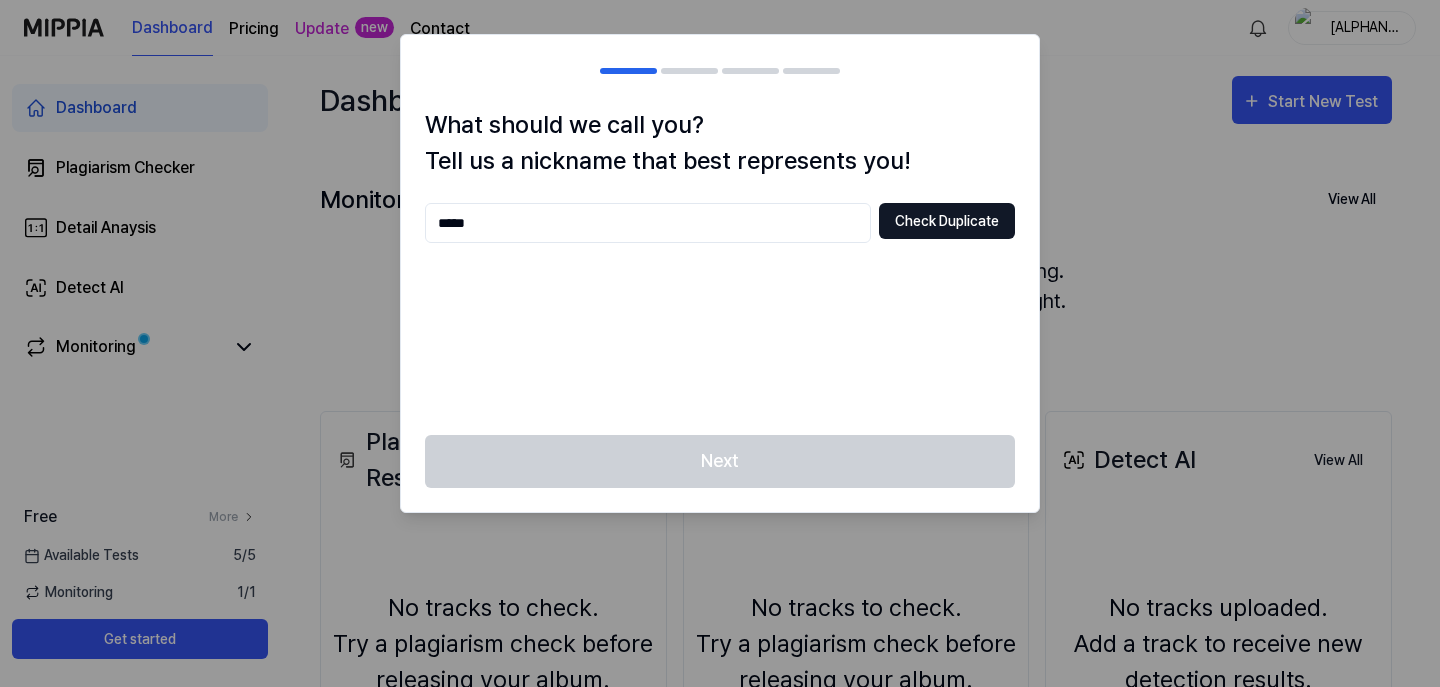 type on "*****" 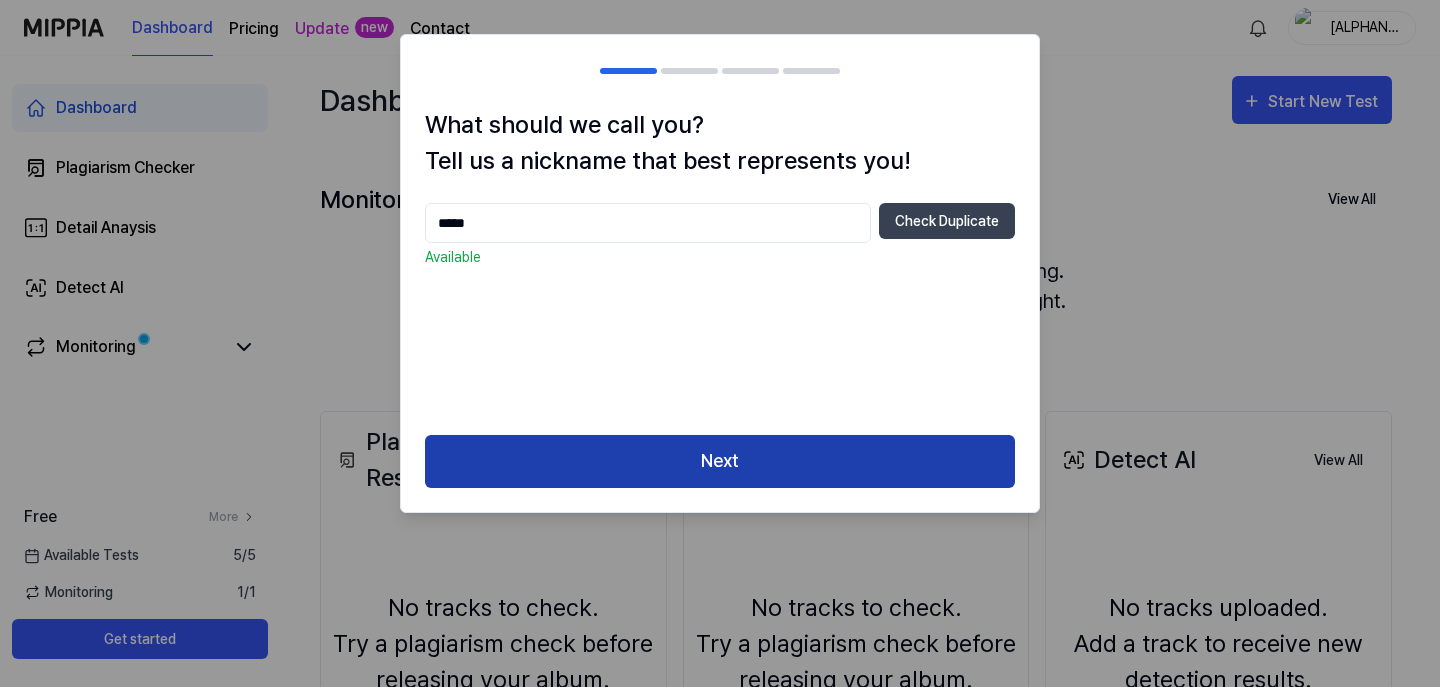 click on "Next" at bounding box center [720, 461] 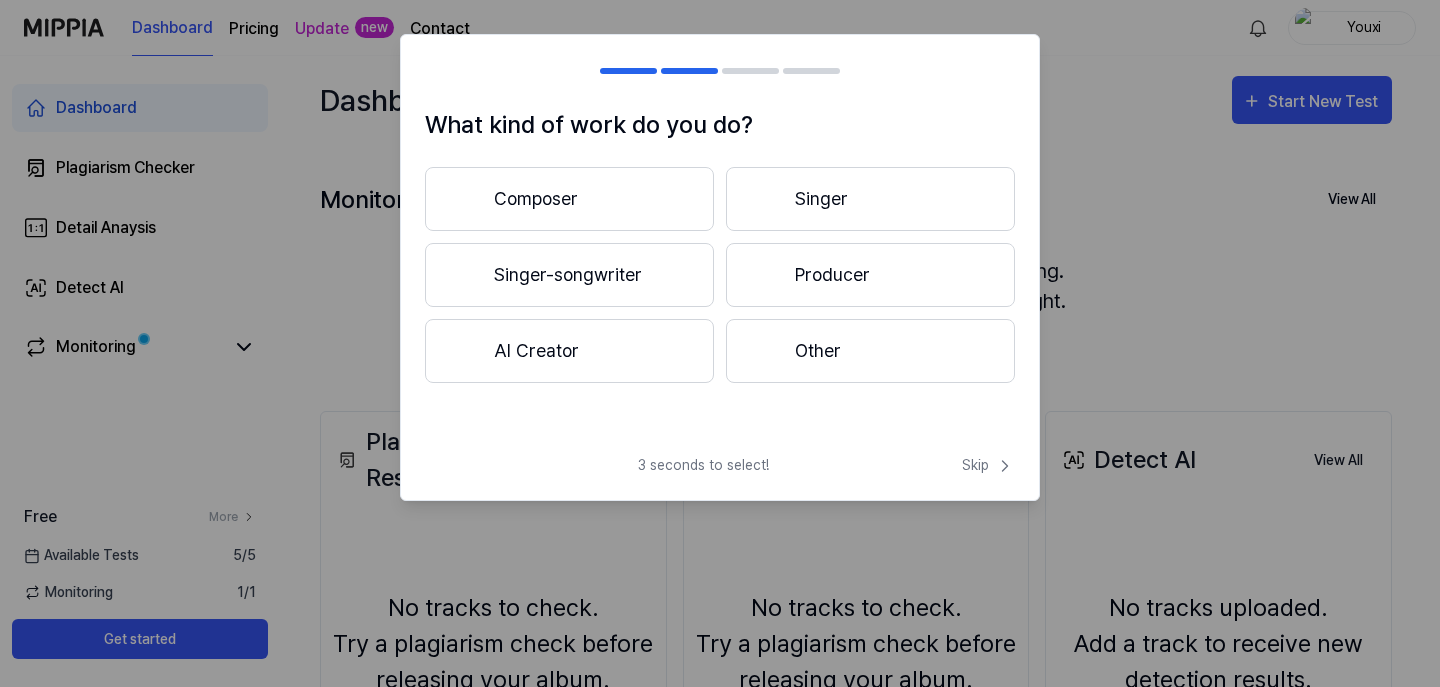 click on "Composer" at bounding box center [569, 199] 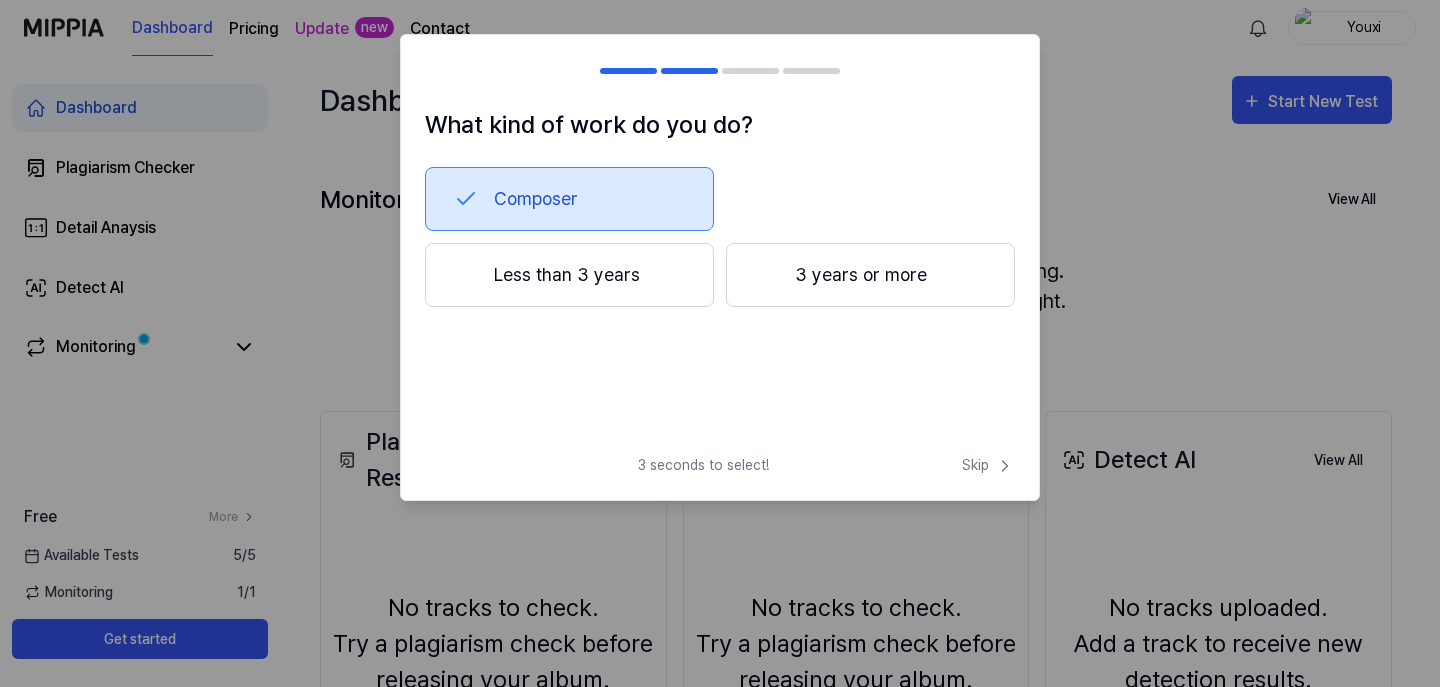 click on "Less than 3 years" at bounding box center [569, 275] 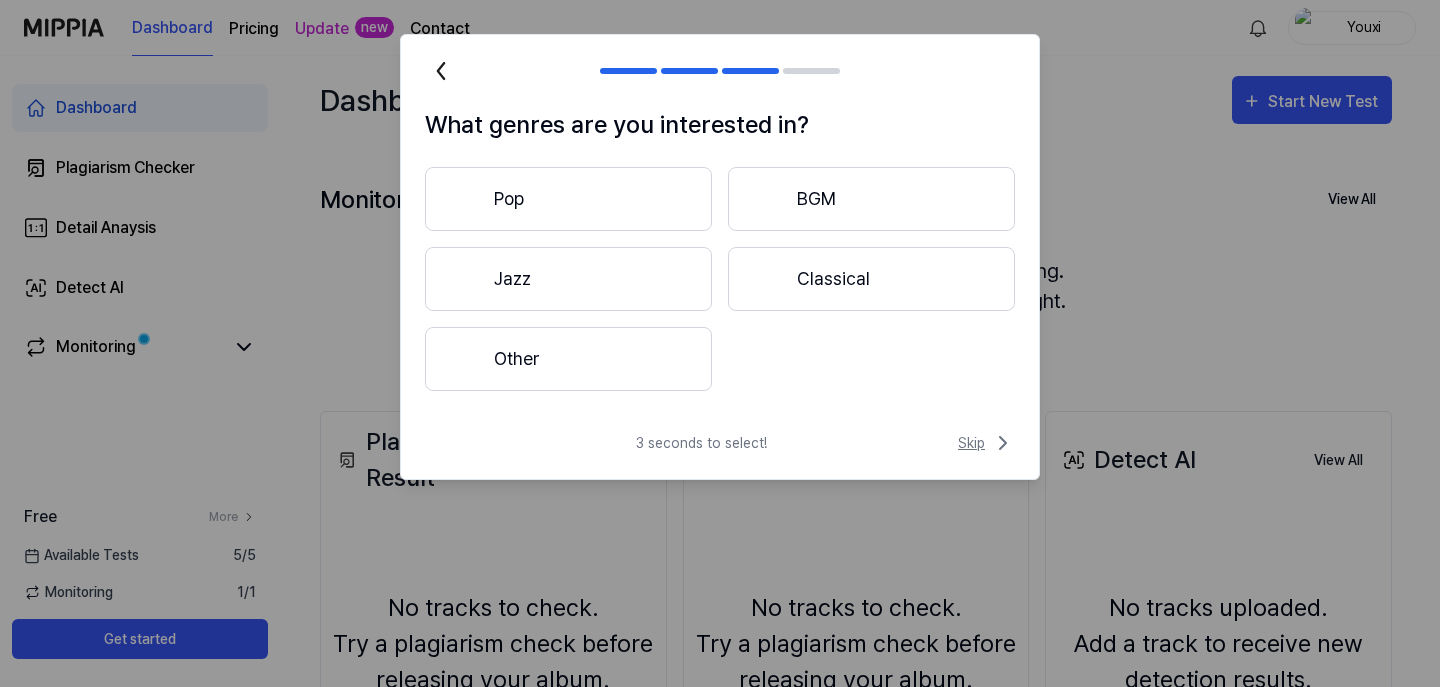 click on "Skip" at bounding box center (986, 443) 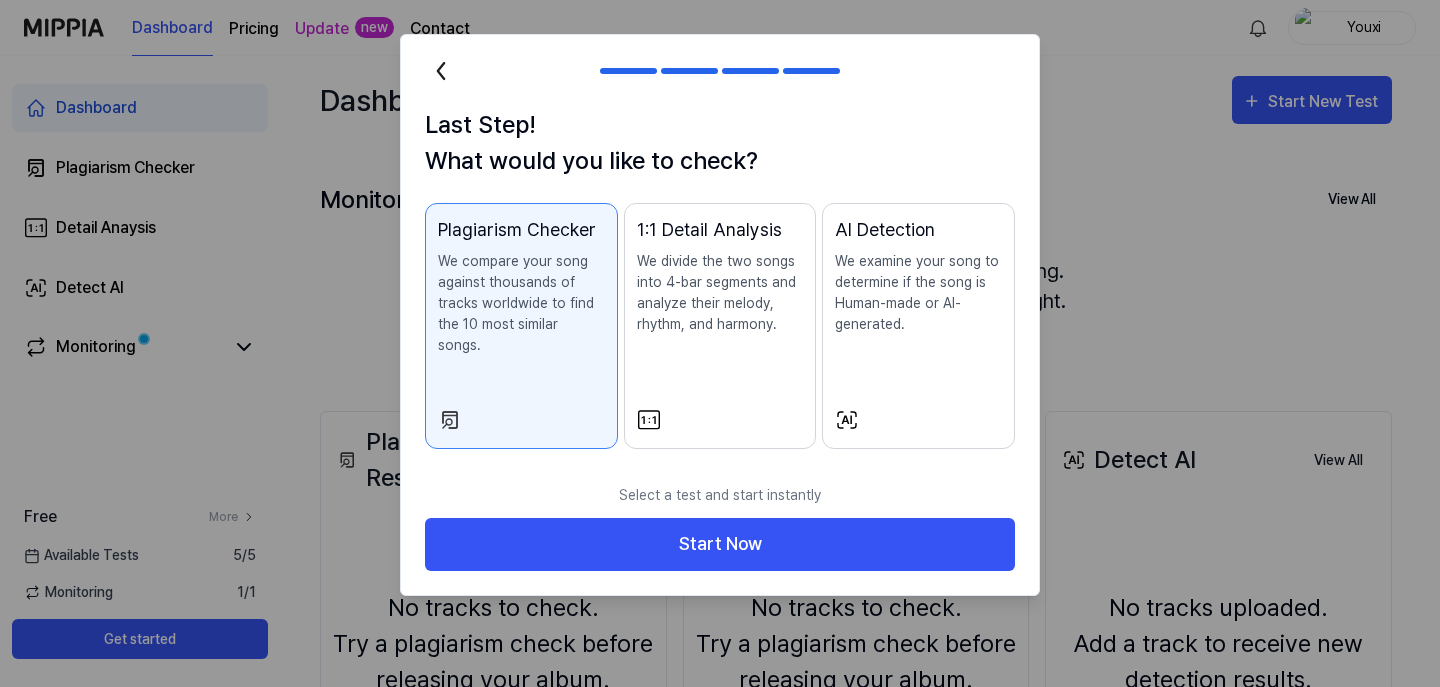 click on "AI Detection We examine your song to determine if the song is Human-made or AI-generated." at bounding box center [918, 295] 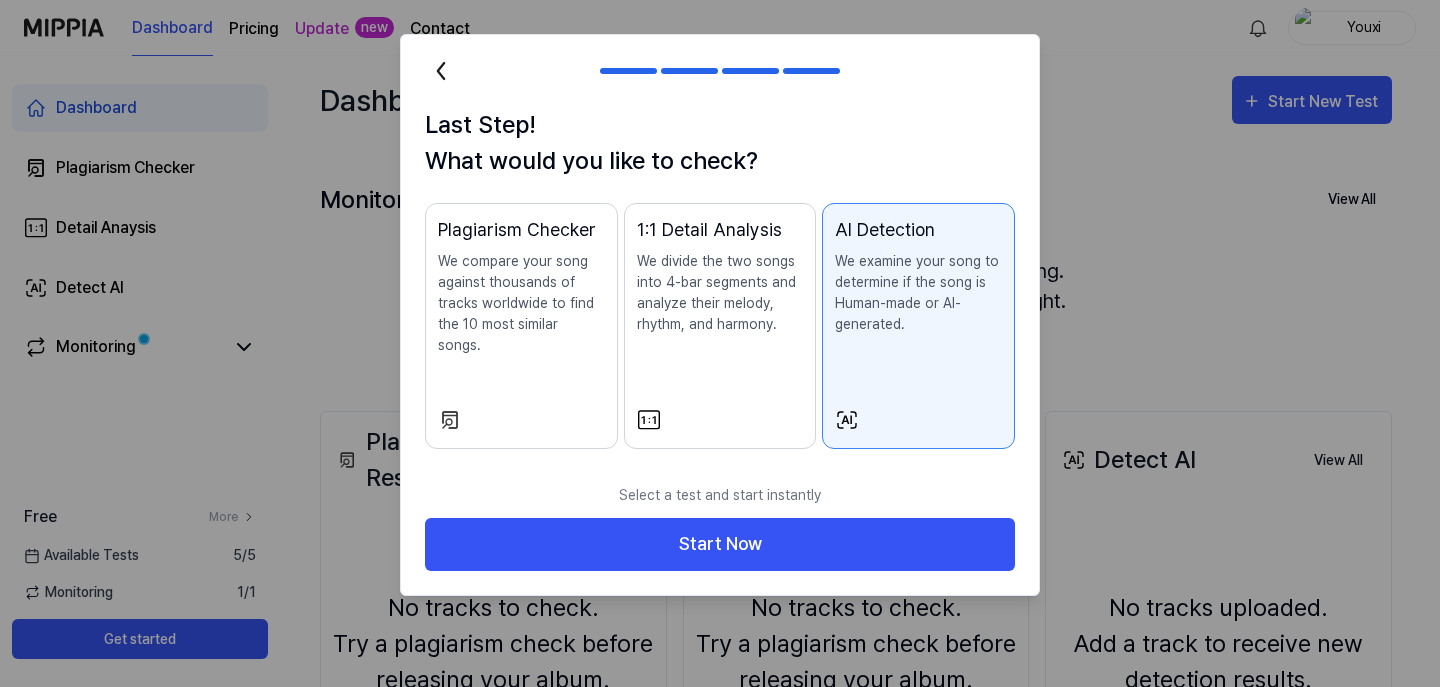 click on "Last Step!
What would you like to check? Plagiarism Checker We compare your song against thousands of tracks worldwide to find the 10 most similar songs. 1:1 Detail Analysis We divide the two songs into 4-bar segments and analyze their melody, rhythm, and harmony. AI Detection We examine your song to determine if the song is Human-made or AI-generated." at bounding box center [720, 290] 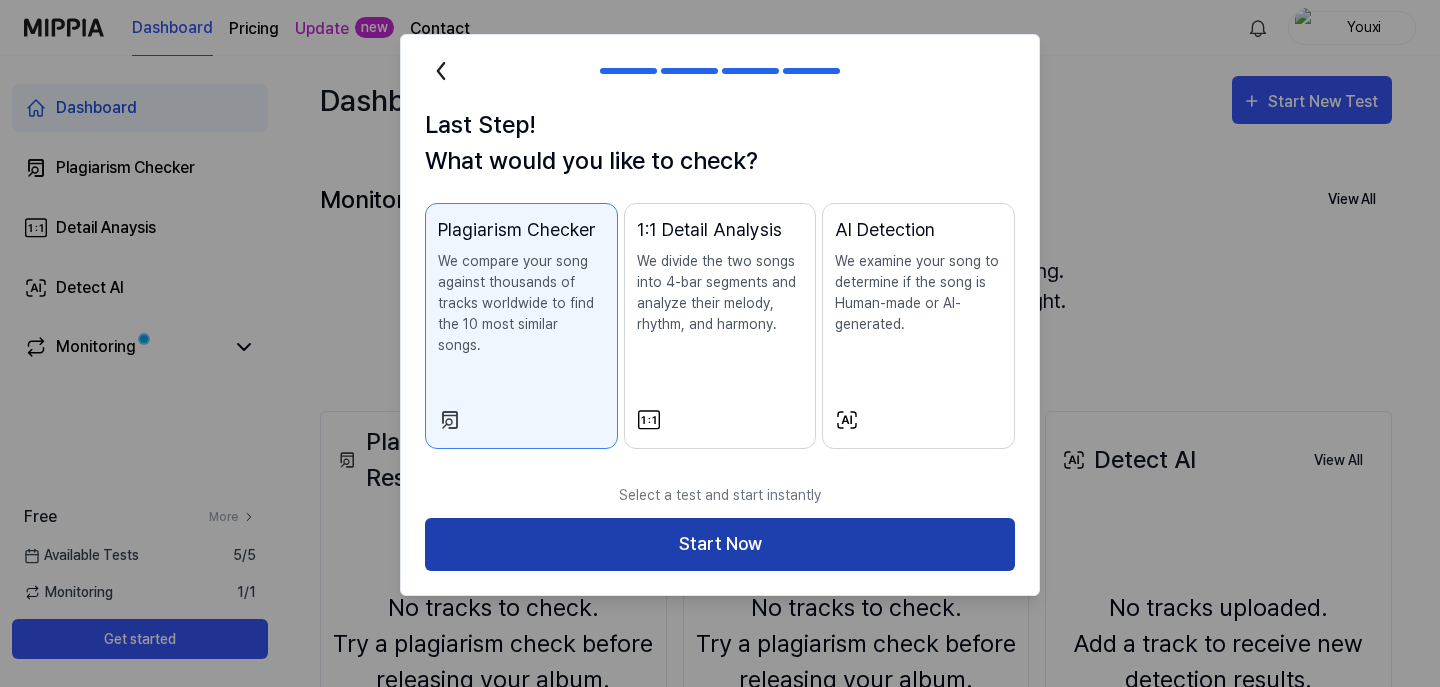 click on "Start Now" at bounding box center (720, 544) 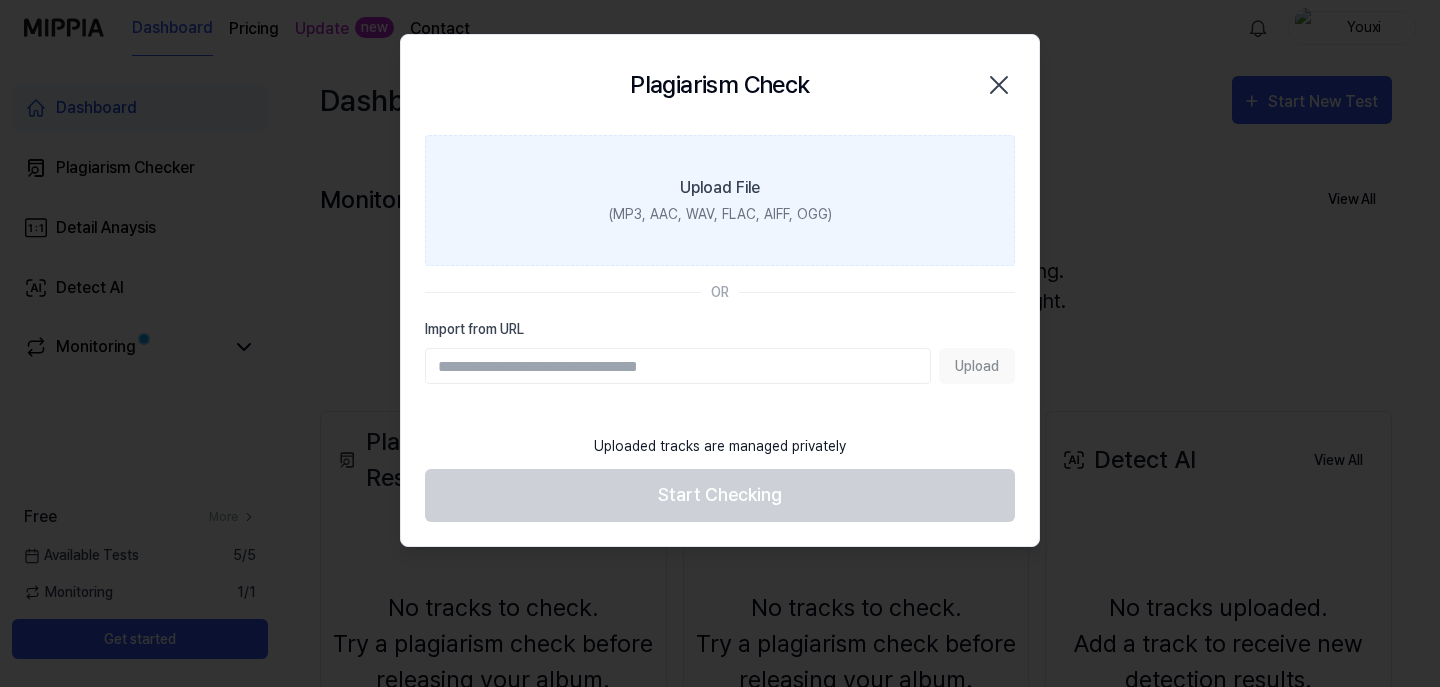 click on "Upload File" at bounding box center (720, 188) 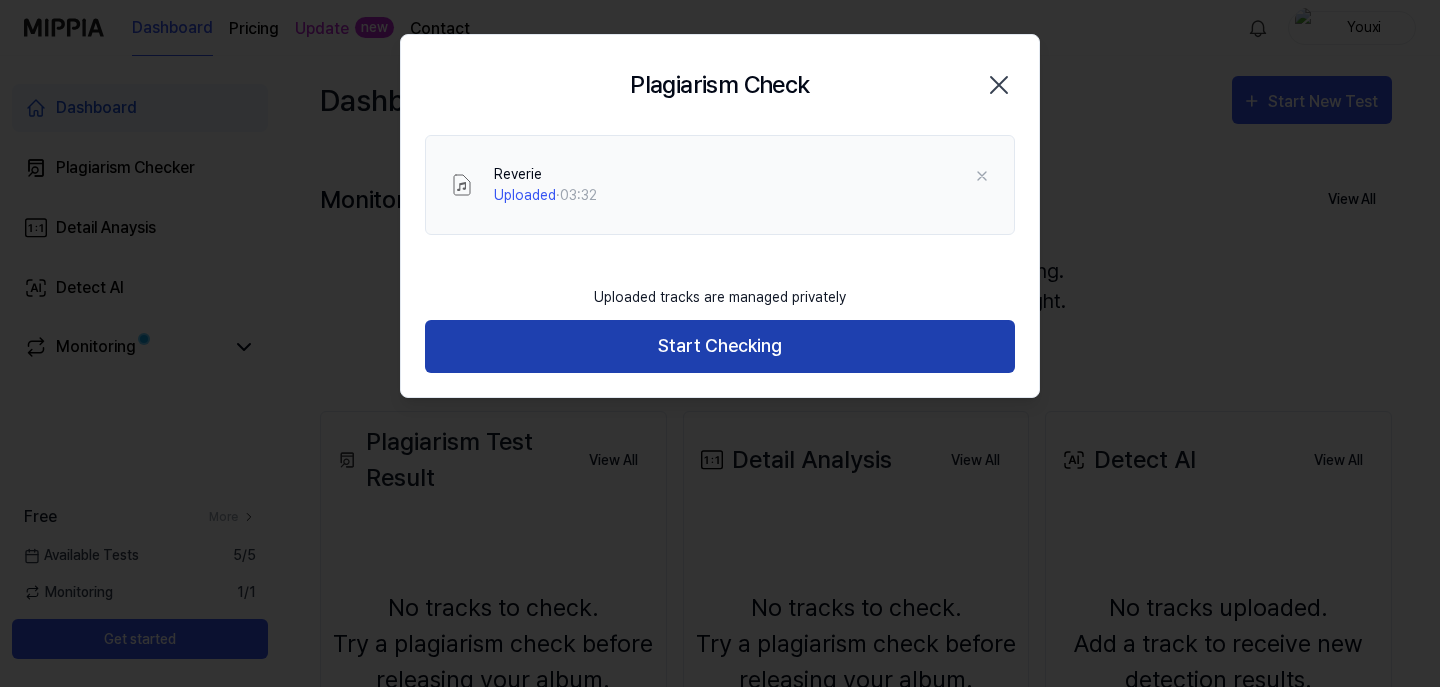 click on "Start Checking" at bounding box center [720, 346] 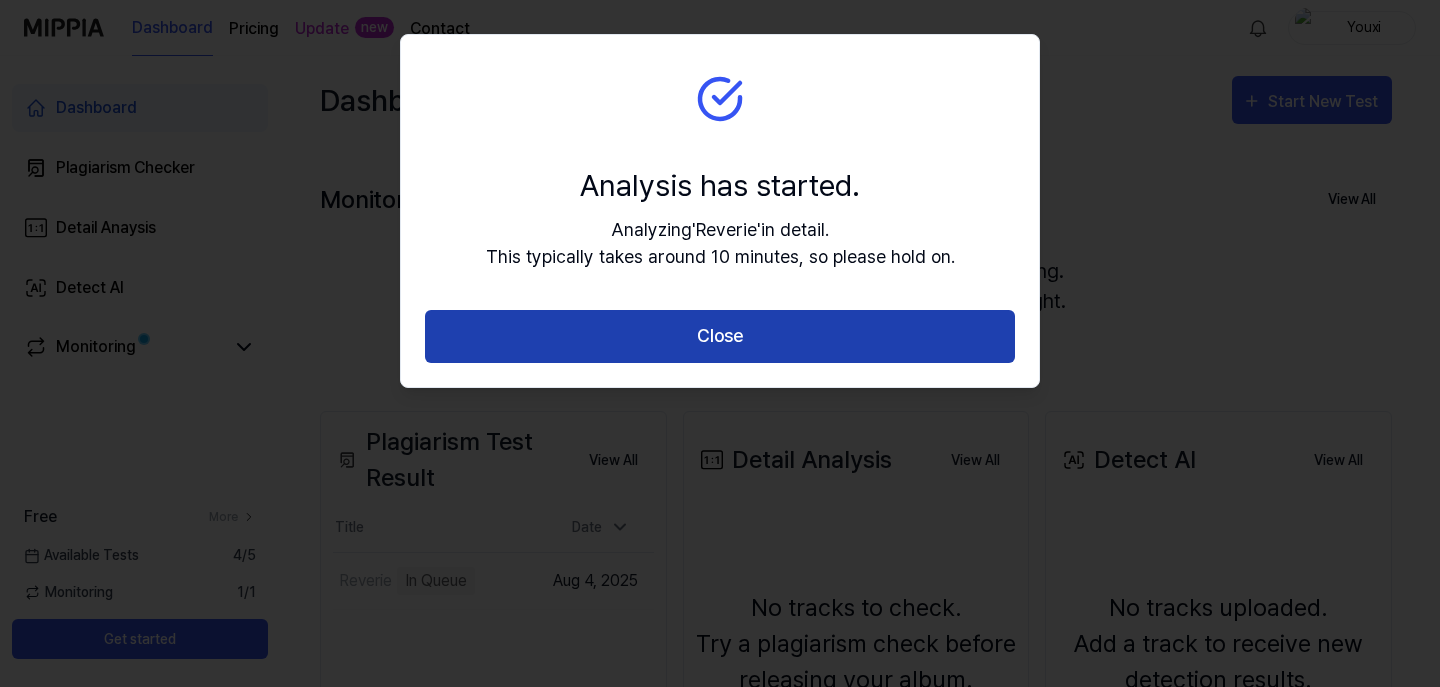click on "Close" at bounding box center (720, 336) 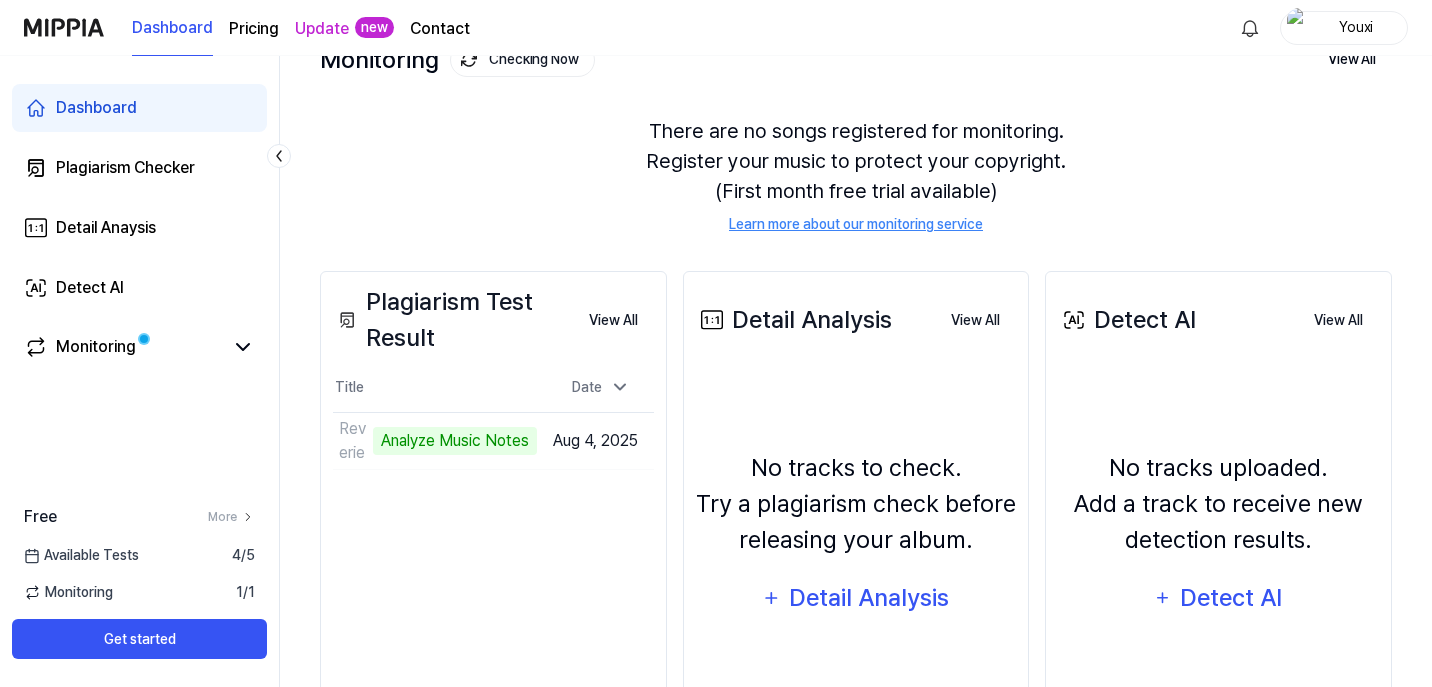 scroll, scrollTop: 265, scrollLeft: 0, axis: vertical 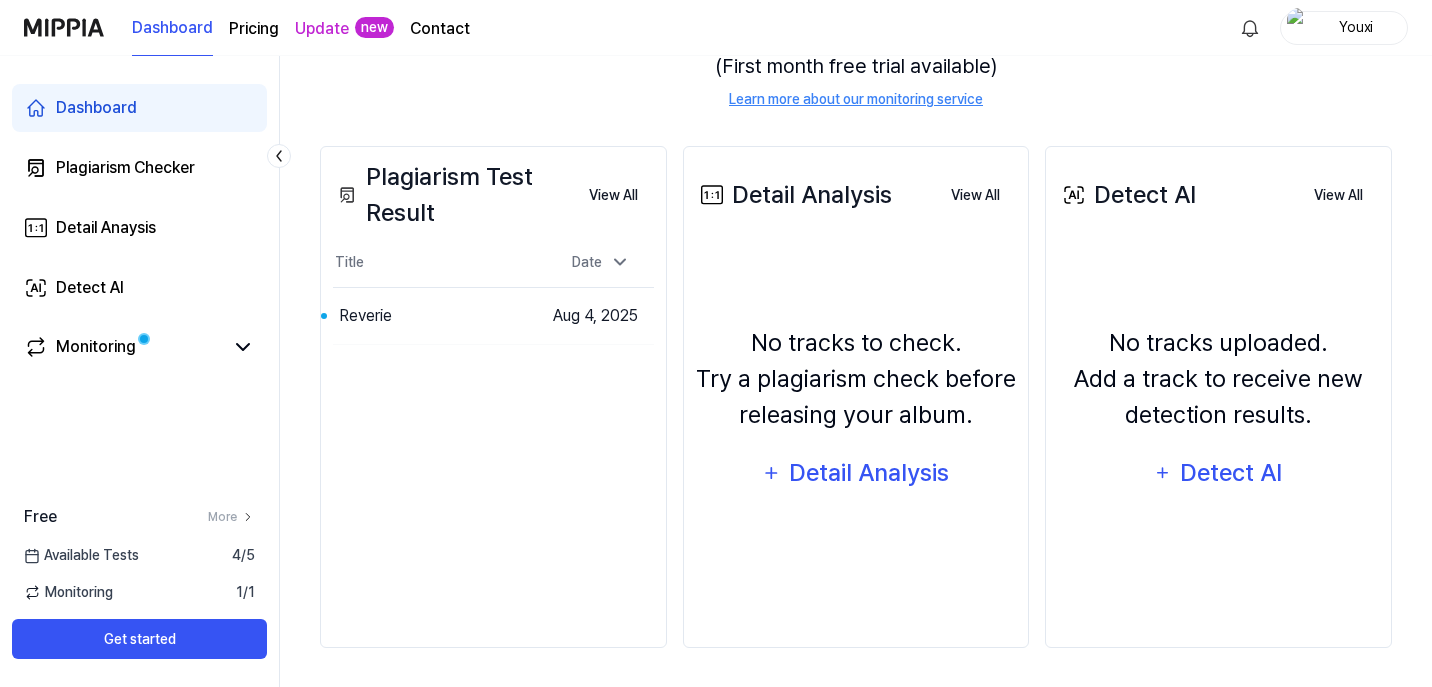 drag, startPoint x: 892, startPoint y: 447, endPoint x: 623, endPoint y: 457, distance: 269.18582 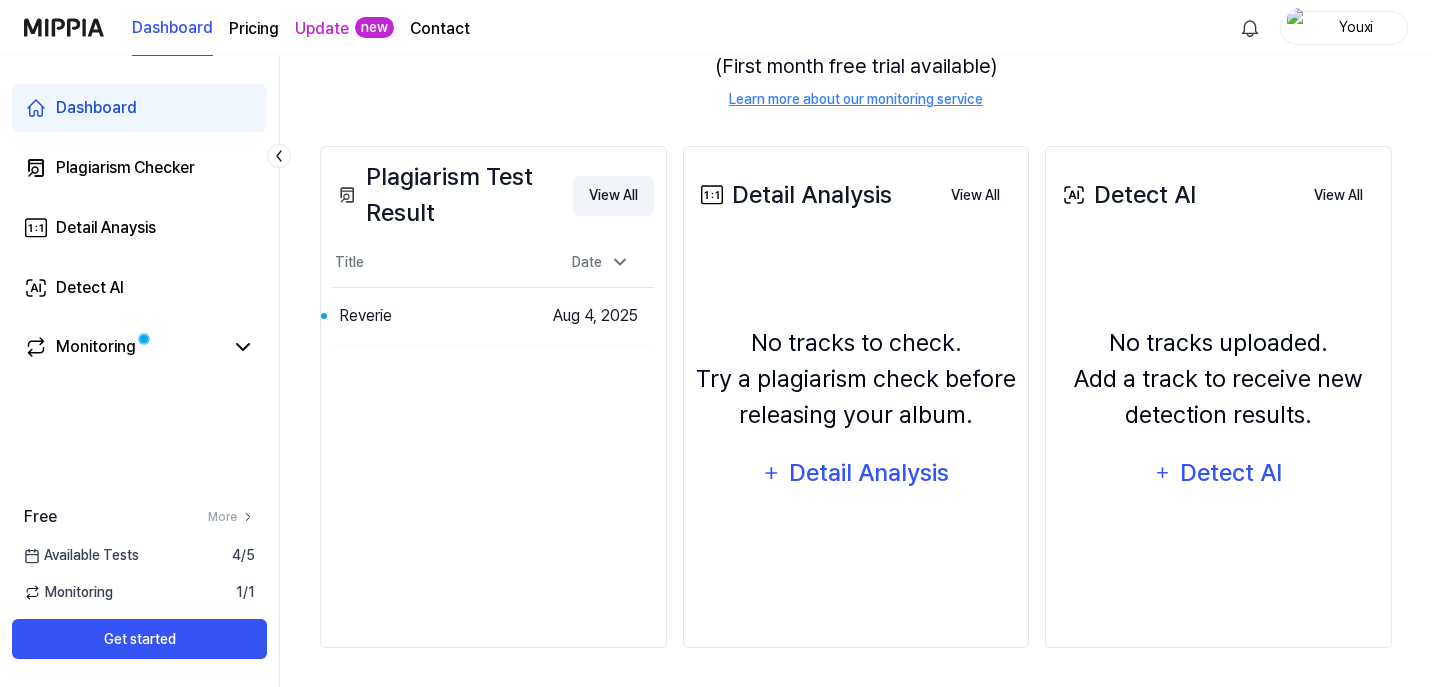 click on "View All" at bounding box center [613, 196] 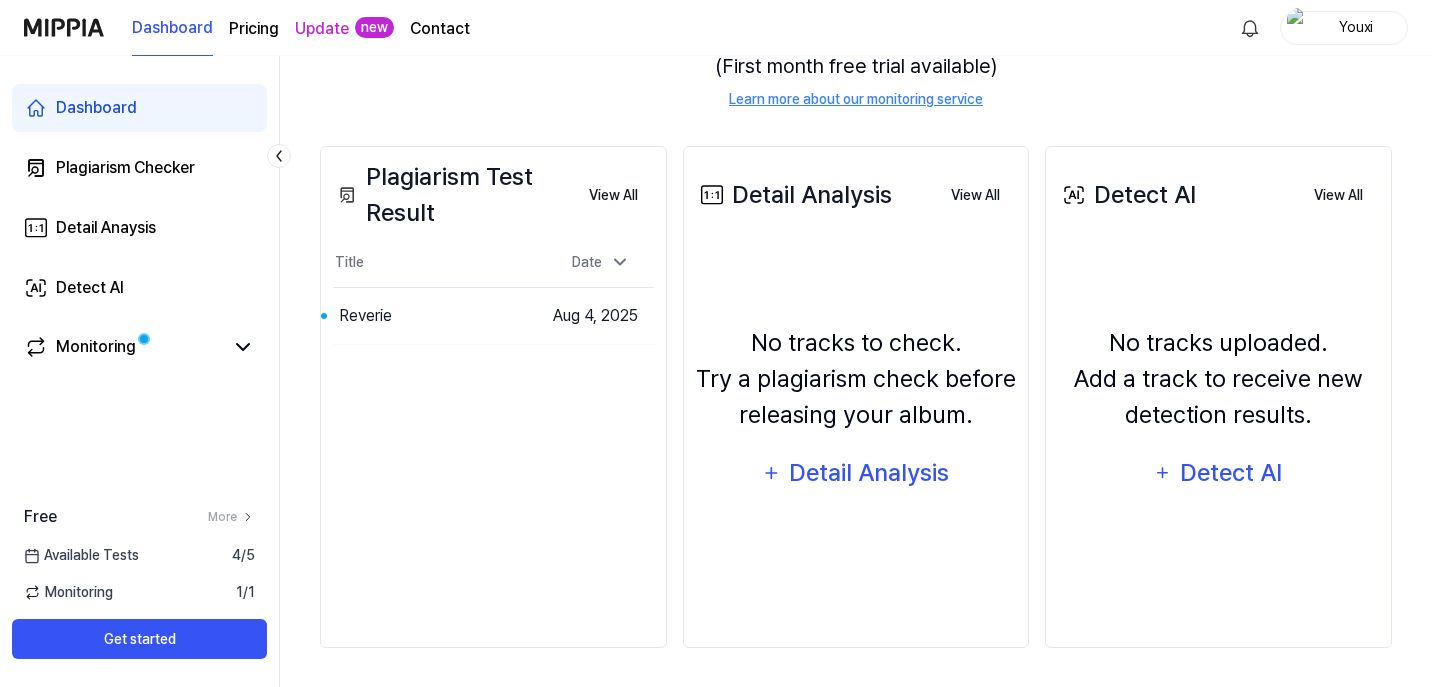 scroll, scrollTop: 0, scrollLeft: 0, axis: both 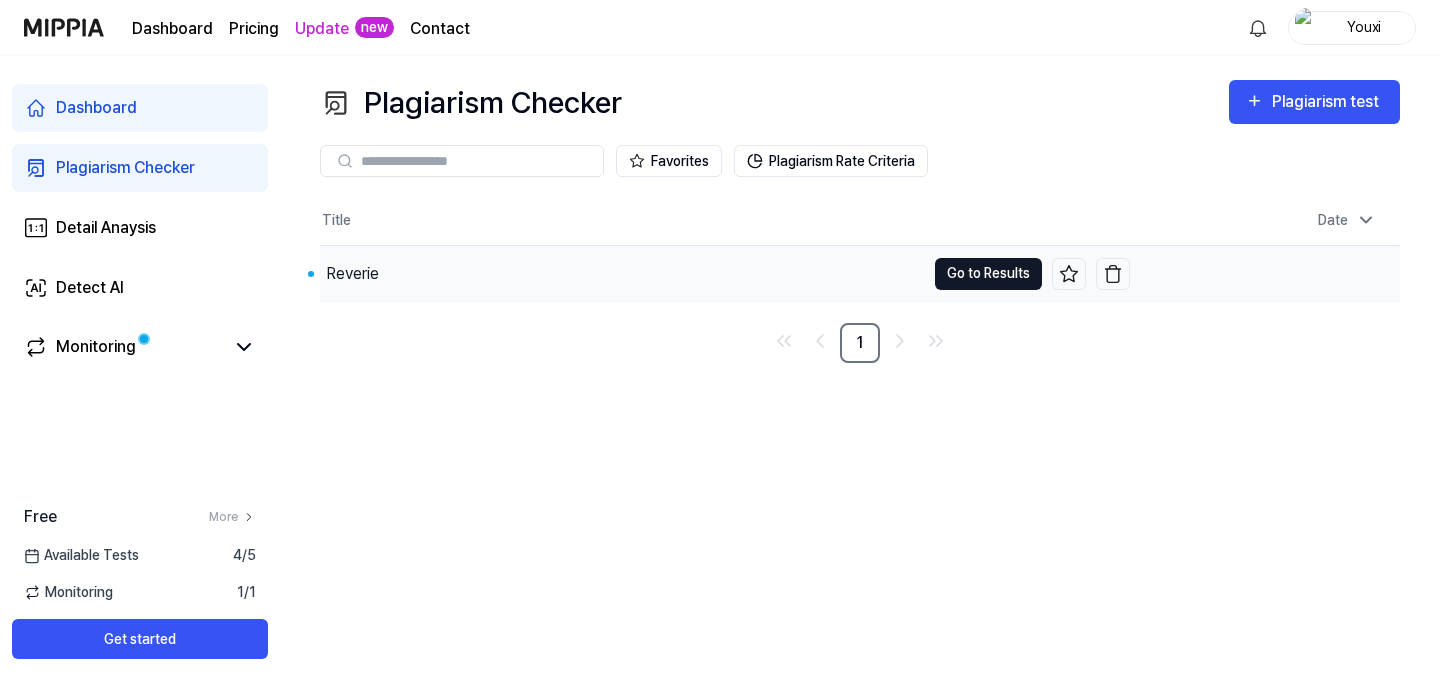 click on "Go to Results" at bounding box center (988, 274) 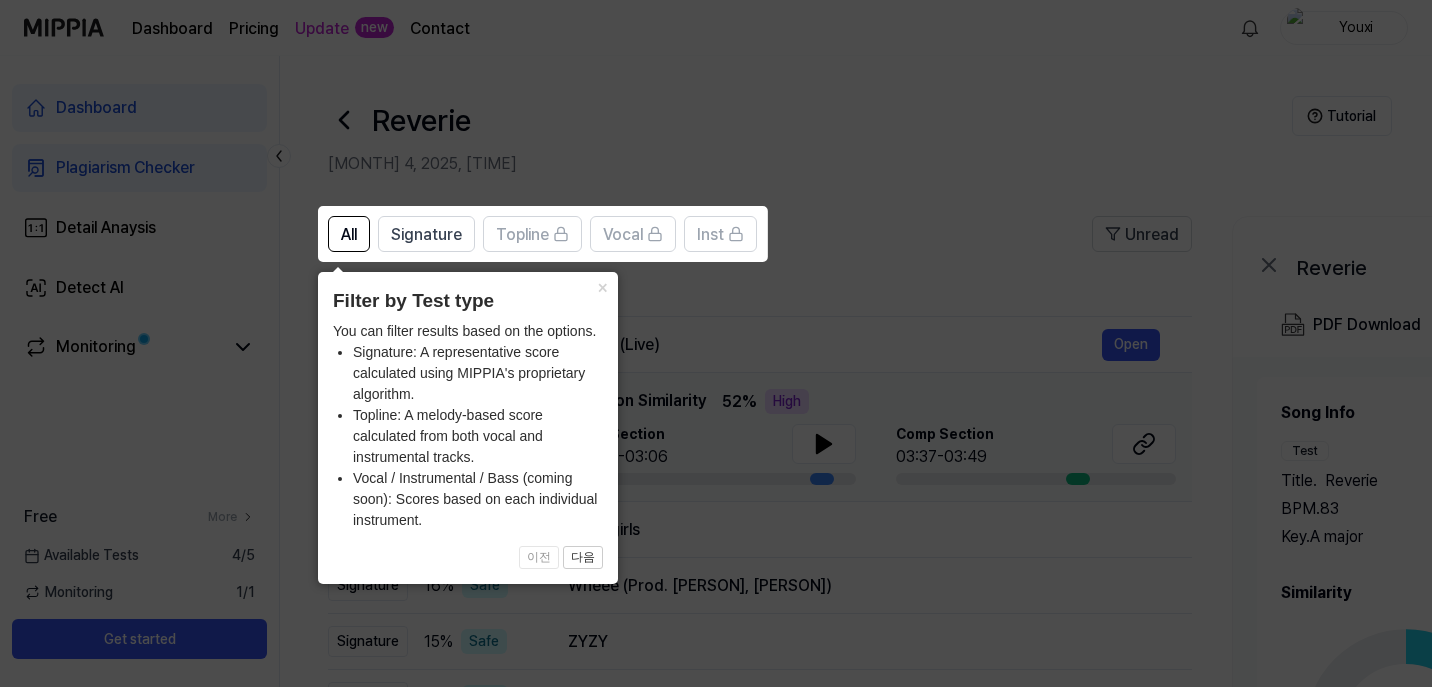 click 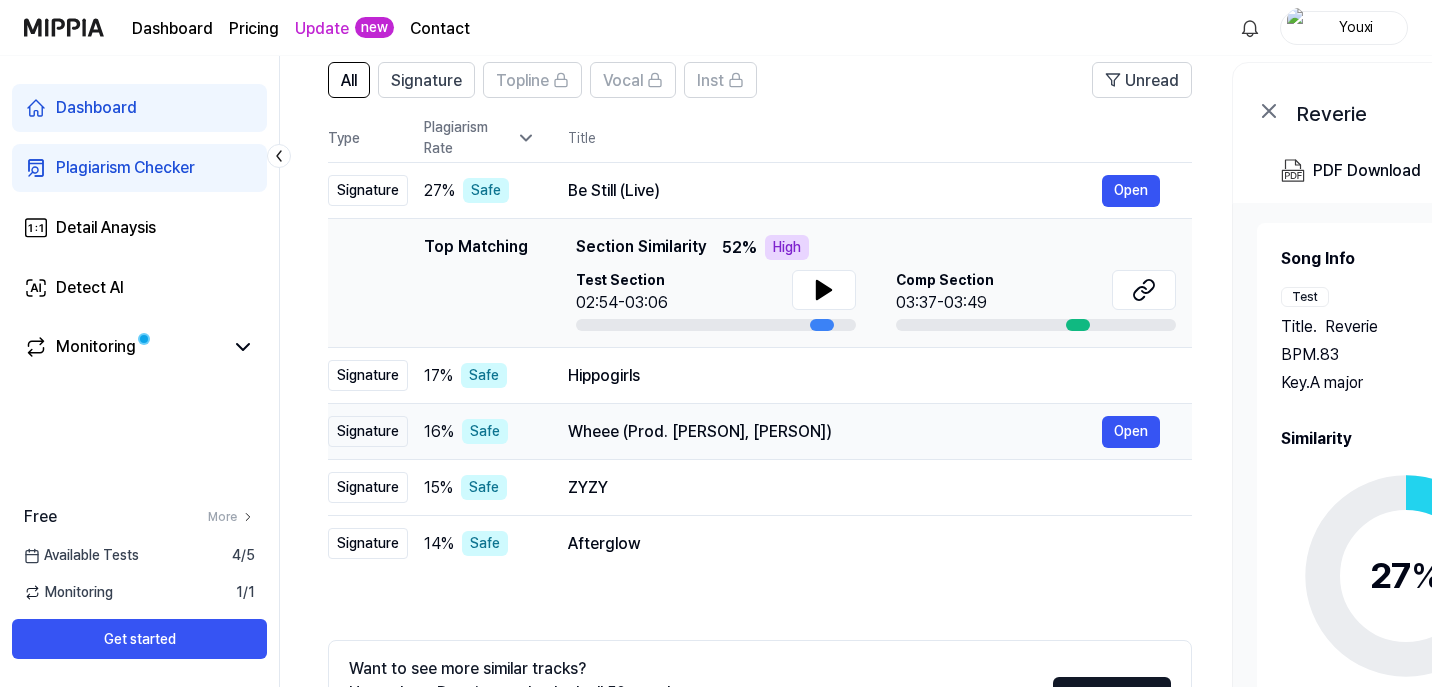 scroll, scrollTop: 200, scrollLeft: 0, axis: vertical 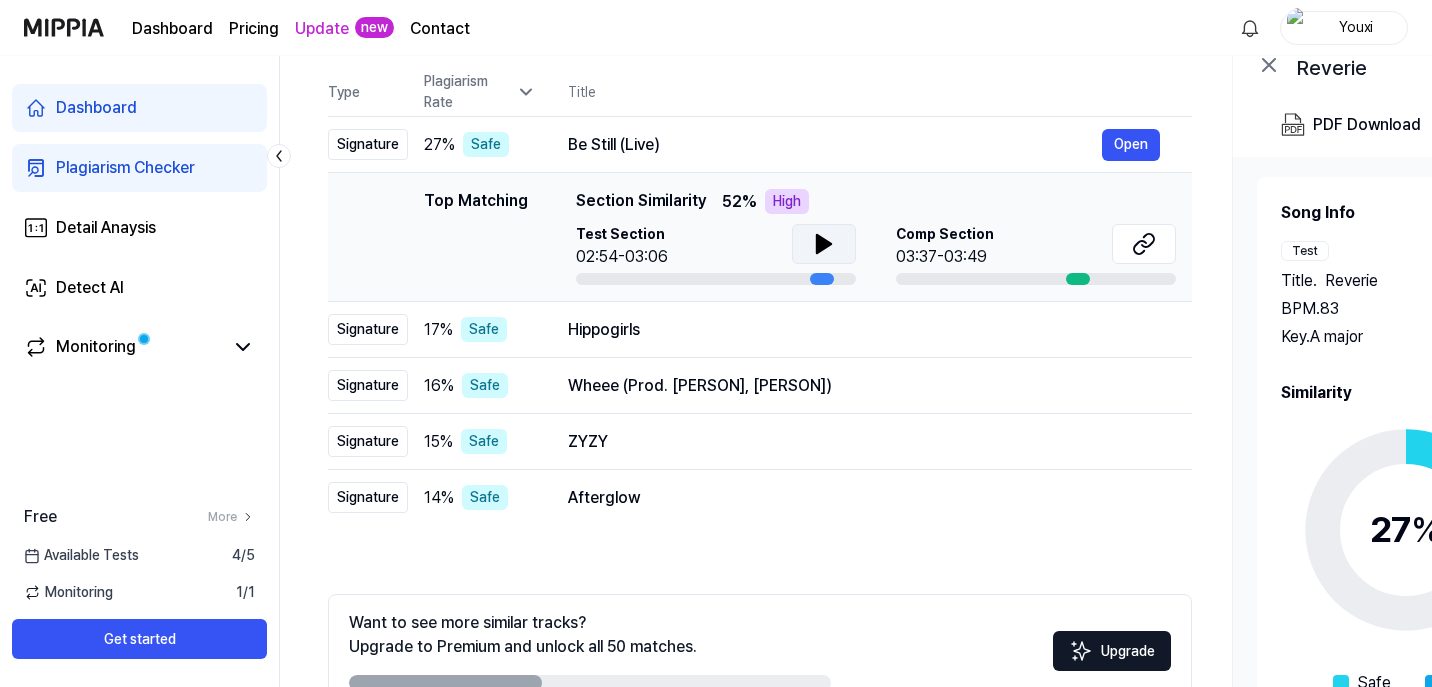 click at bounding box center [824, 244] 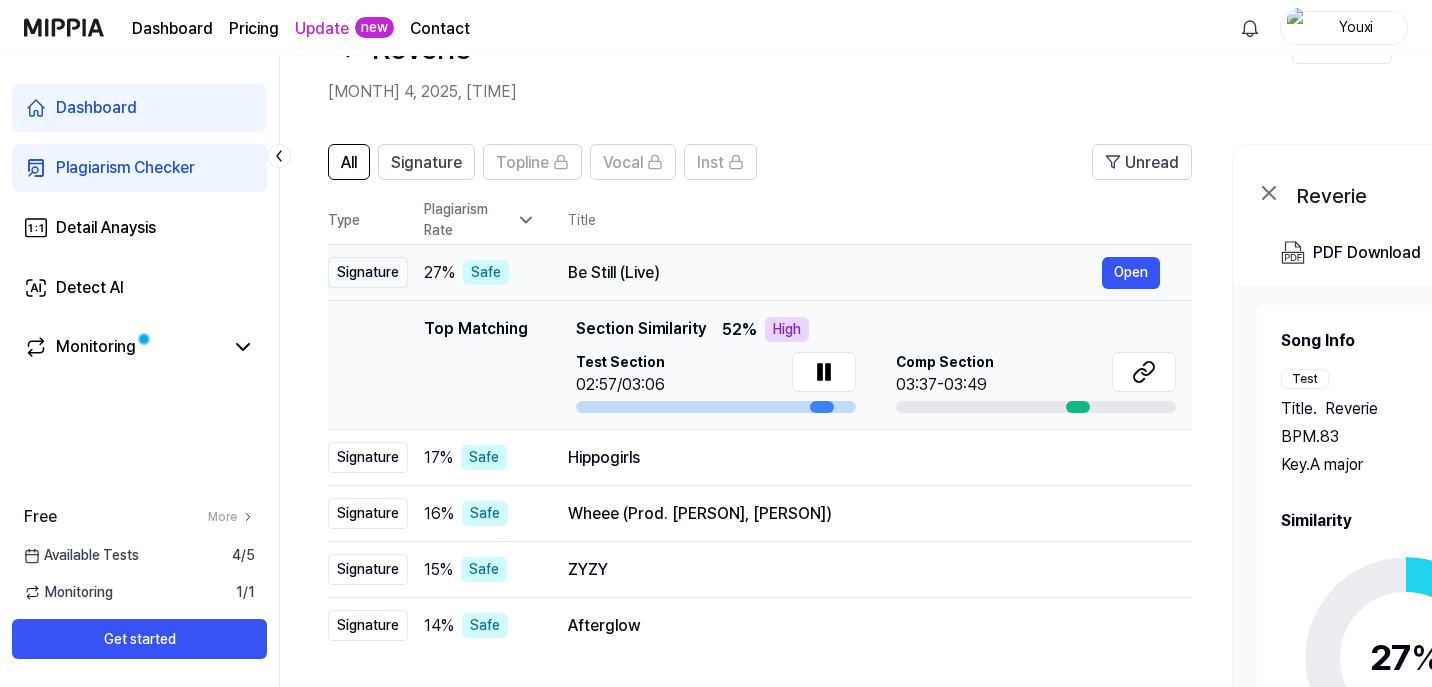 scroll, scrollTop: 100, scrollLeft: 0, axis: vertical 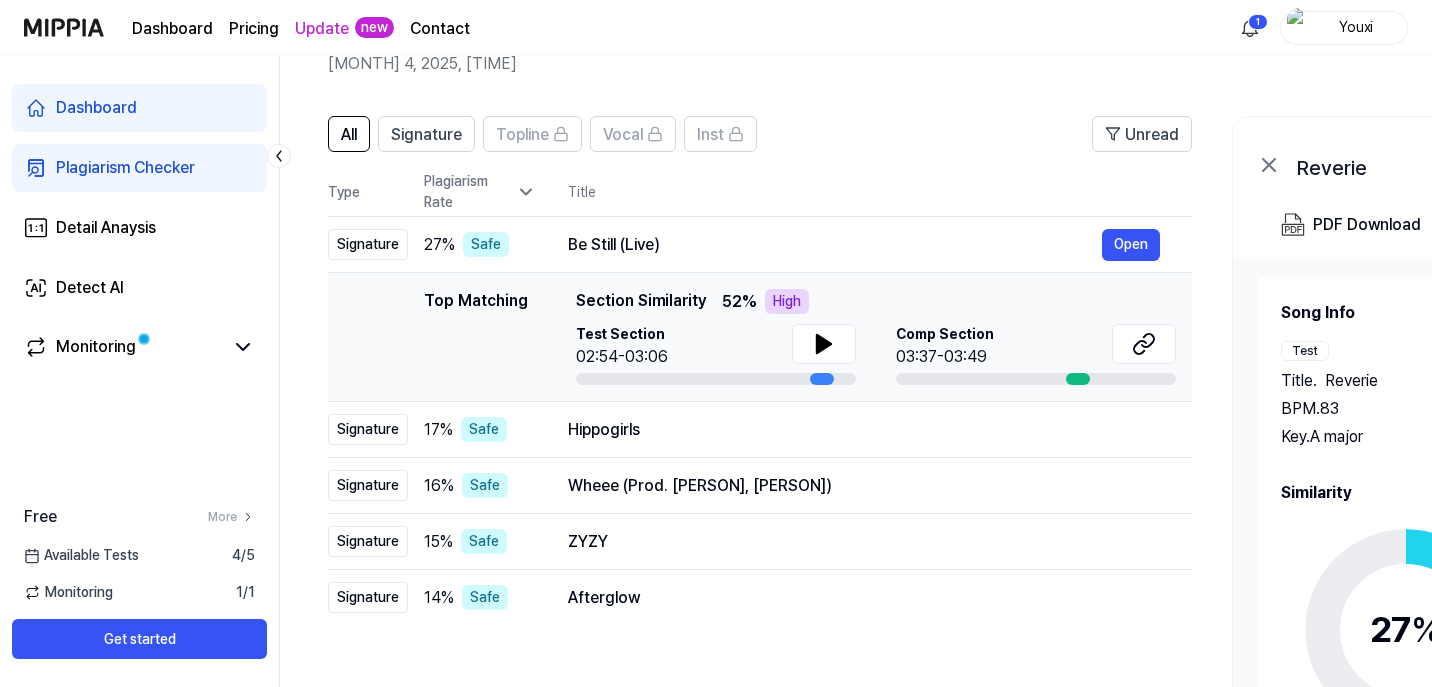 click on "Comp Section 03:37-03:49" at bounding box center (1036, 346) 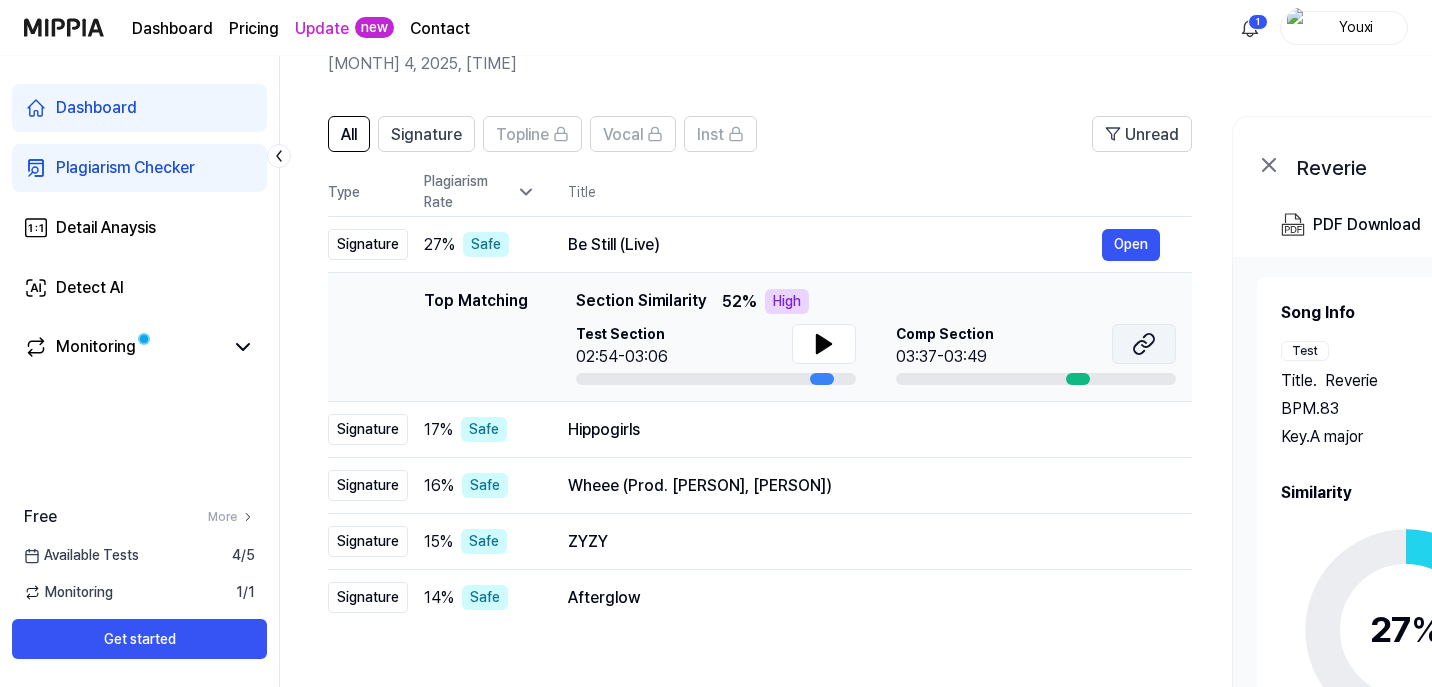 click at bounding box center [1144, 344] 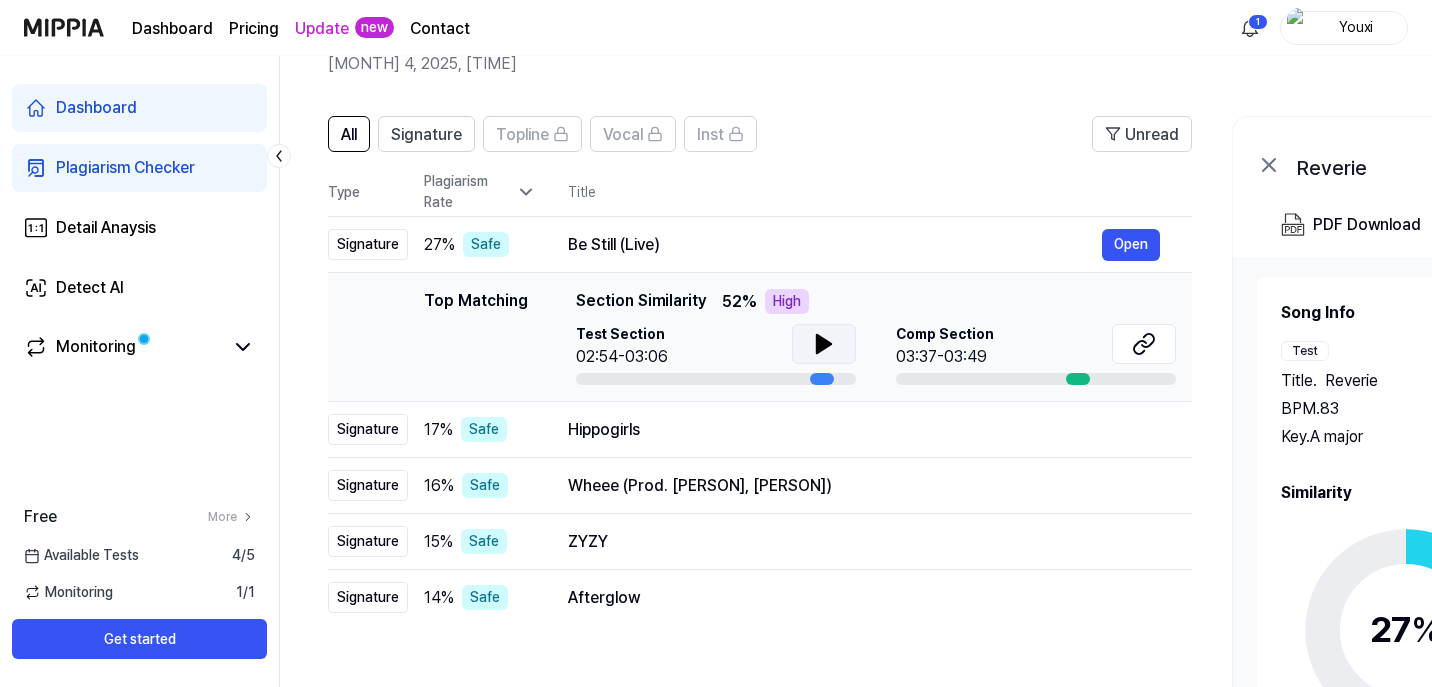 click 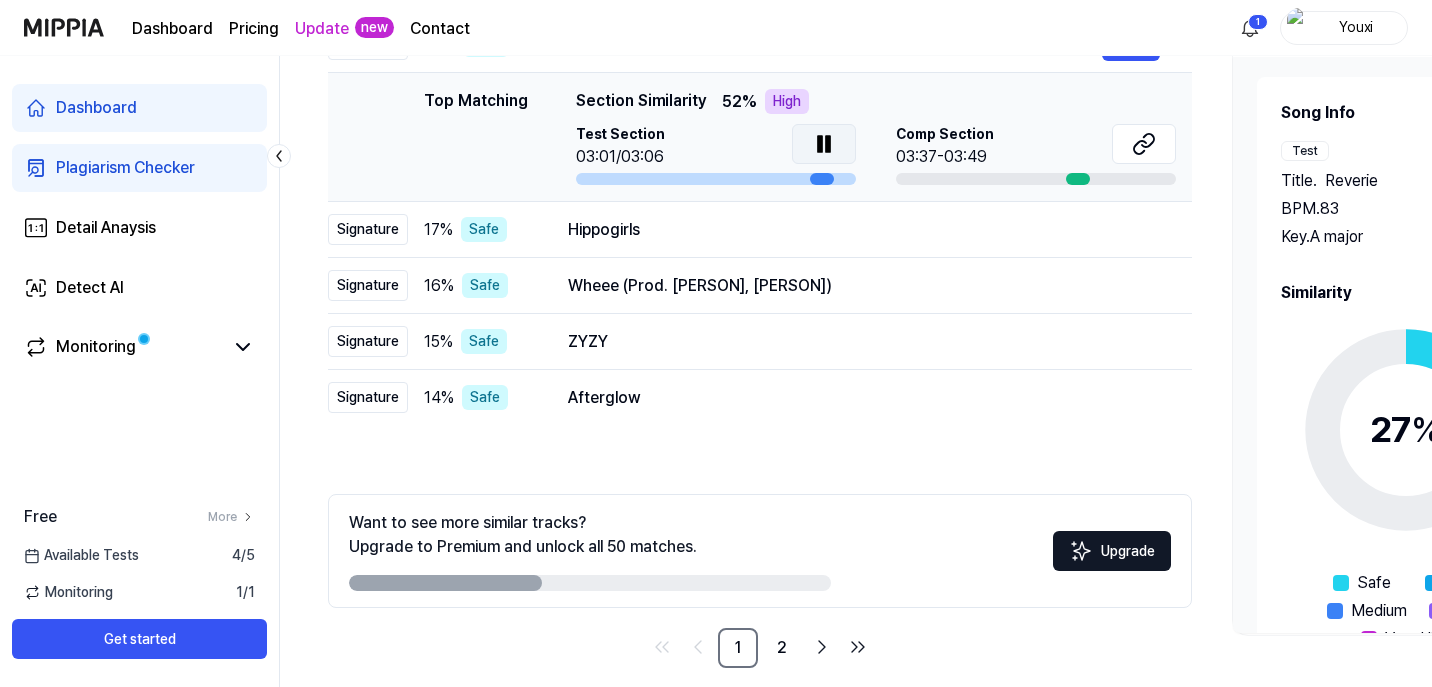 scroll, scrollTop: 200, scrollLeft: 0, axis: vertical 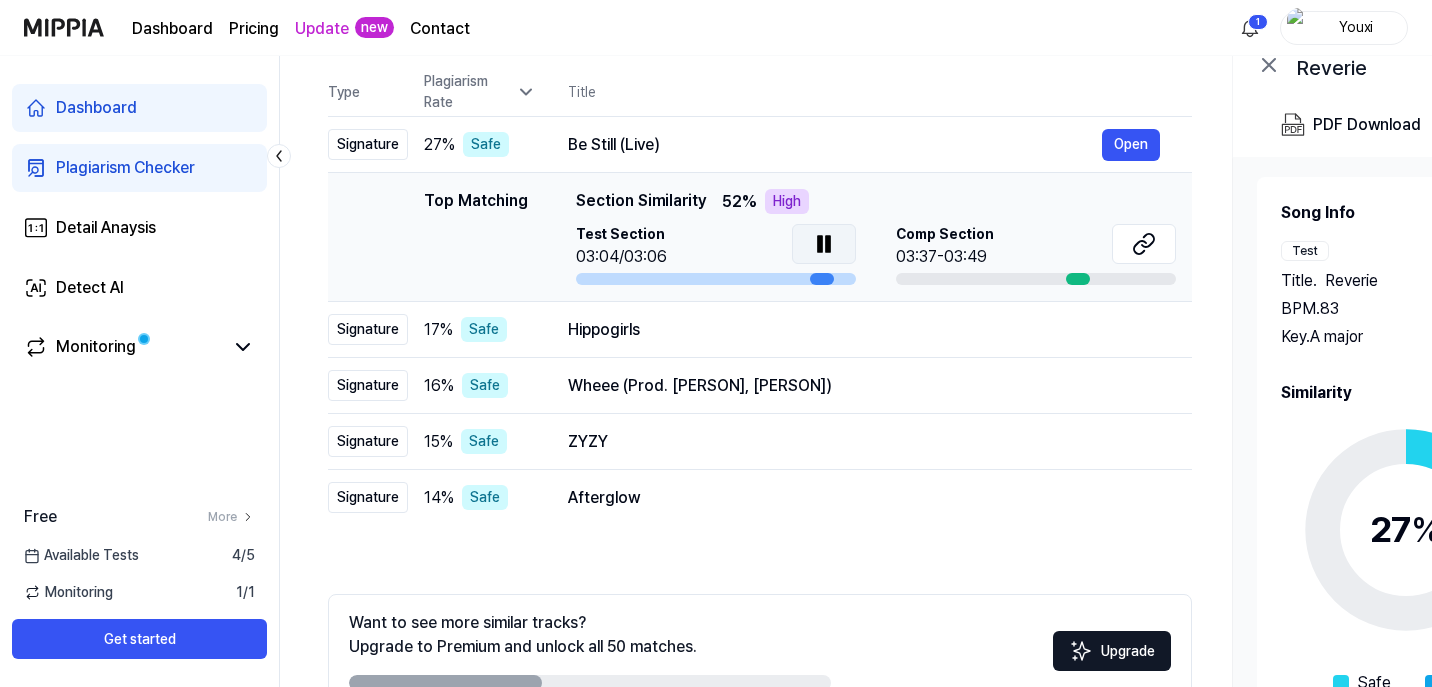 click at bounding box center (824, 244) 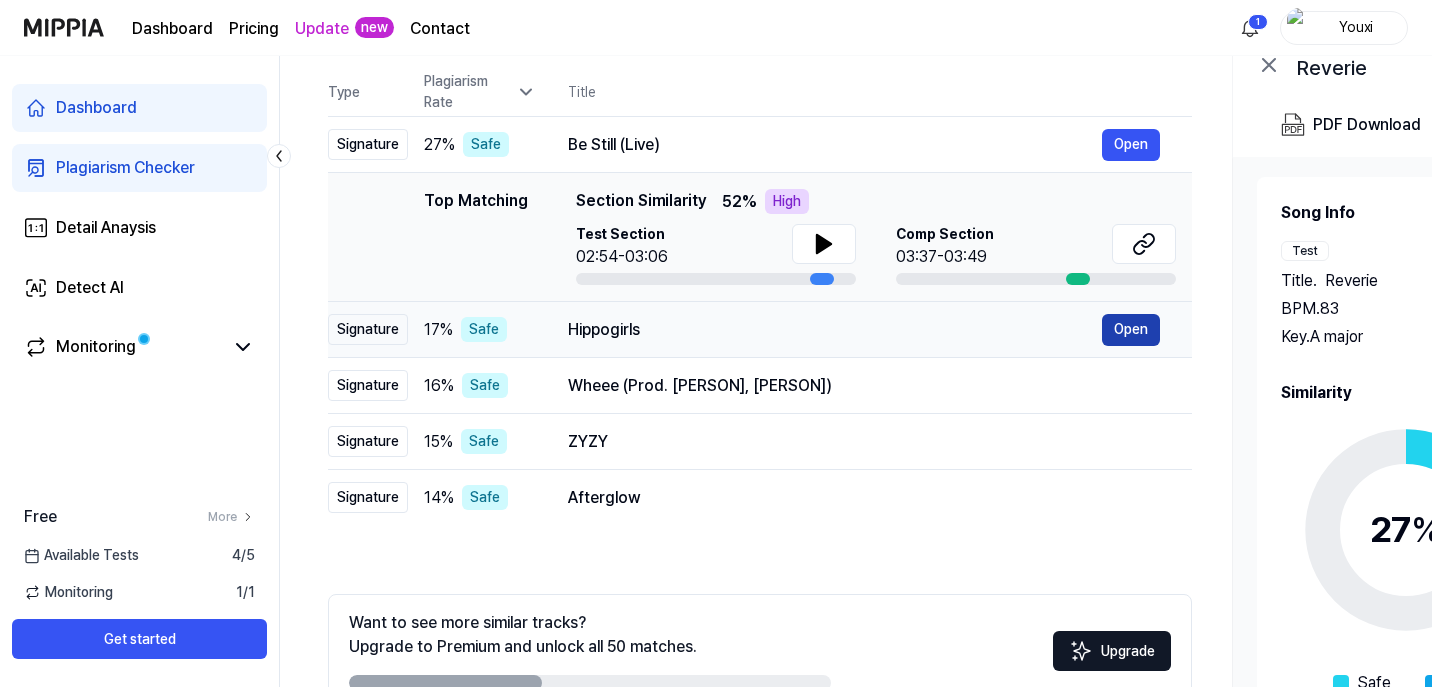 click on "Open" at bounding box center [1131, 330] 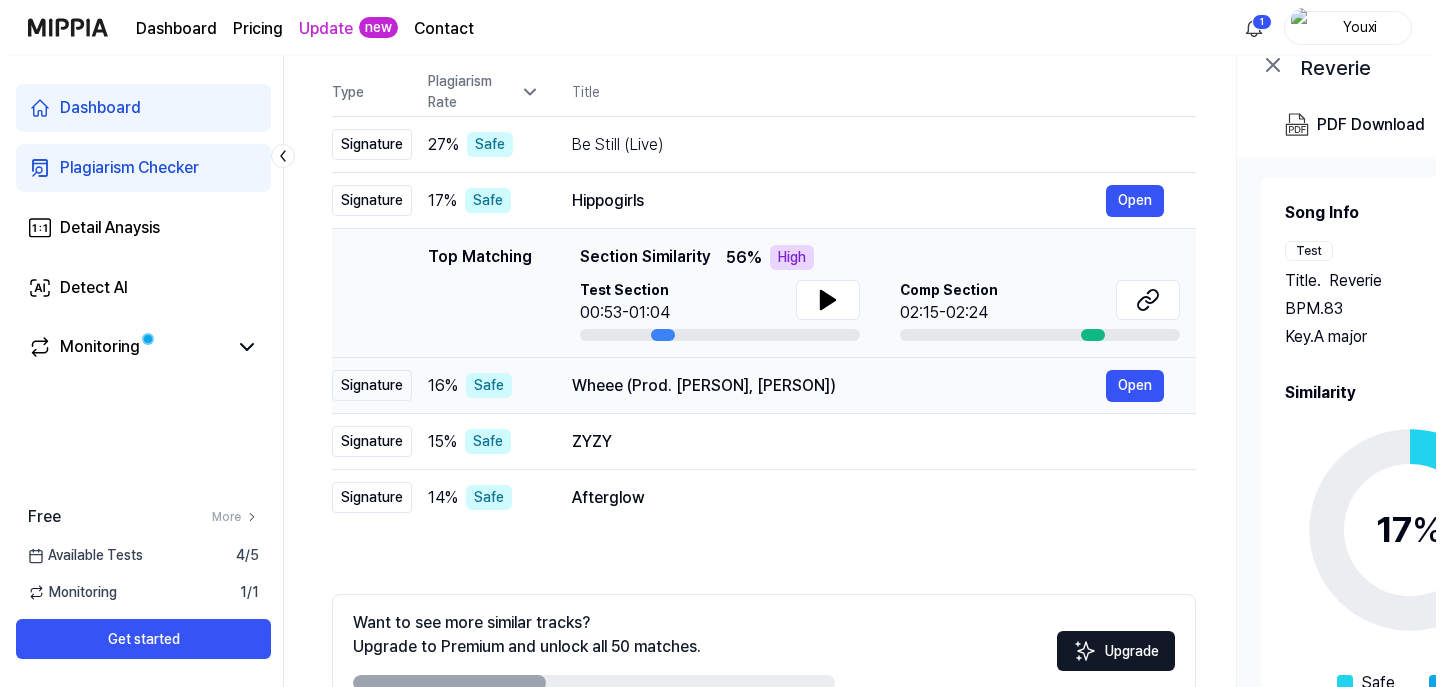 scroll, scrollTop: 0, scrollLeft: 0, axis: both 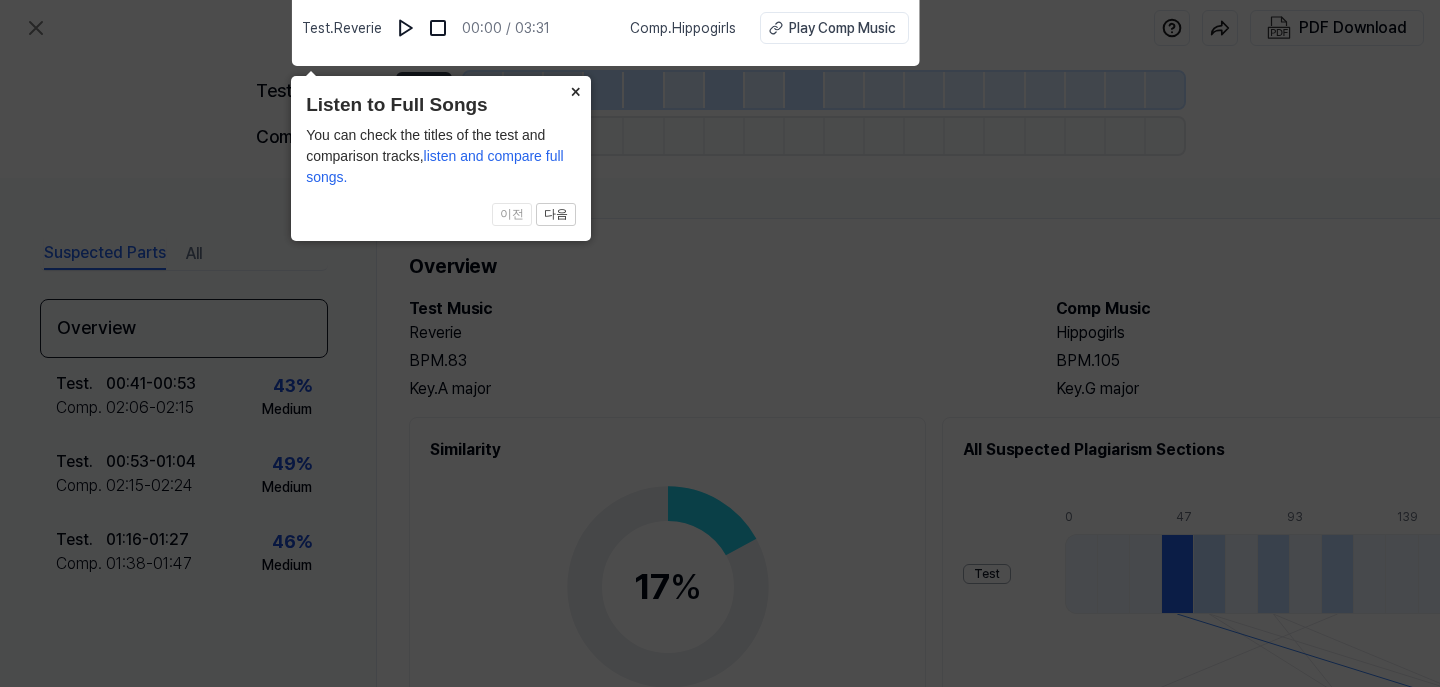 click on "×" at bounding box center (575, 90) 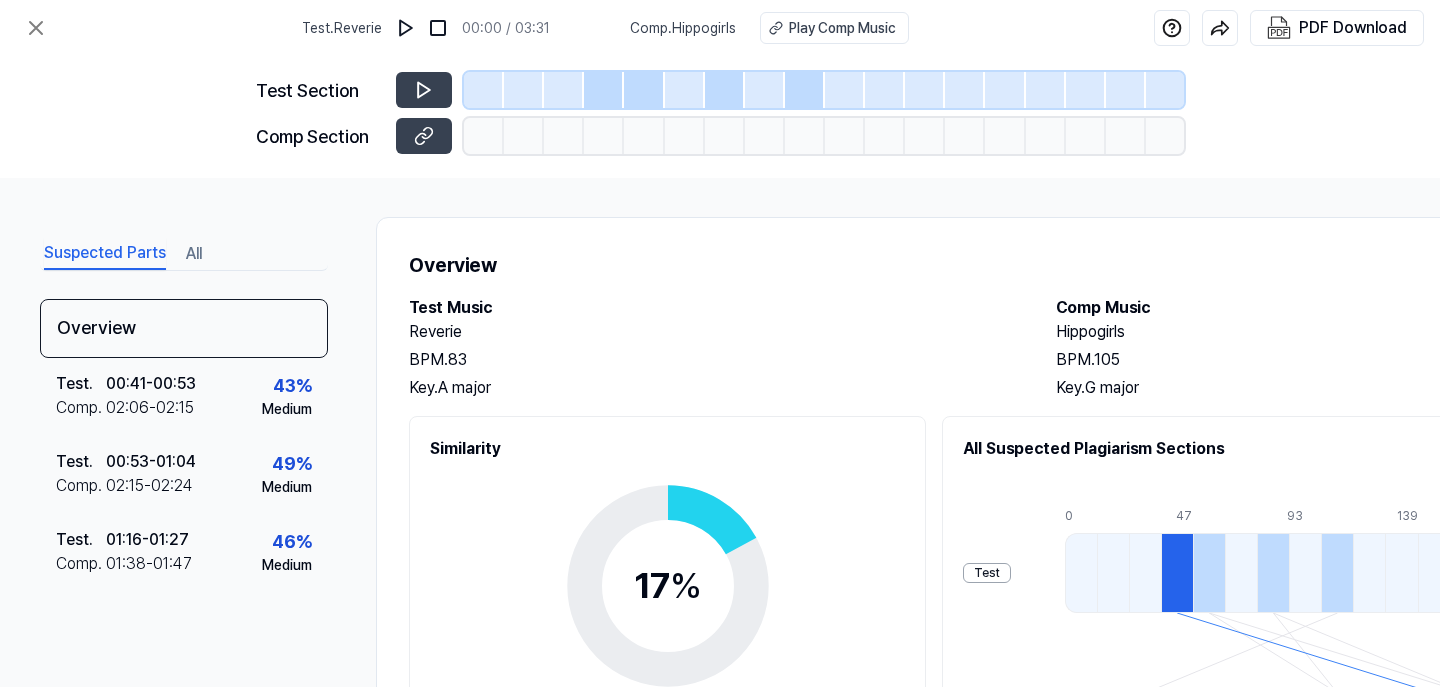 scroll, scrollTop: 0, scrollLeft: 0, axis: both 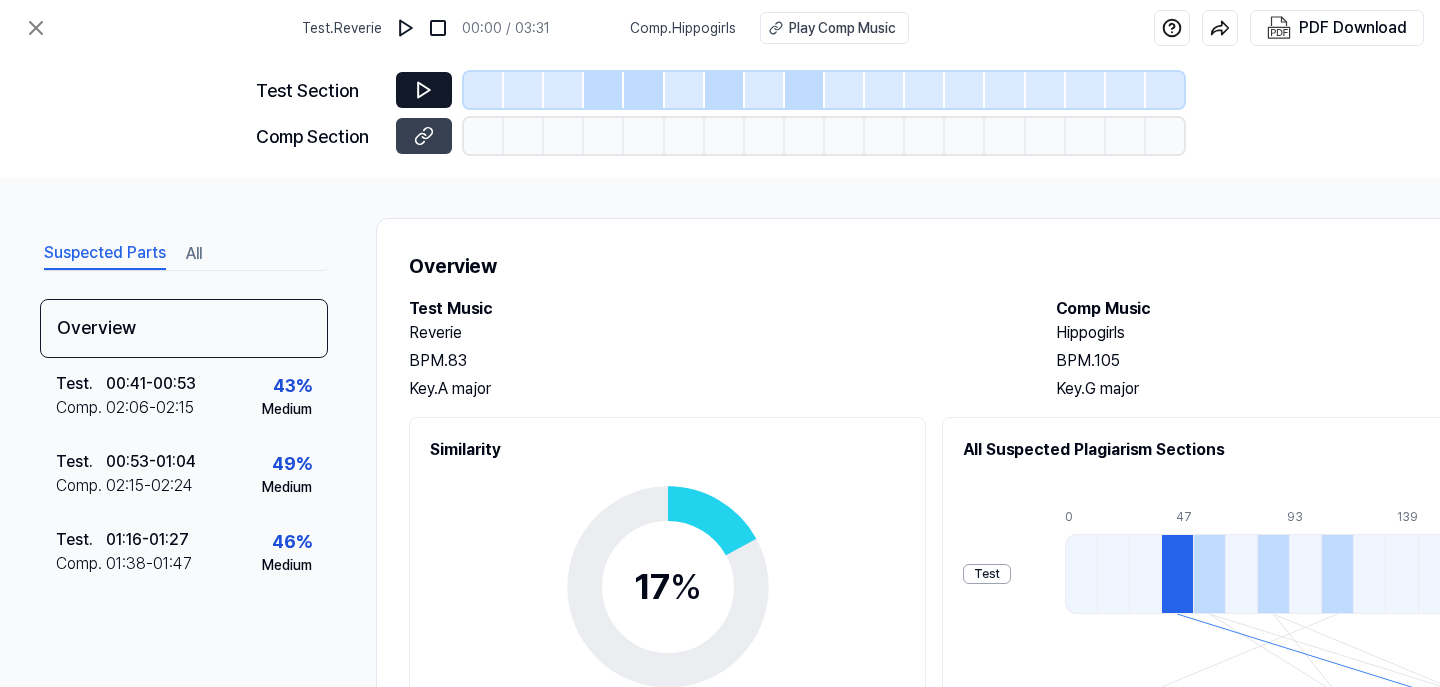 click at bounding box center [424, 90] 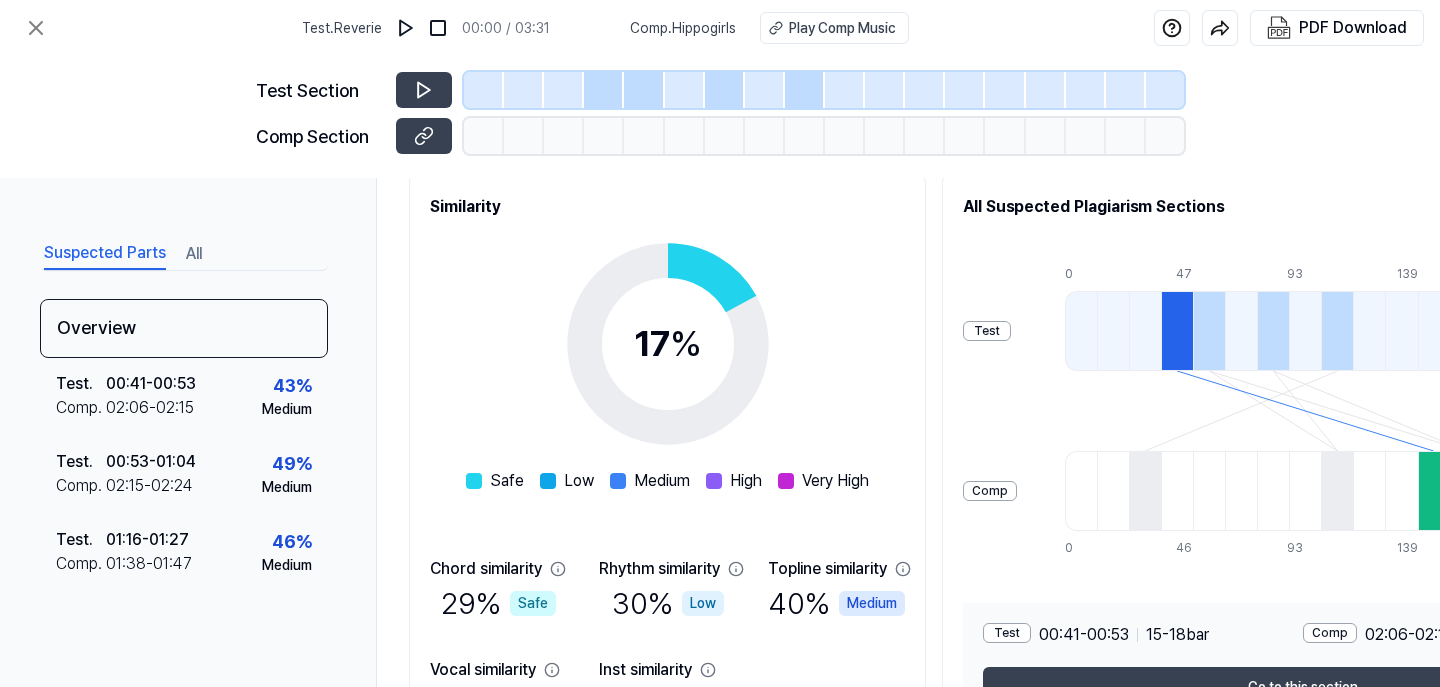 scroll, scrollTop: 300, scrollLeft: 0, axis: vertical 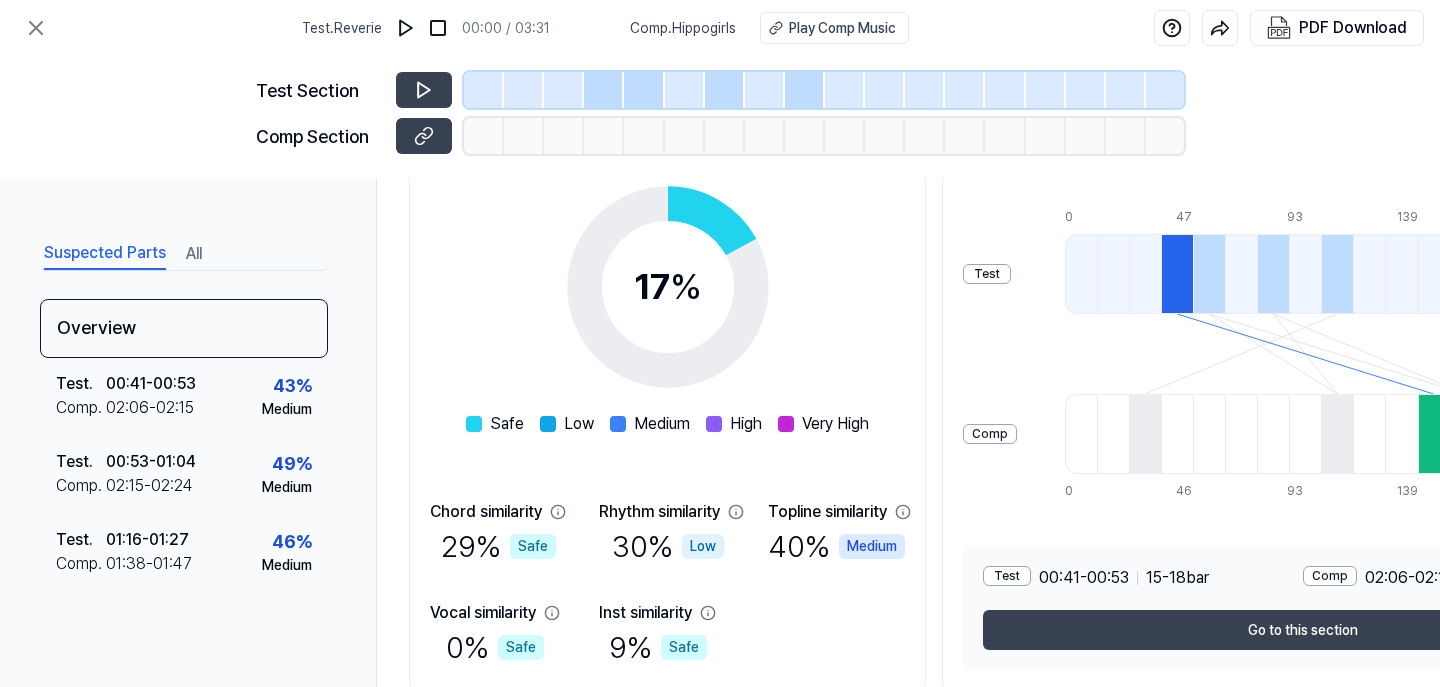 click at bounding box center (1177, 274) 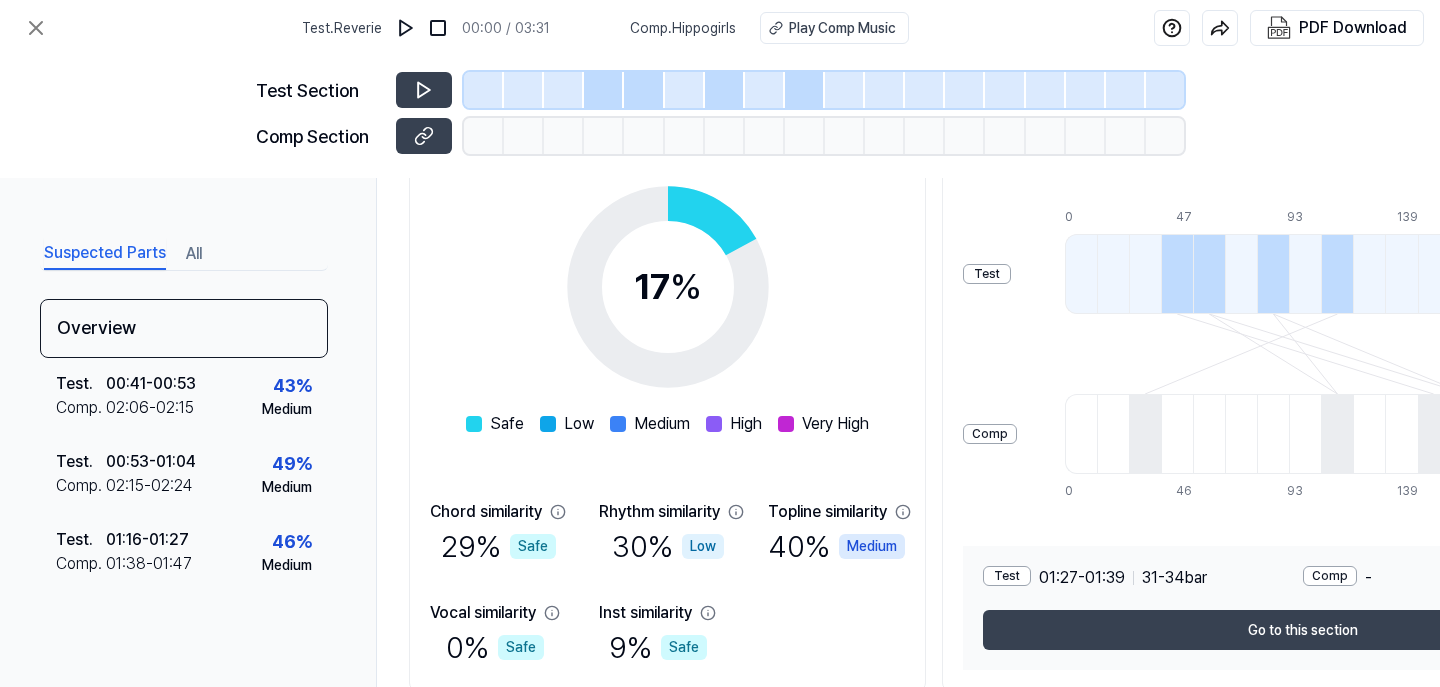 click at bounding box center (1305, 274) 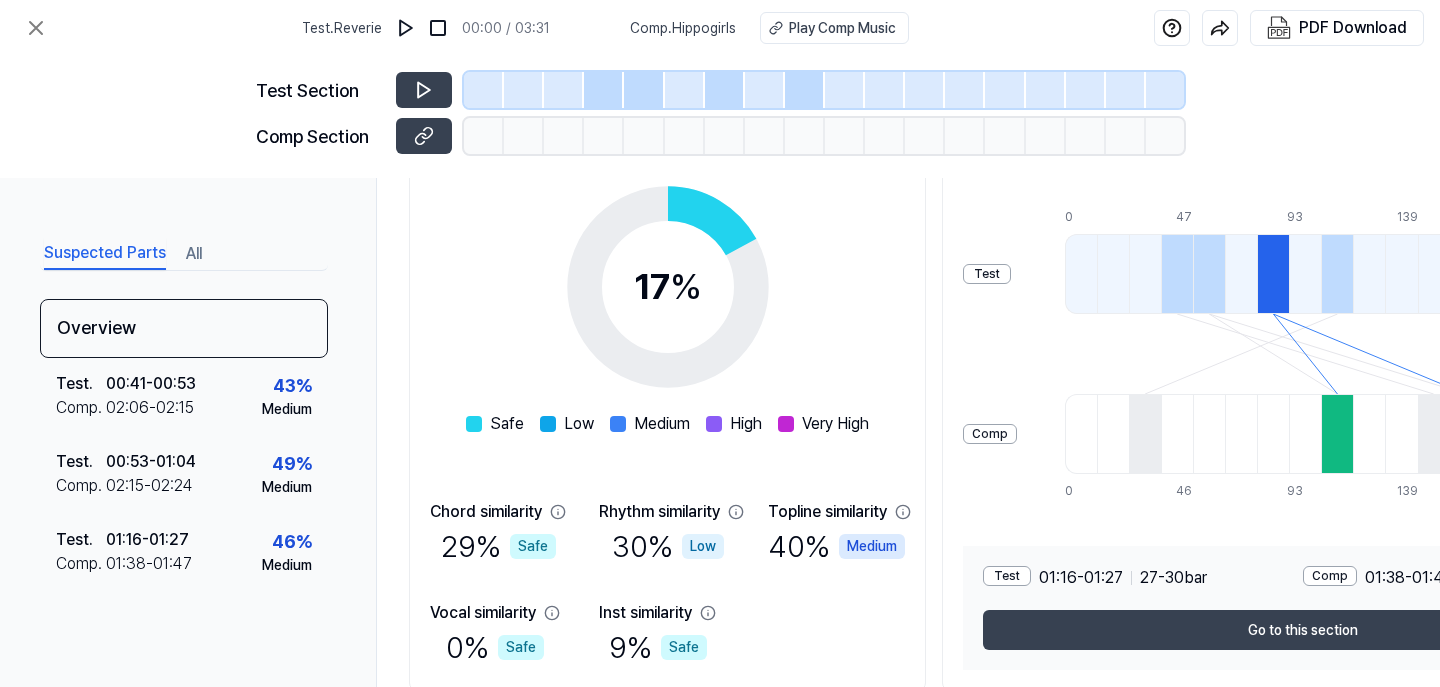click at bounding box center (1113, 274) 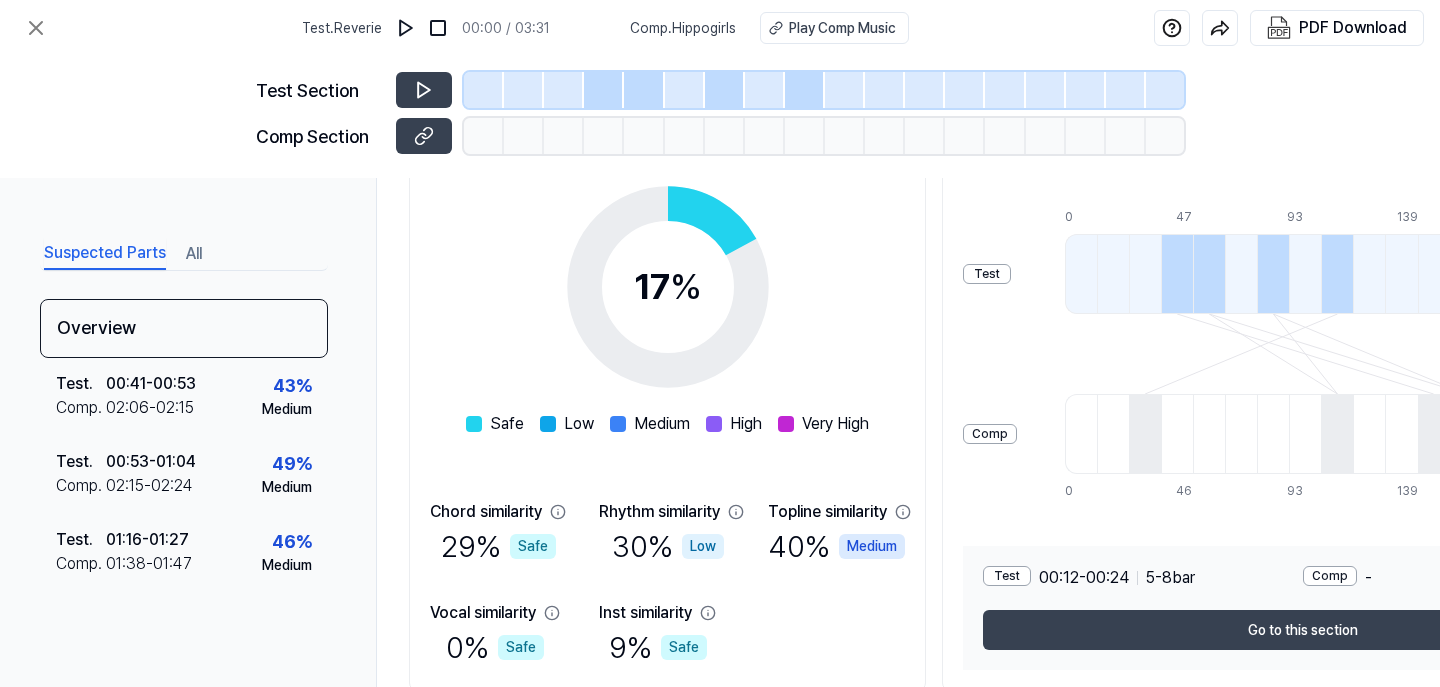 click at bounding box center (1177, 274) 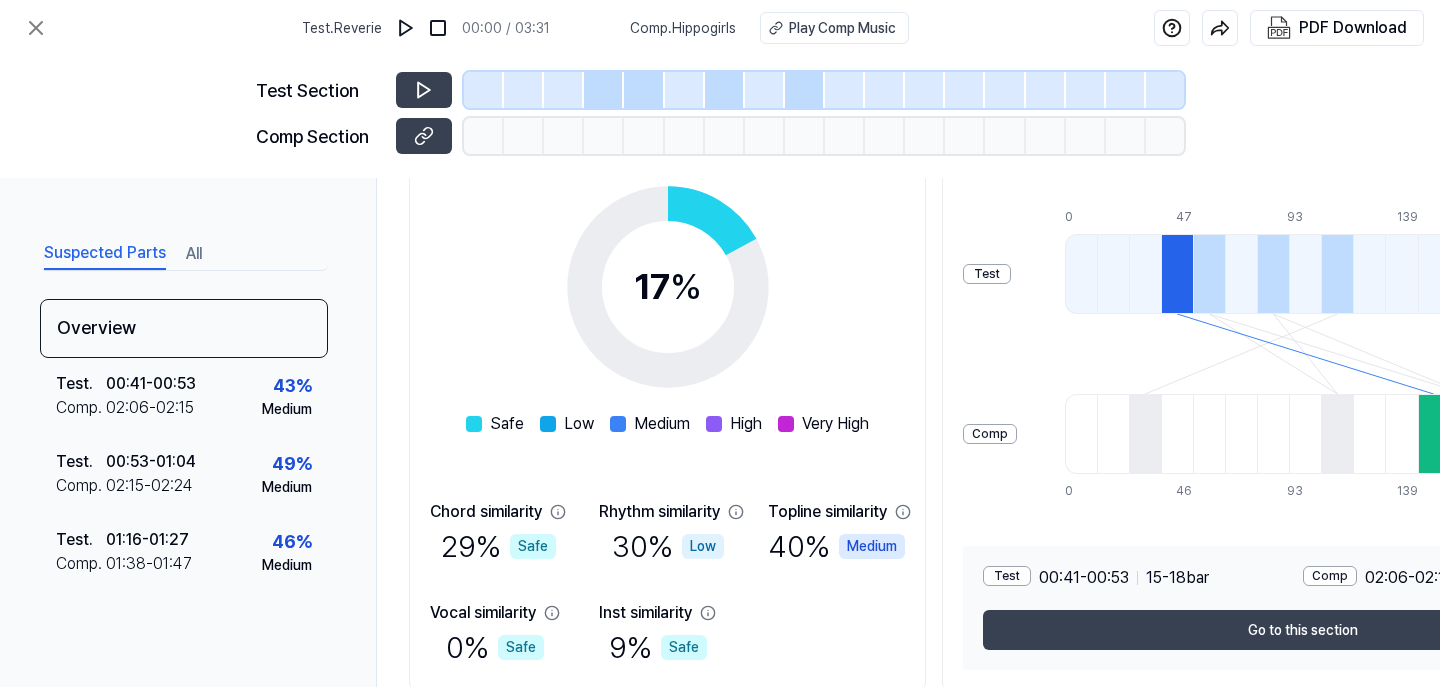 click at bounding box center [1209, 274] 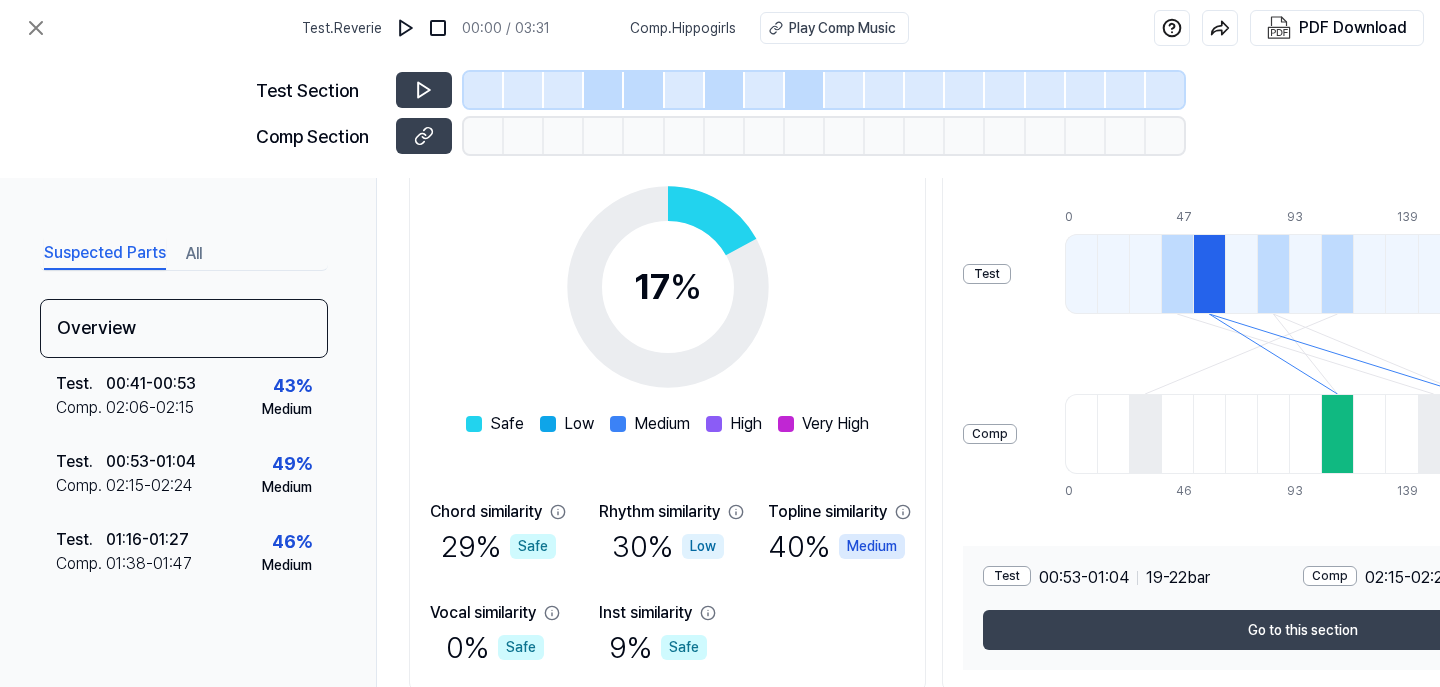 click at bounding box center [1177, 274] 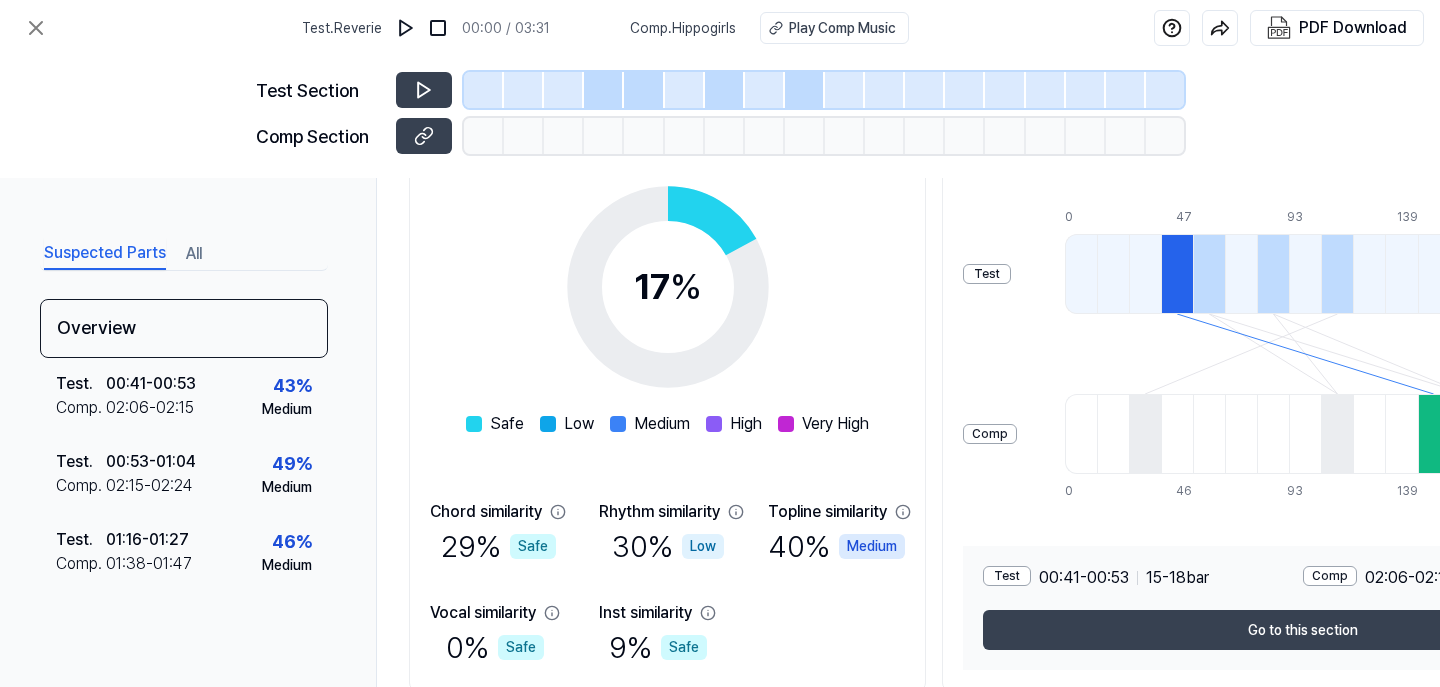 click at bounding box center [1209, 274] 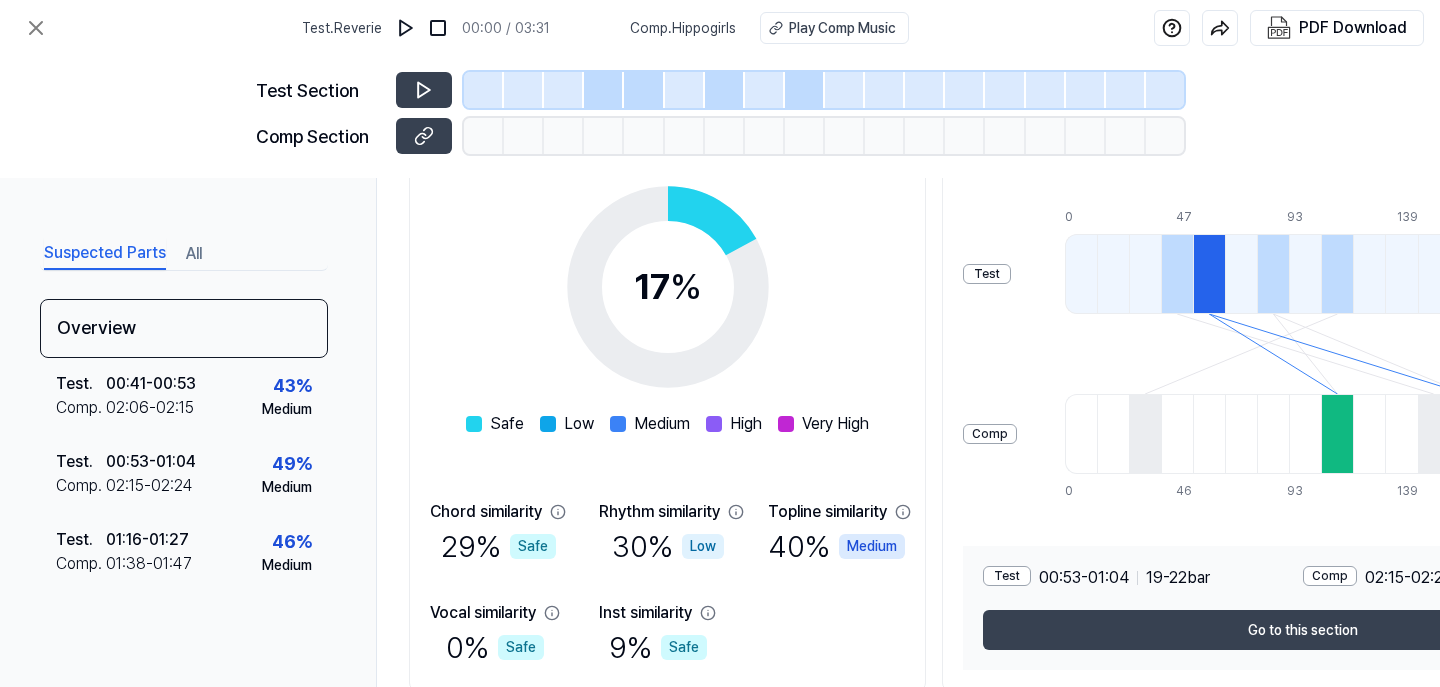click at bounding box center [1177, 274] 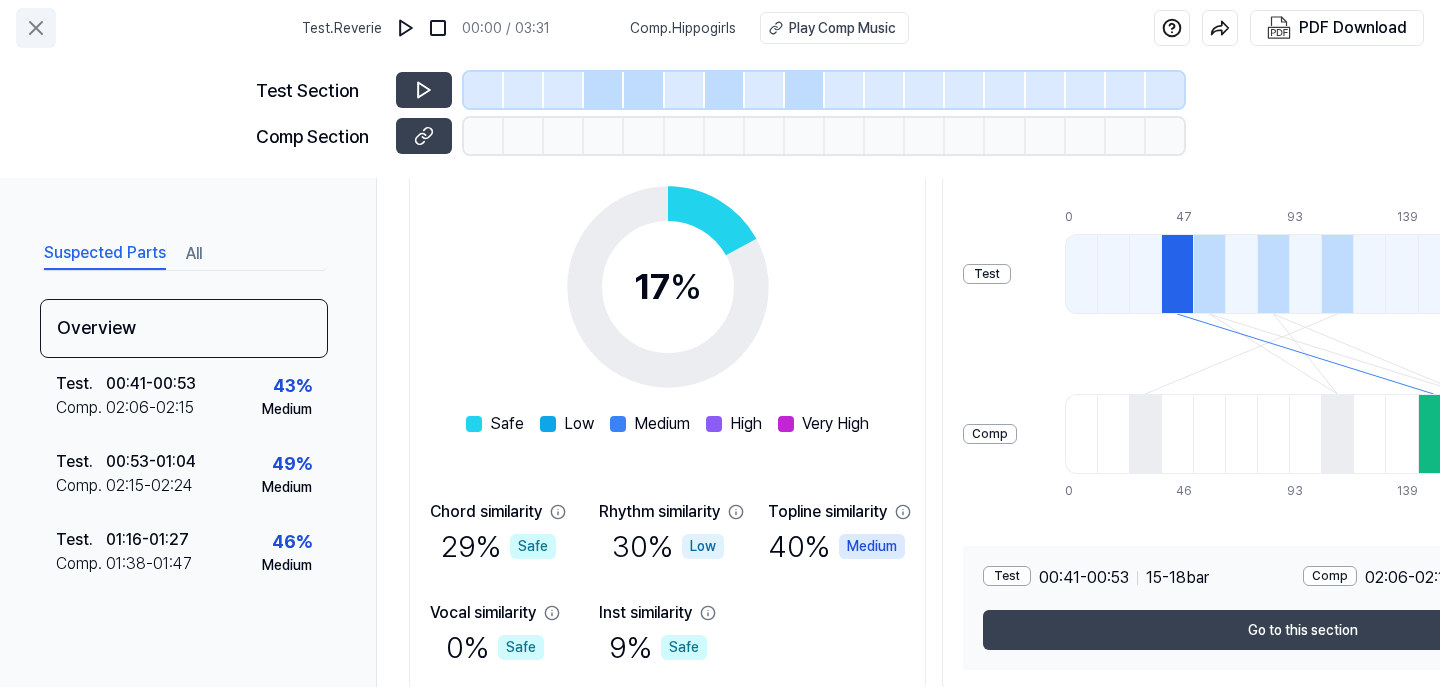 click 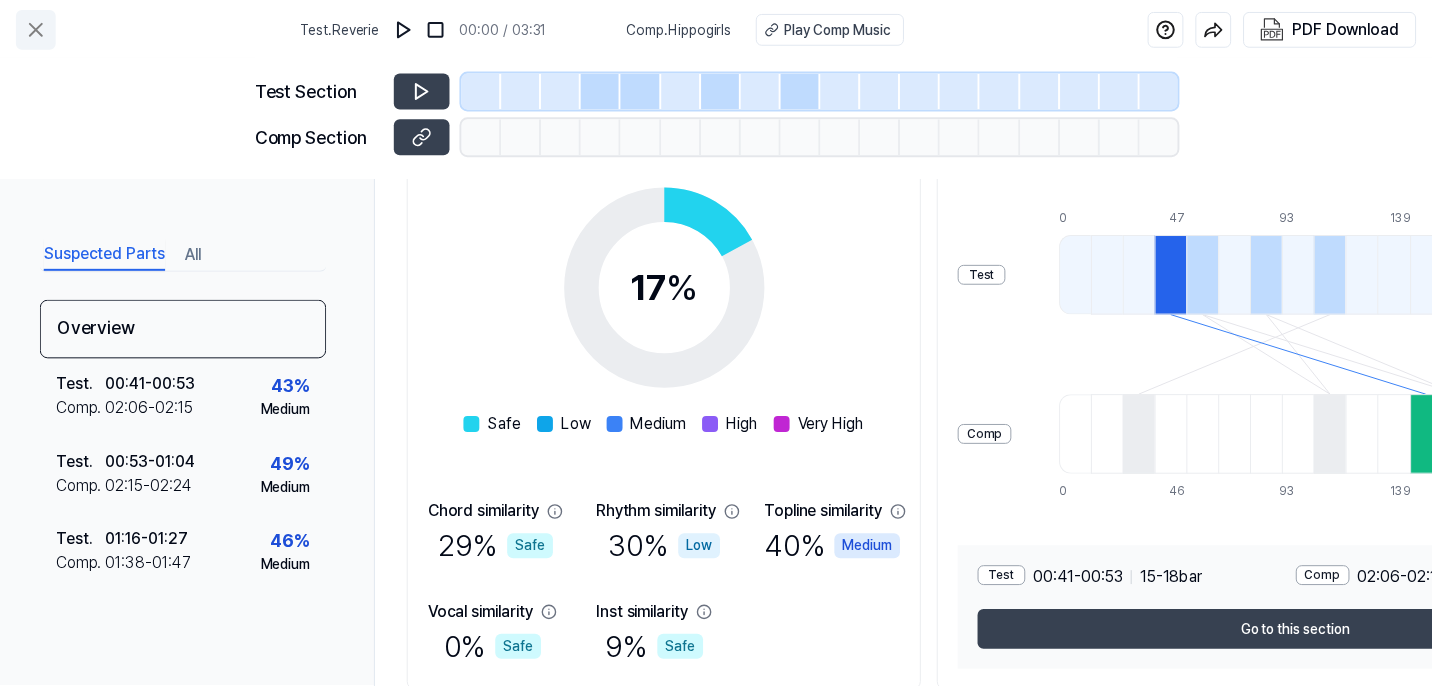 scroll, scrollTop: 200, scrollLeft: 0, axis: vertical 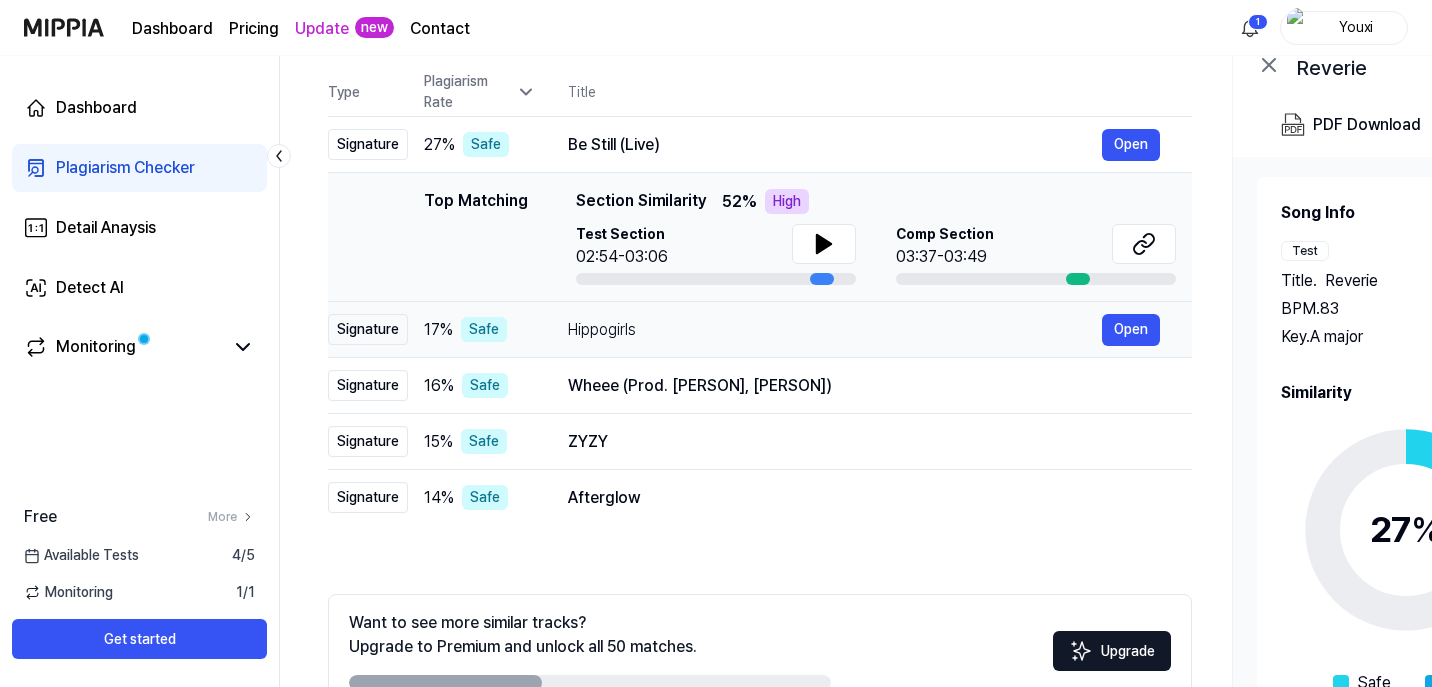 click on "Hippogirls" at bounding box center [835, 330] 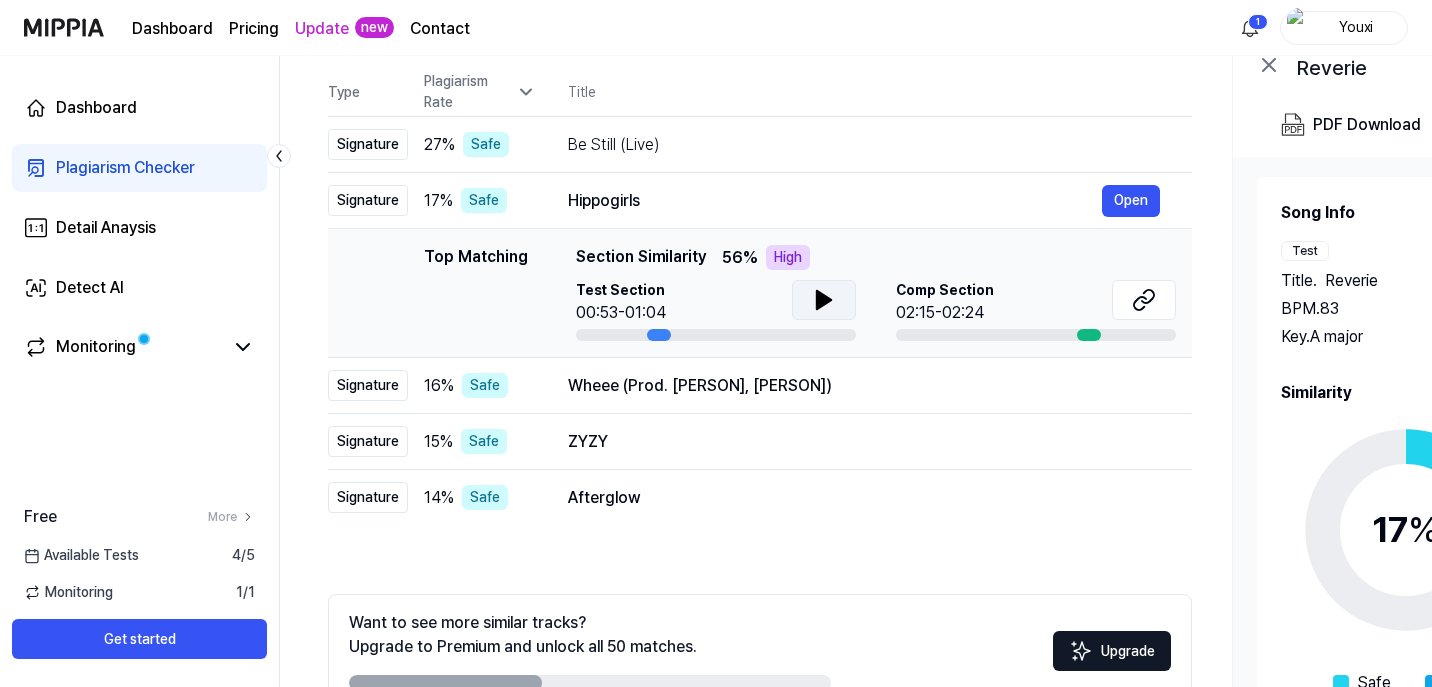 click at bounding box center (824, 300) 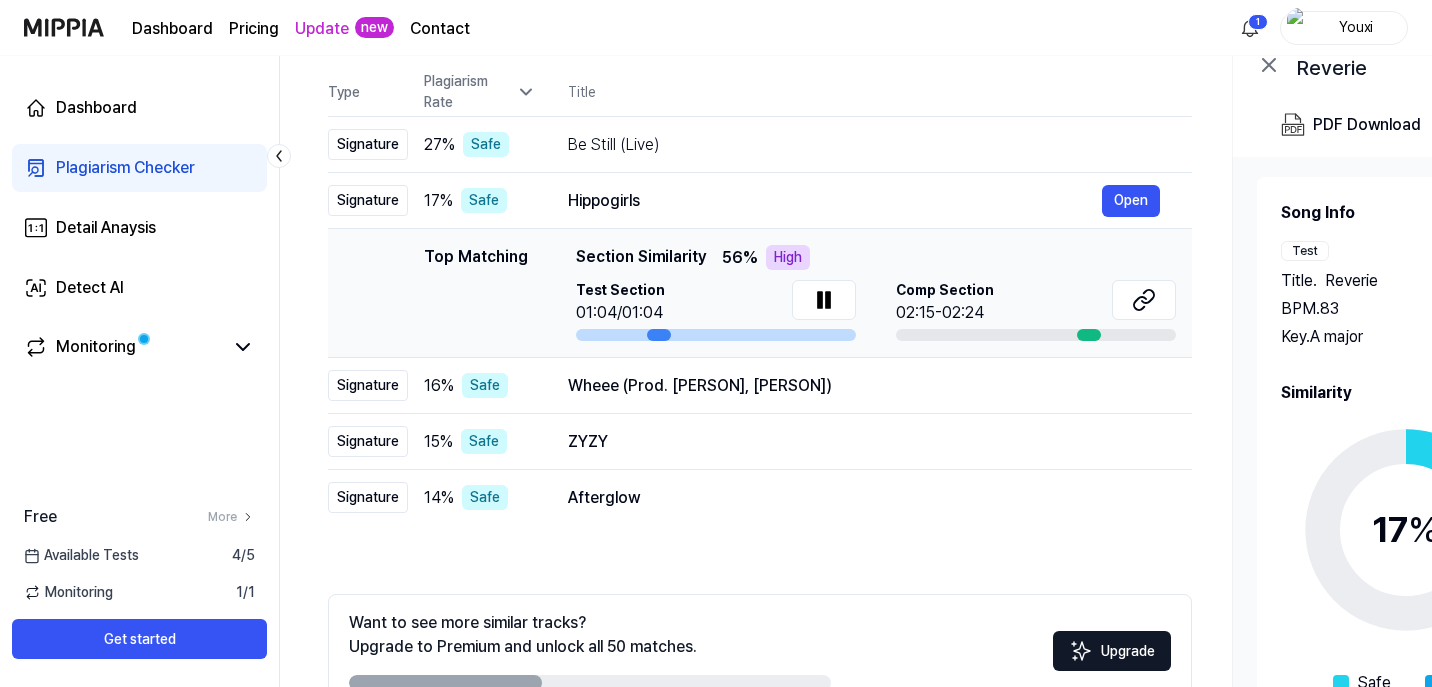 drag, startPoint x: 823, startPoint y: 299, endPoint x: 799, endPoint y: 256, distance: 49.24429 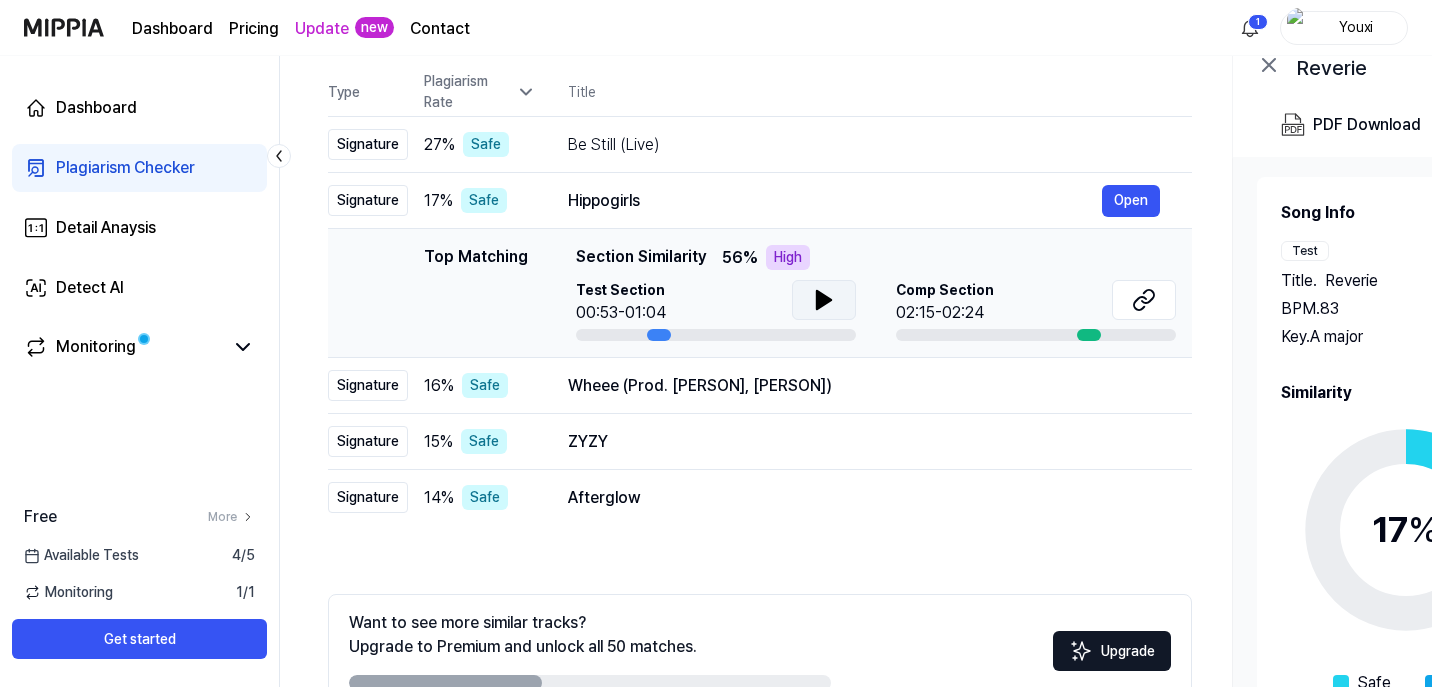 click at bounding box center [824, 300] 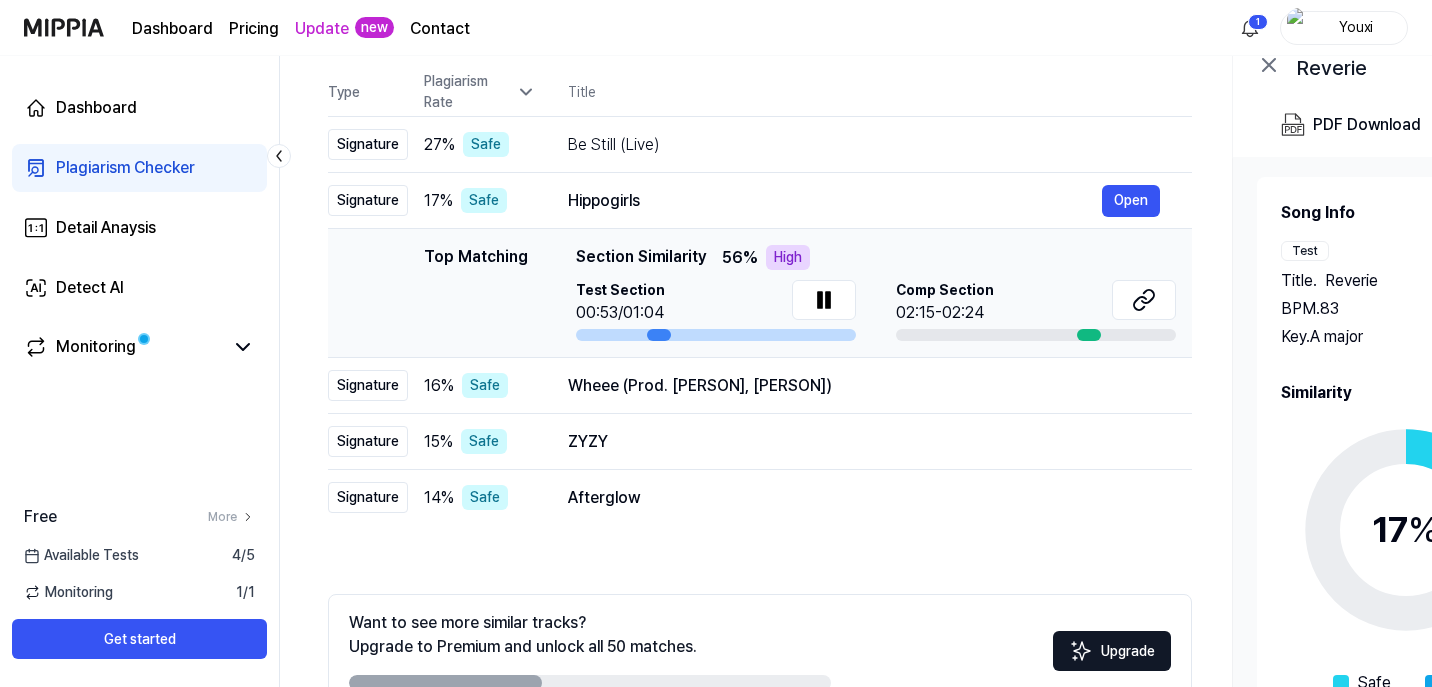 drag, startPoint x: 835, startPoint y: 294, endPoint x: 888, endPoint y: 289, distance: 53.235325 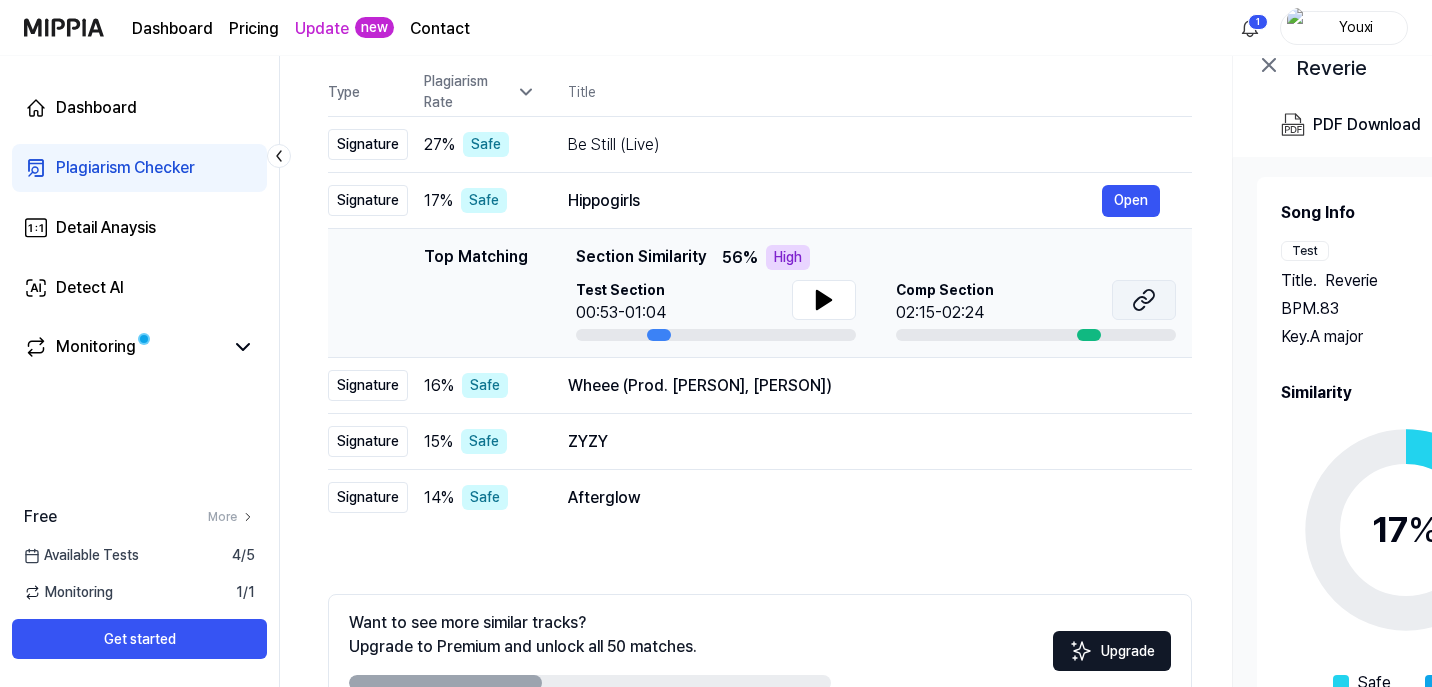 click at bounding box center [1144, 300] 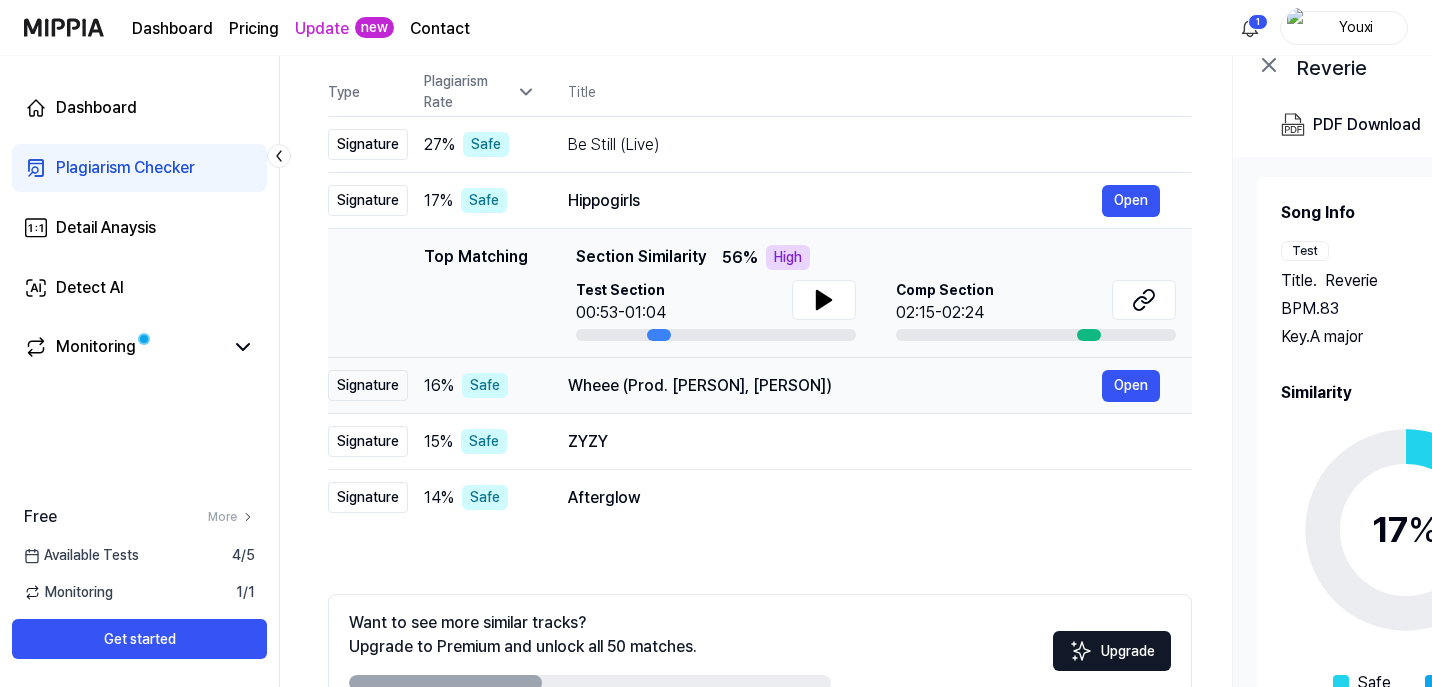 click on "Wheee (Prod. [PERSON], [PERSON]) Open" at bounding box center [864, 386] 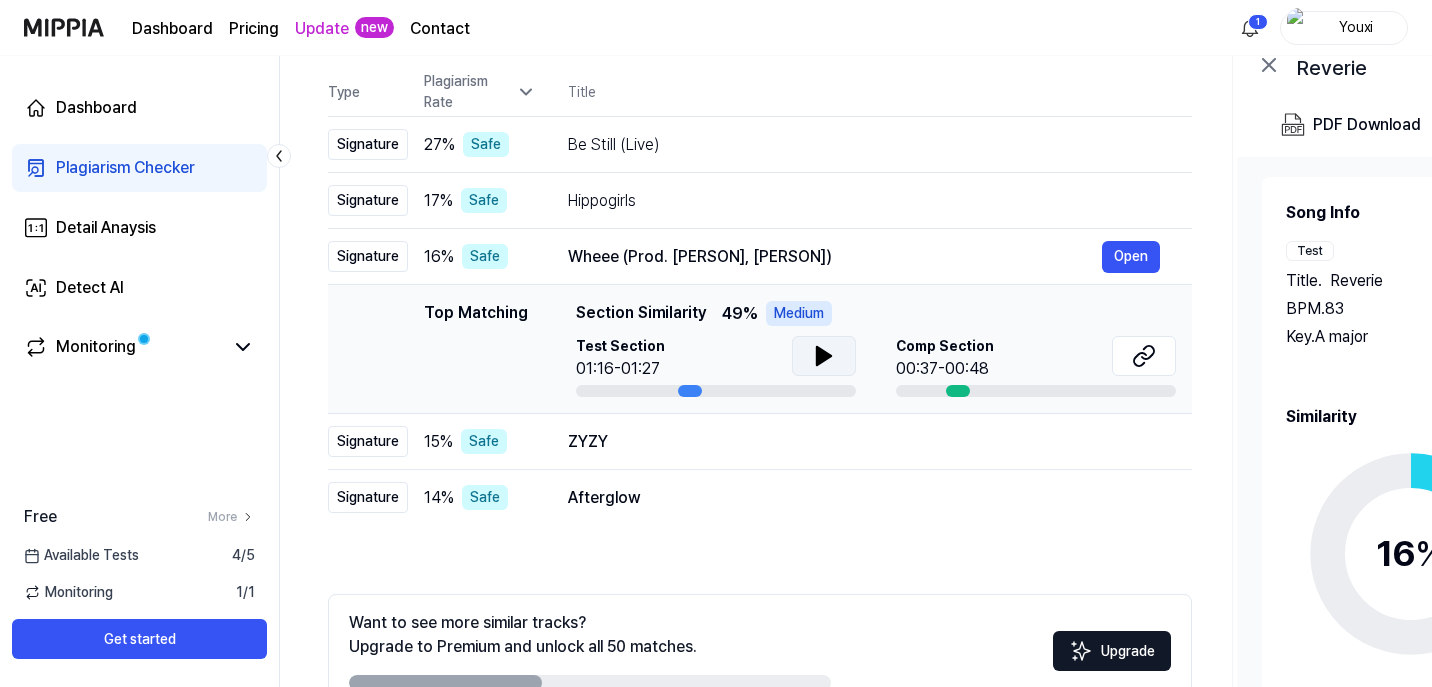 click 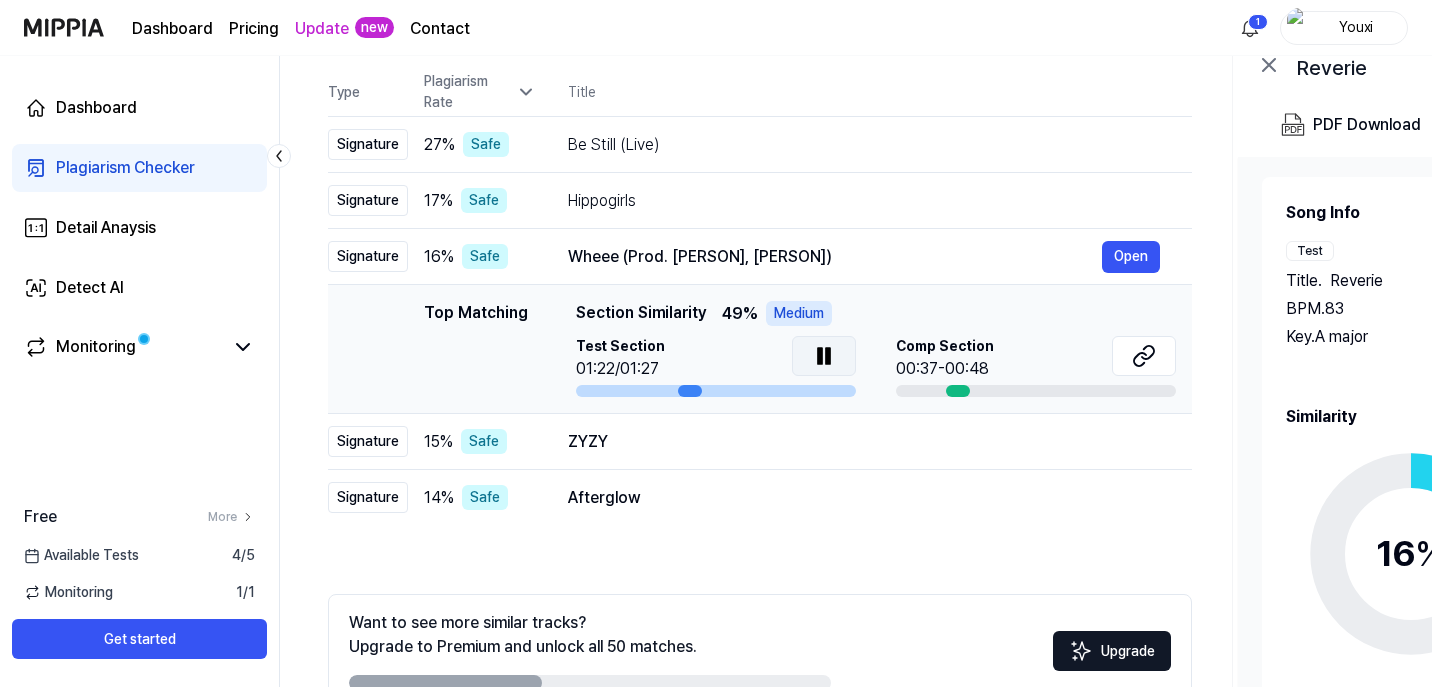 click at bounding box center [824, 356] 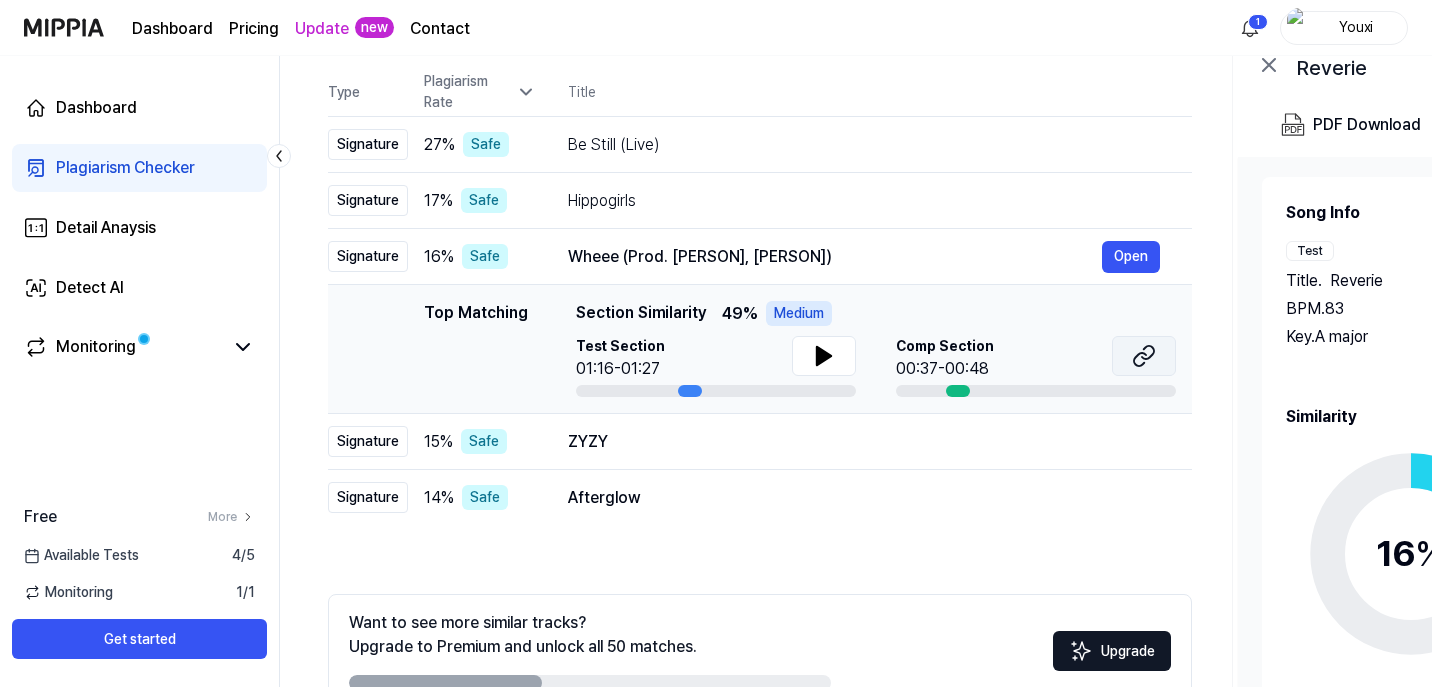 click 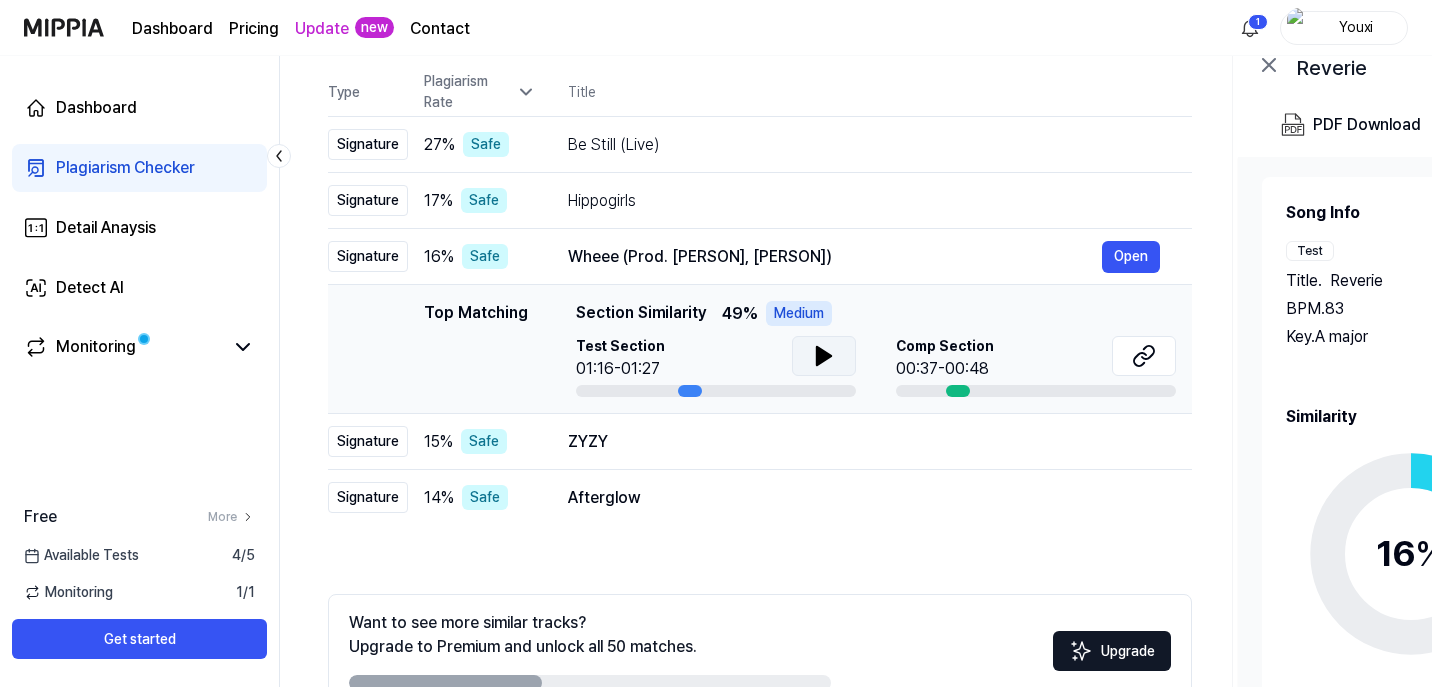 click 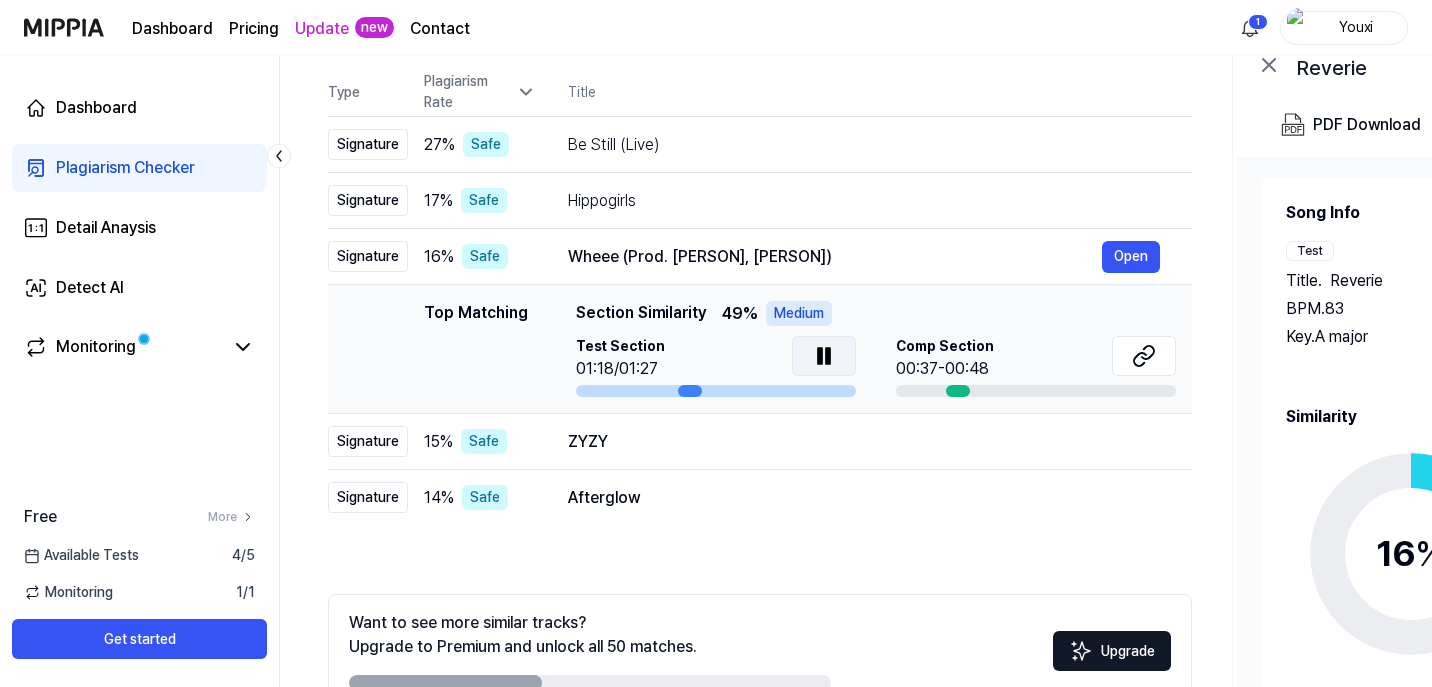click 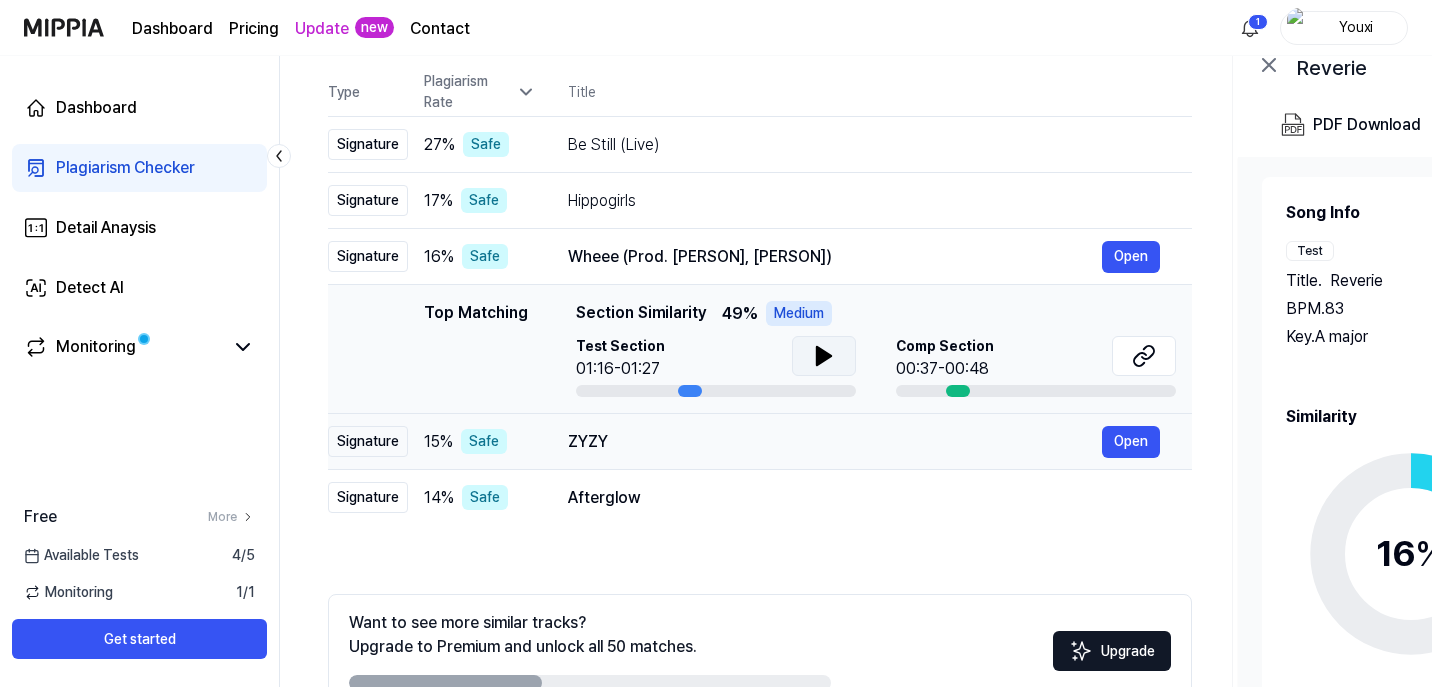 click on "ZYZY" at bounding box center [835, 442] 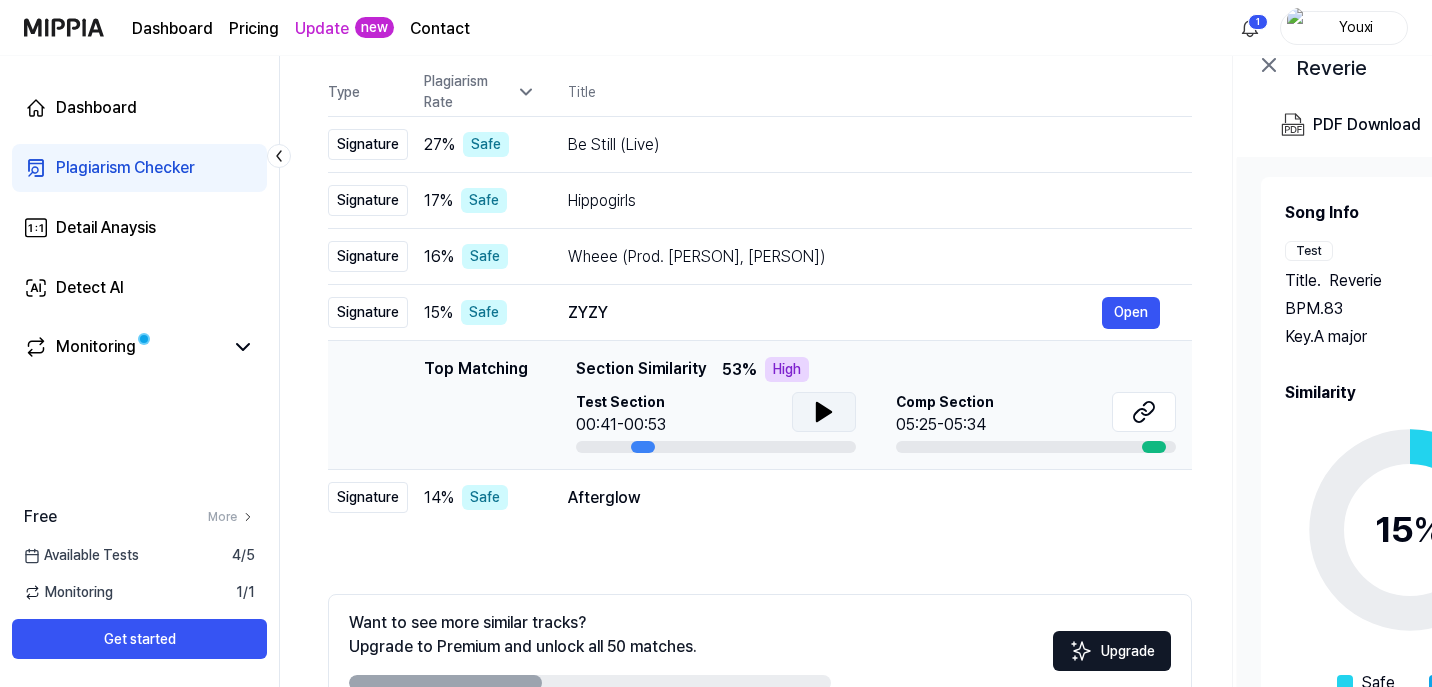 click 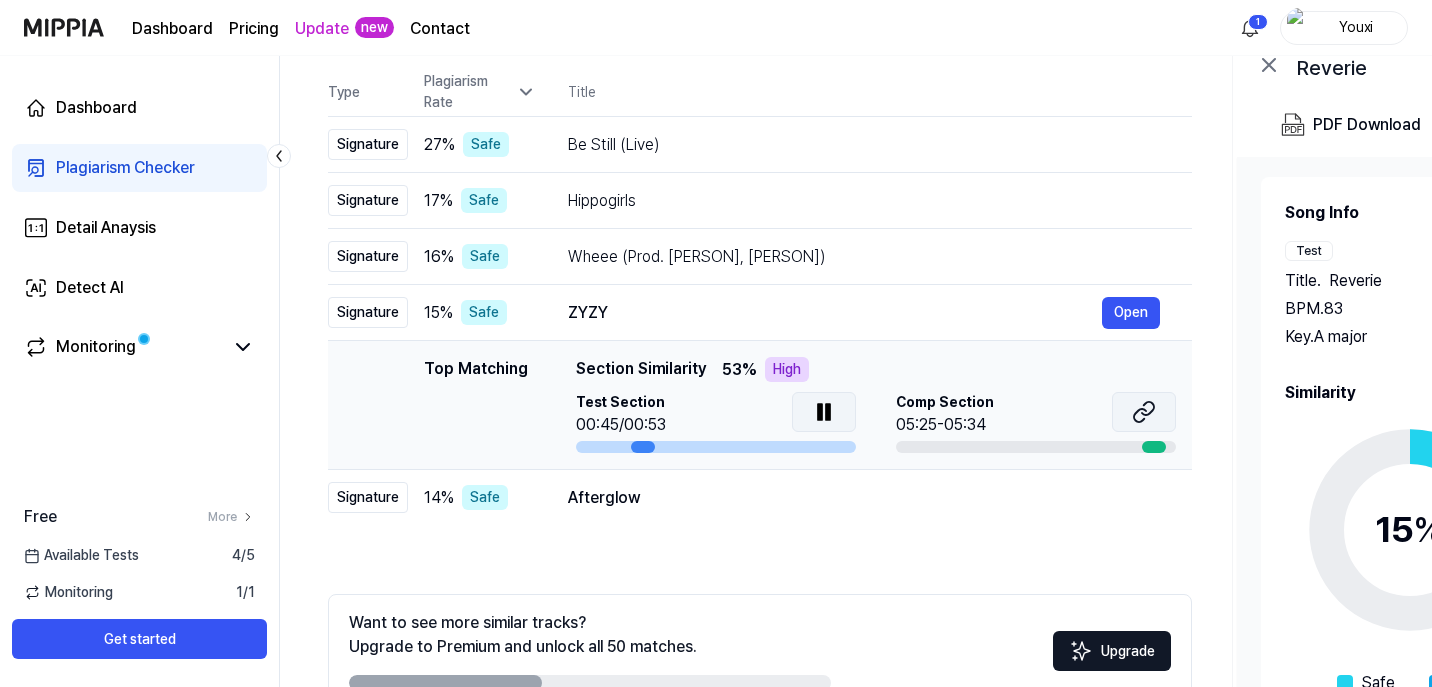 click 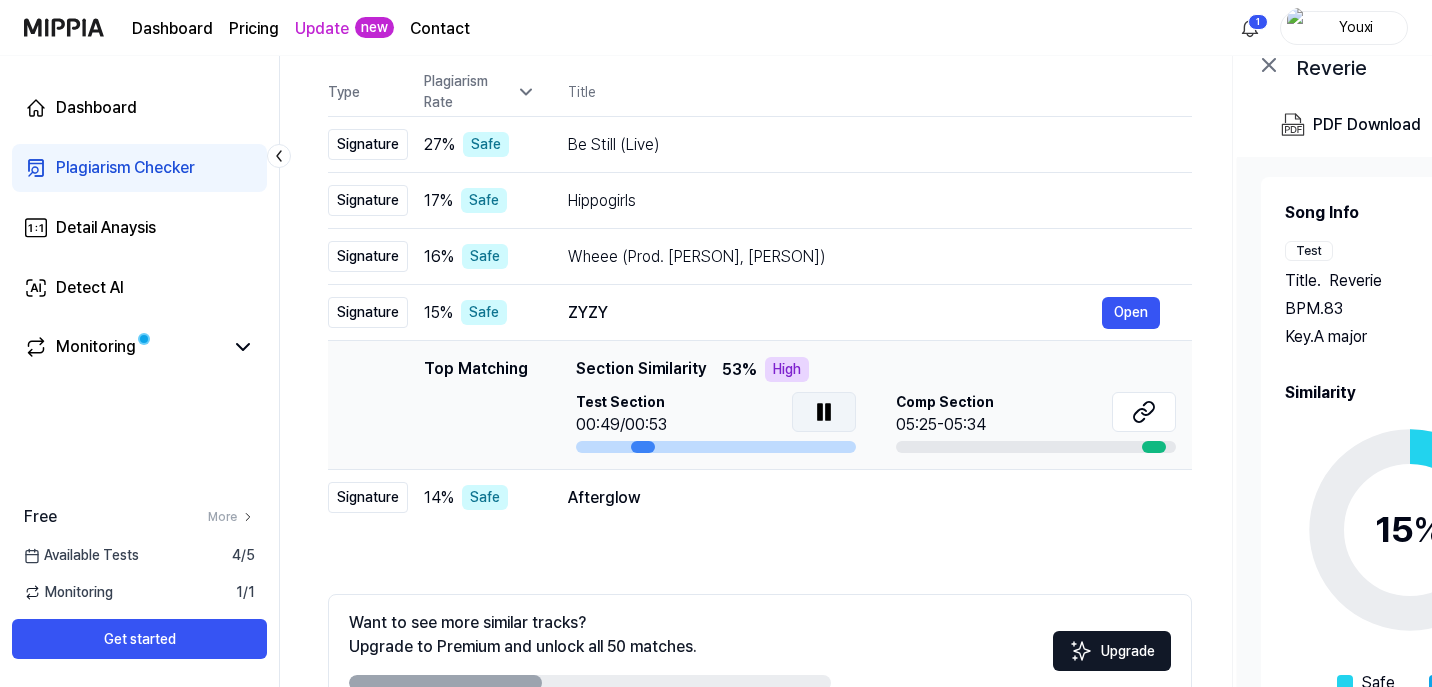 click 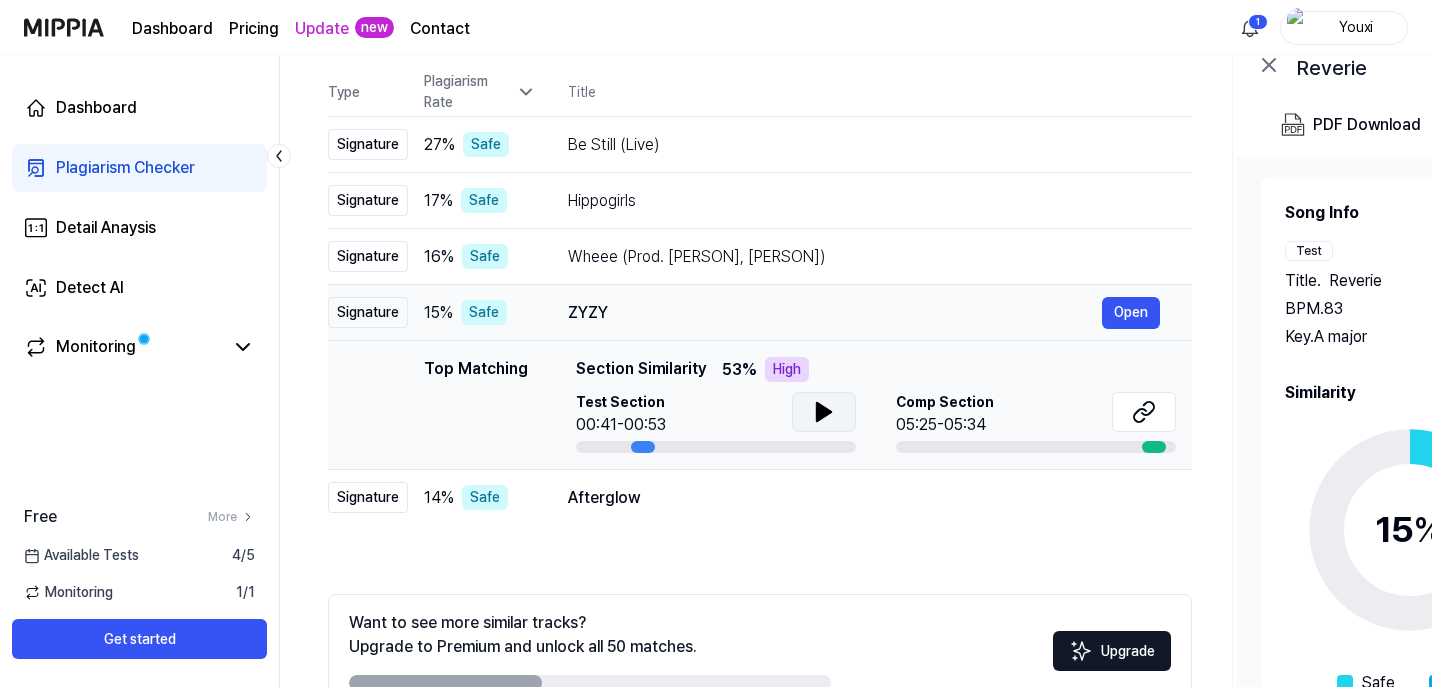 click on "ZYZY Open" at bounding box center [864, 313] 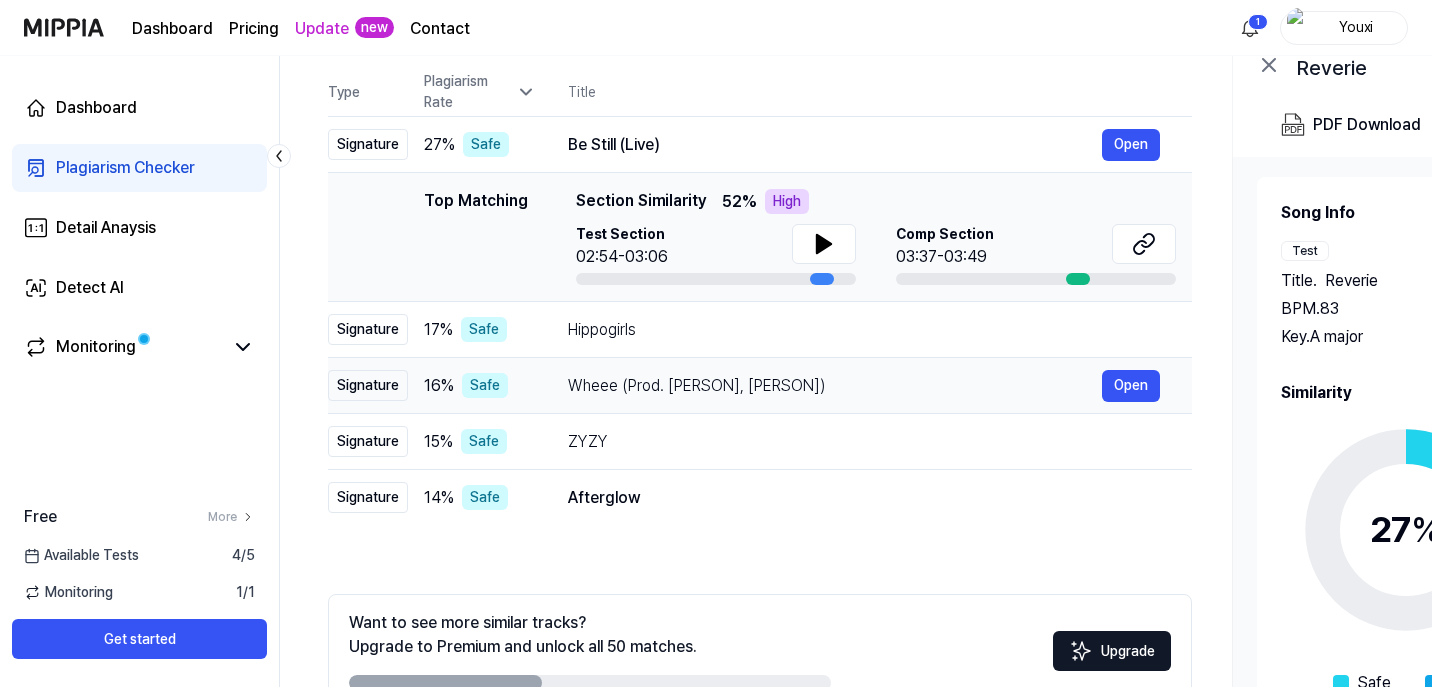 click on "Wheee (Prod. [PERSON], [PERSON]) Open" at bounding box center [864, 386] 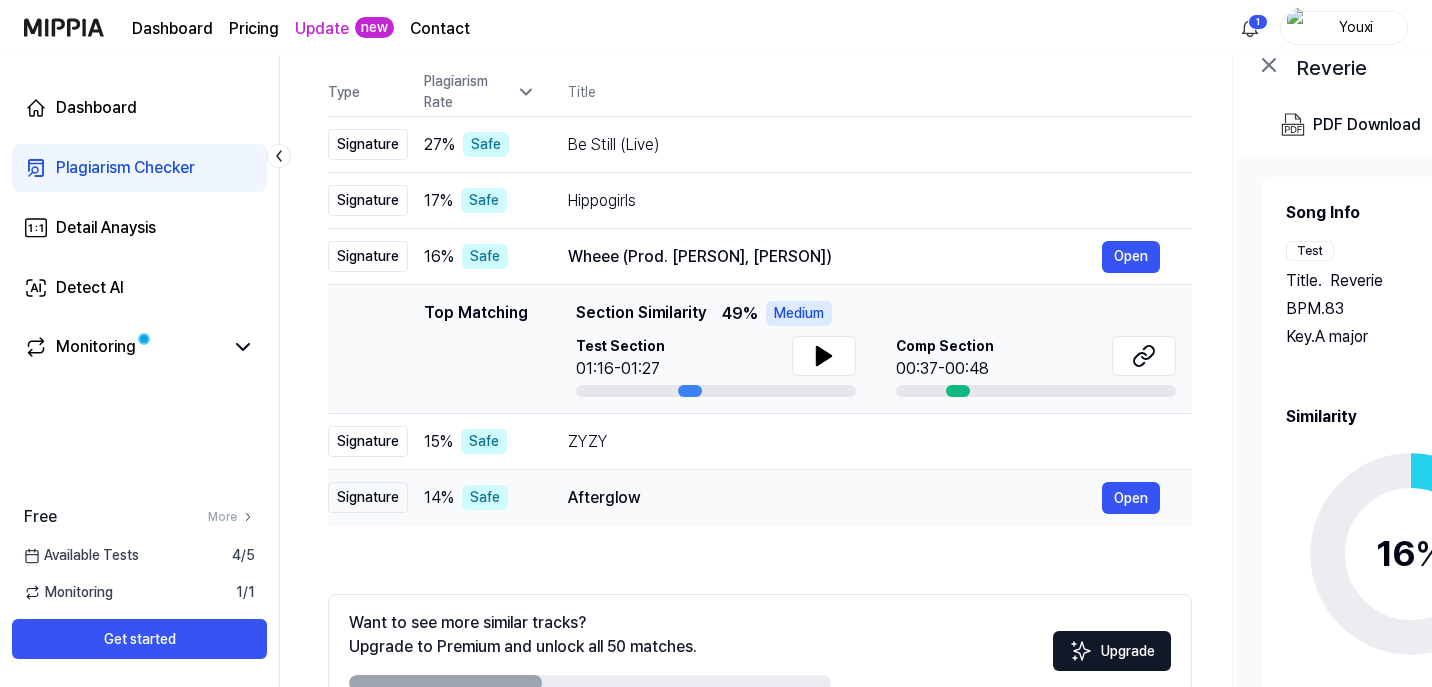 click on "Afterglow Open" at bounding box center (864, 498) 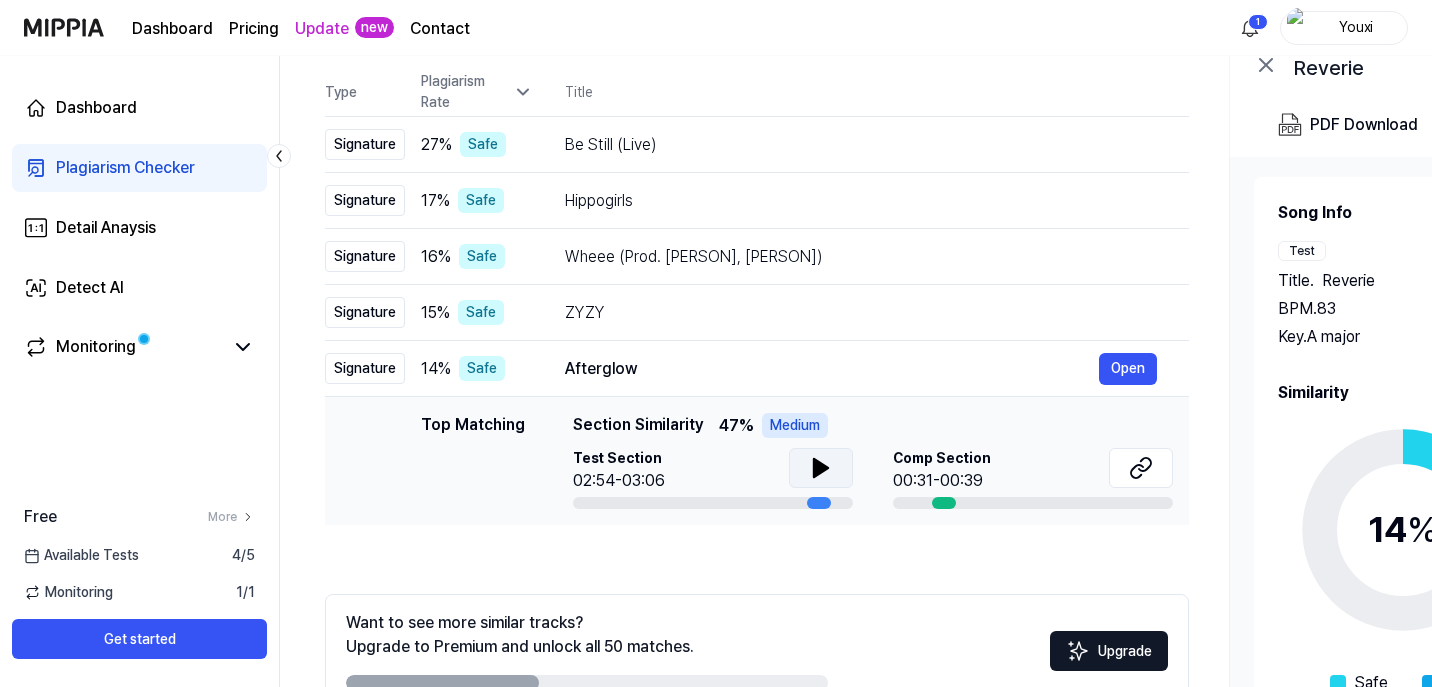 click at bounding box center [821, 468] 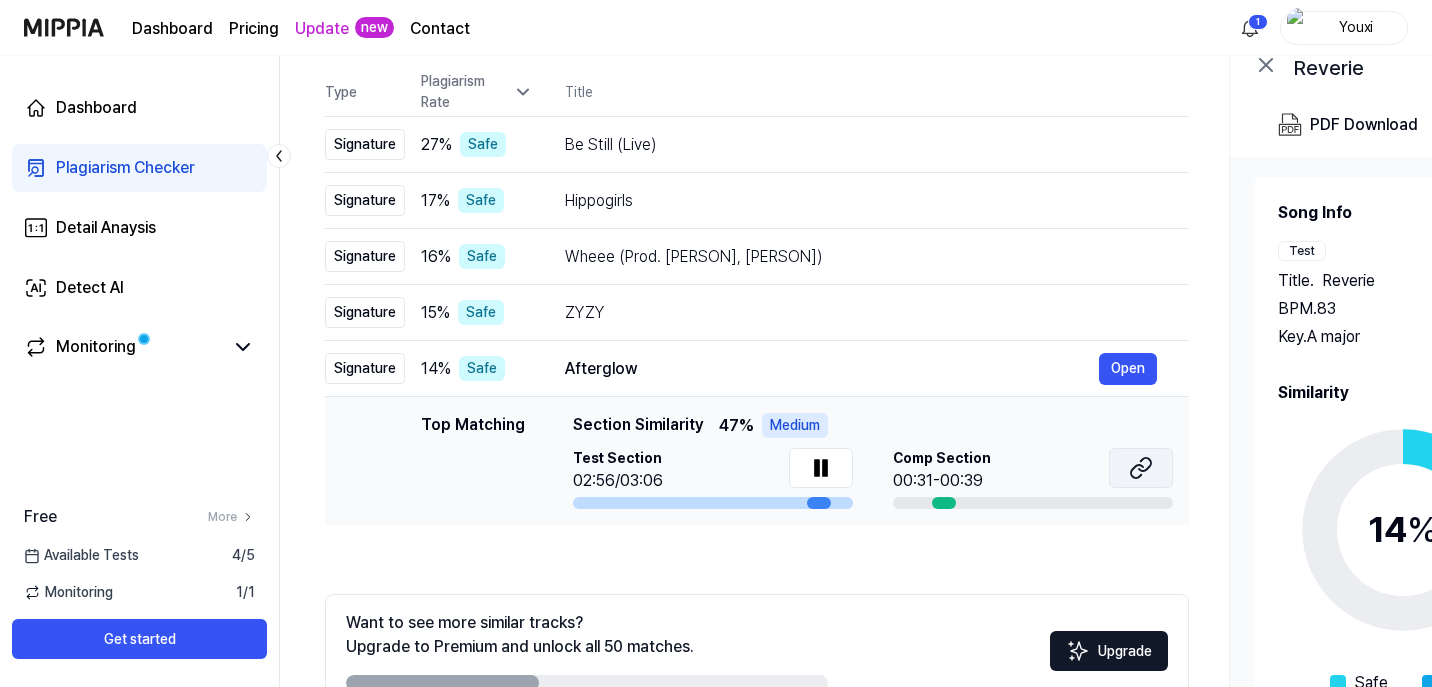 click 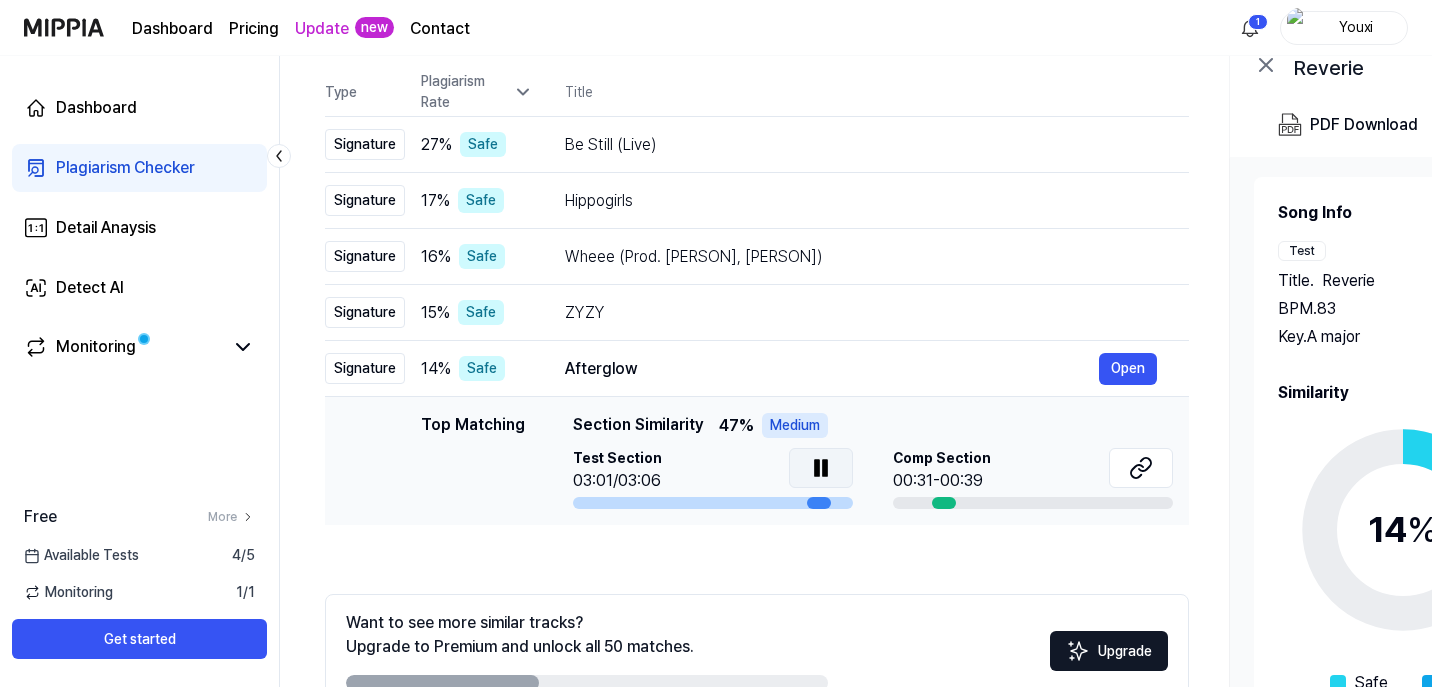 click 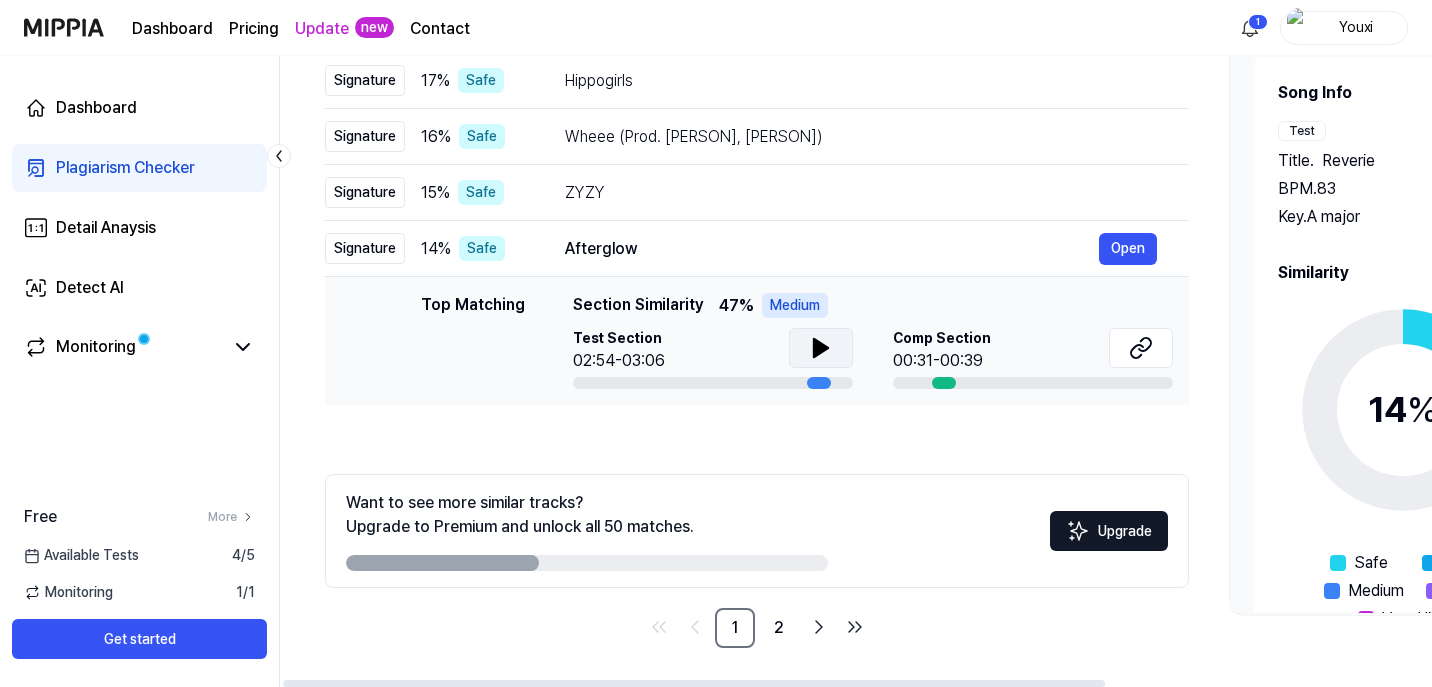 scroll, scrollTop: 321, scrollLeft: 0, axis: vertical 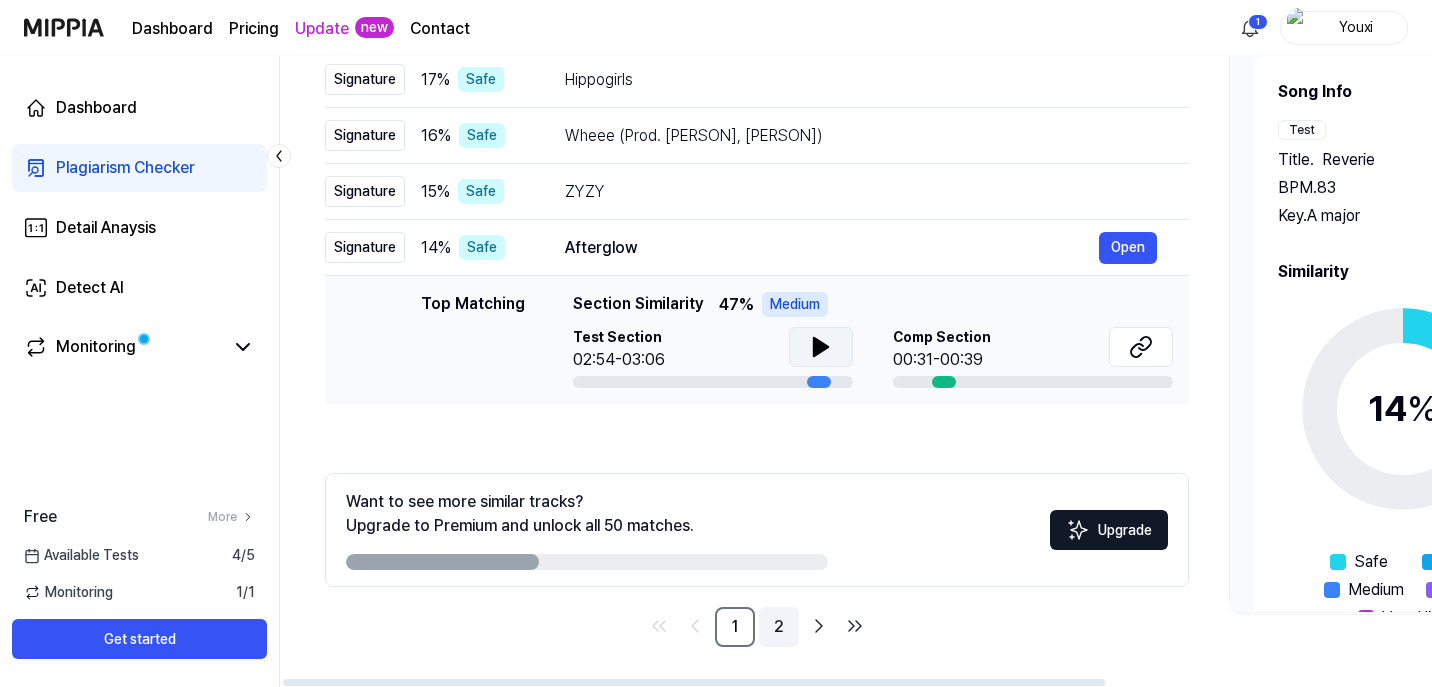 click on "2" at bounding box center [779, 627] 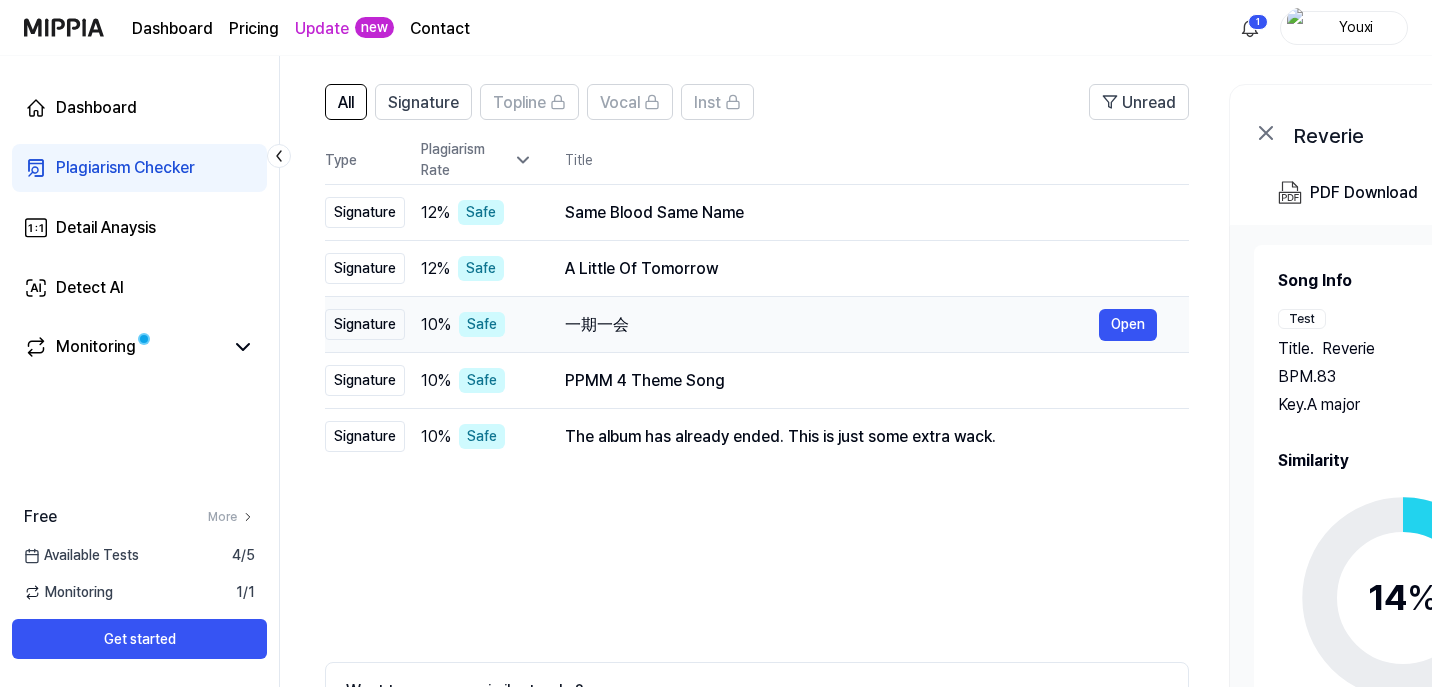 scroll, scrollTop: 321, scrollLeft: 0, axis: vertical 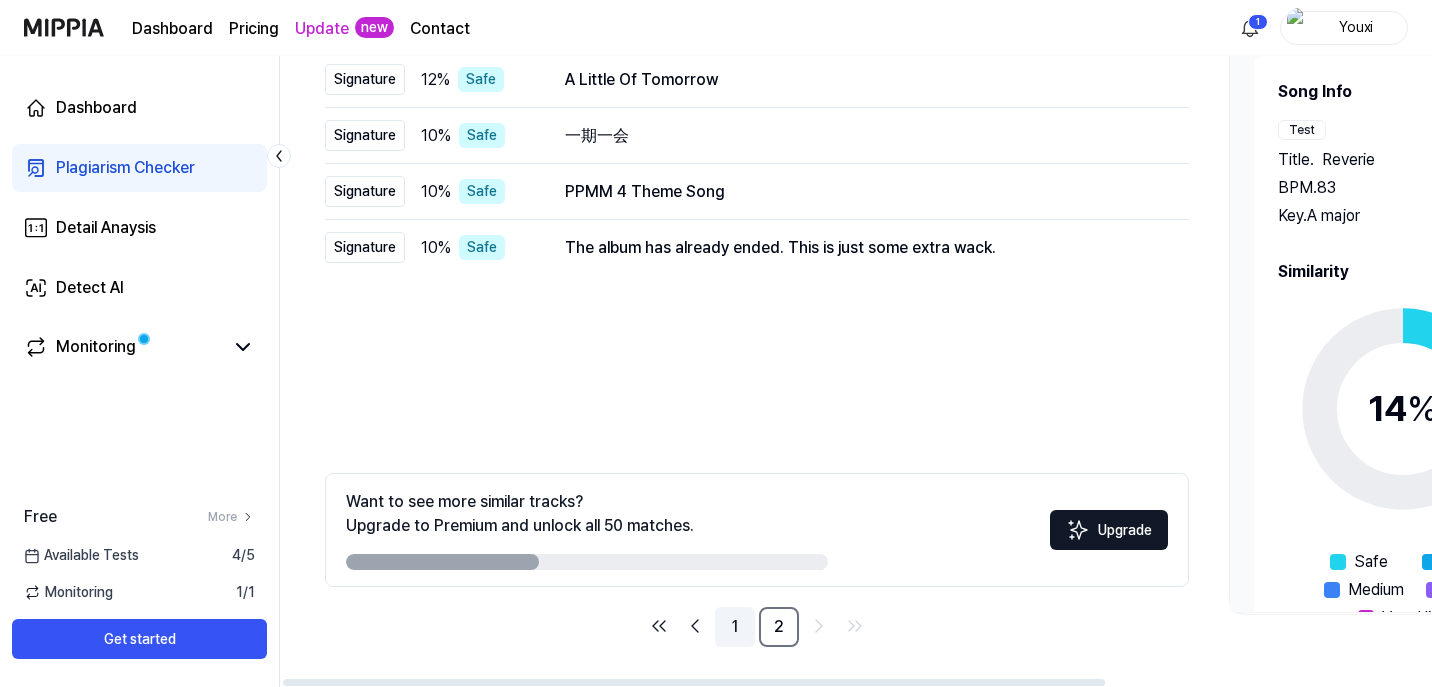 click on "1" at bounding box center (735, 627) 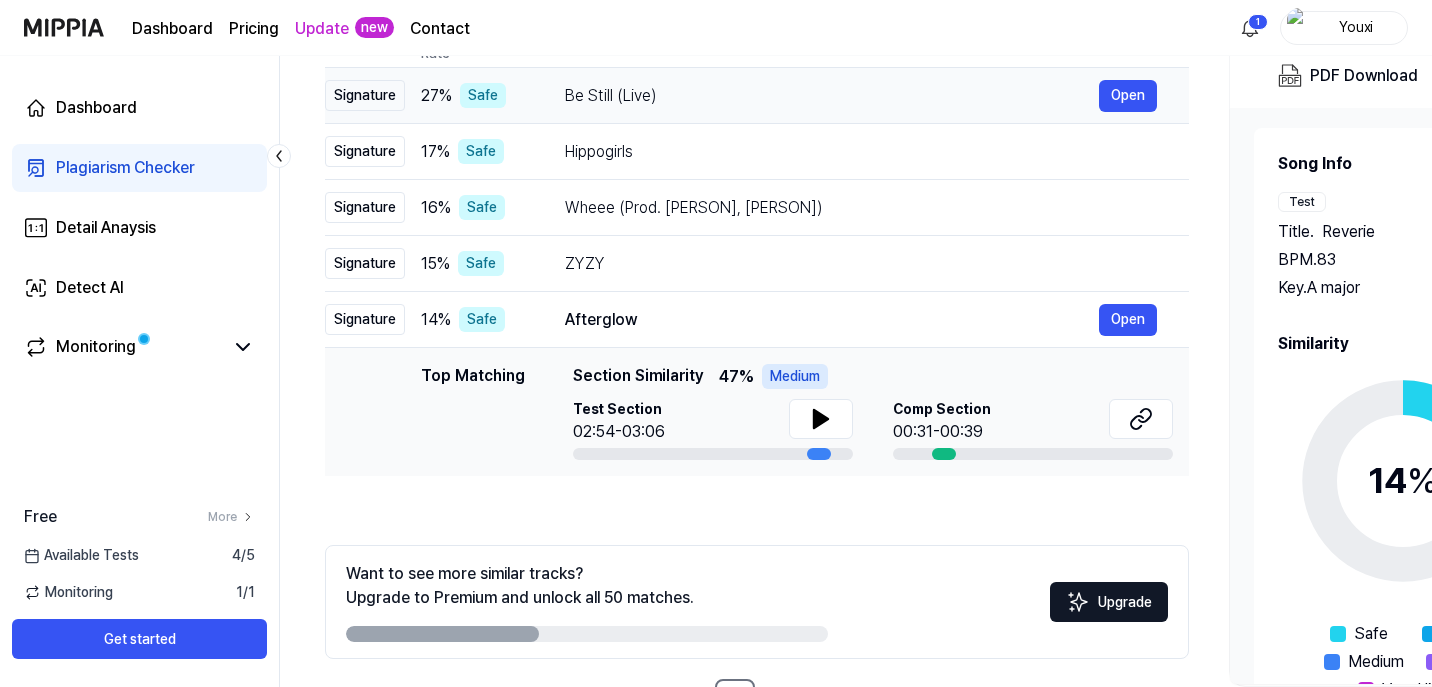 scroll, scrollTop: 0, scrollLeft: 0, axis: both 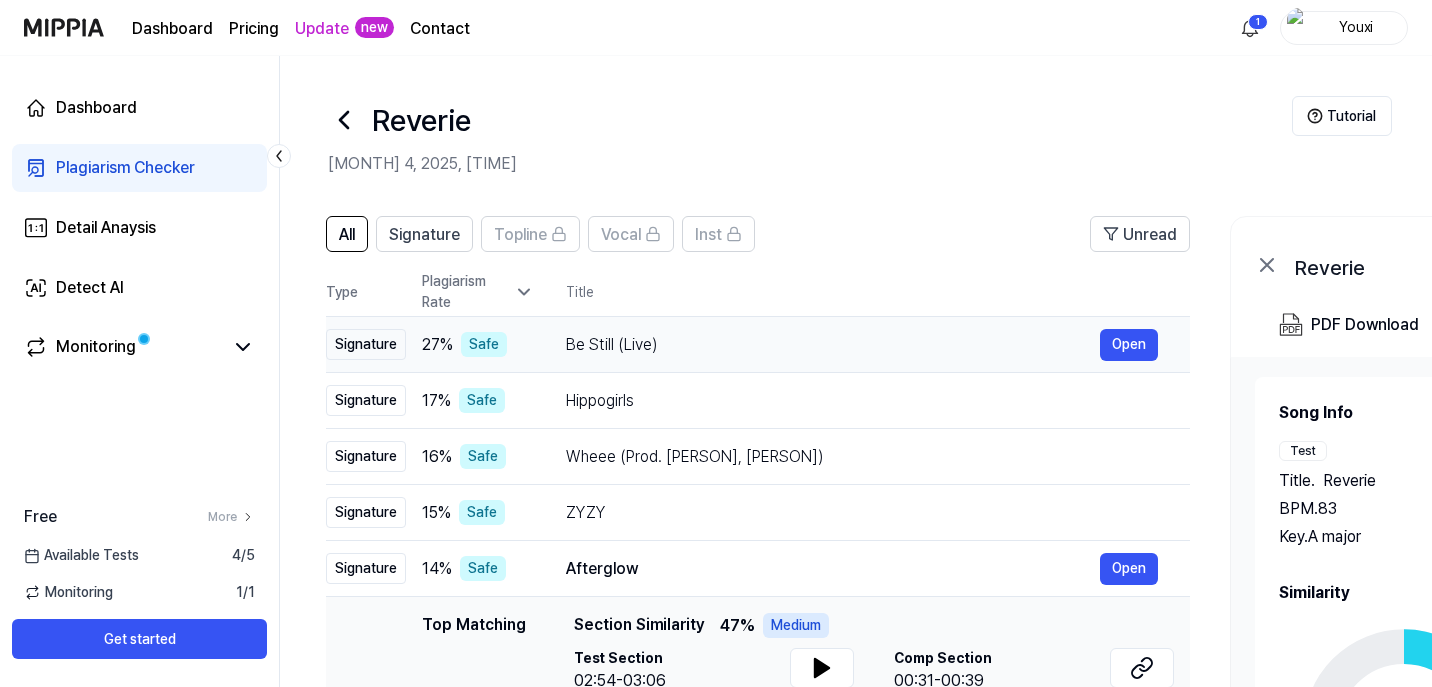 click on "Be Still (Live) Open" at bounding box center [862, 345] 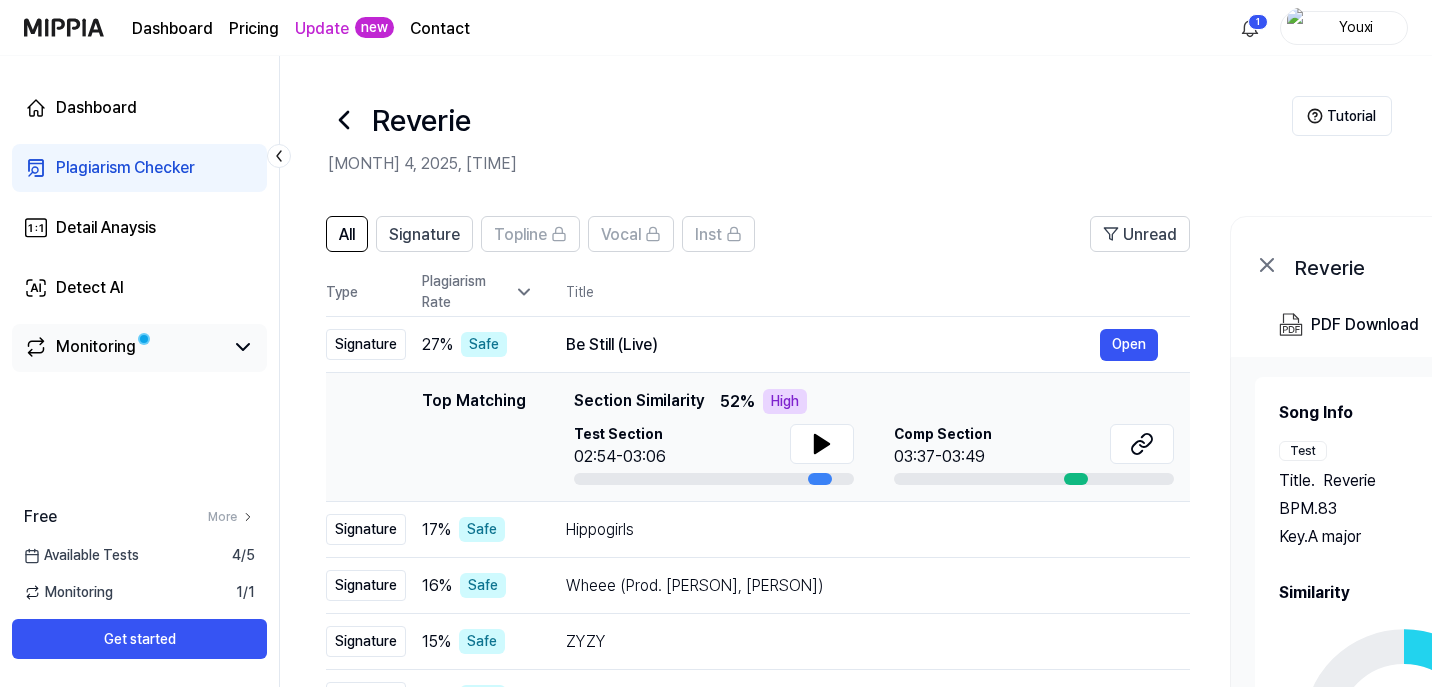 click on "Monitoring" at bounding box center [96, 347] 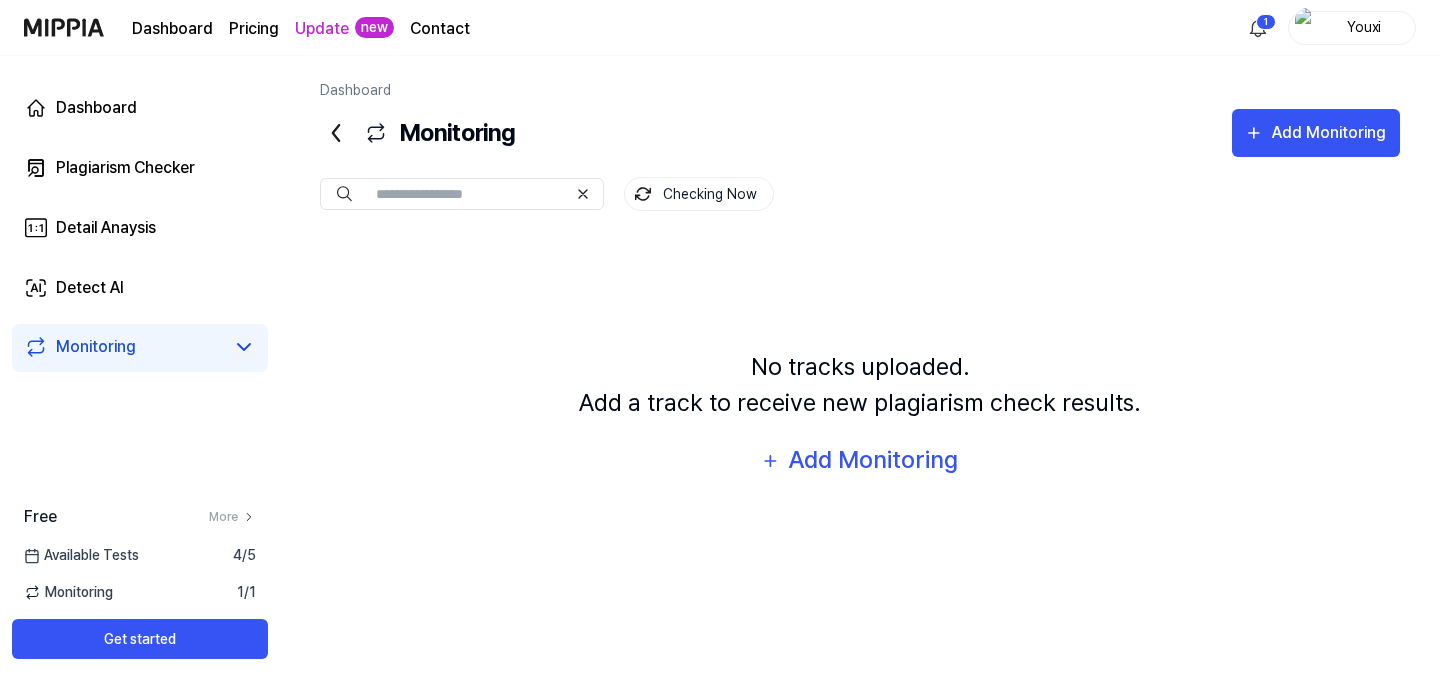 click 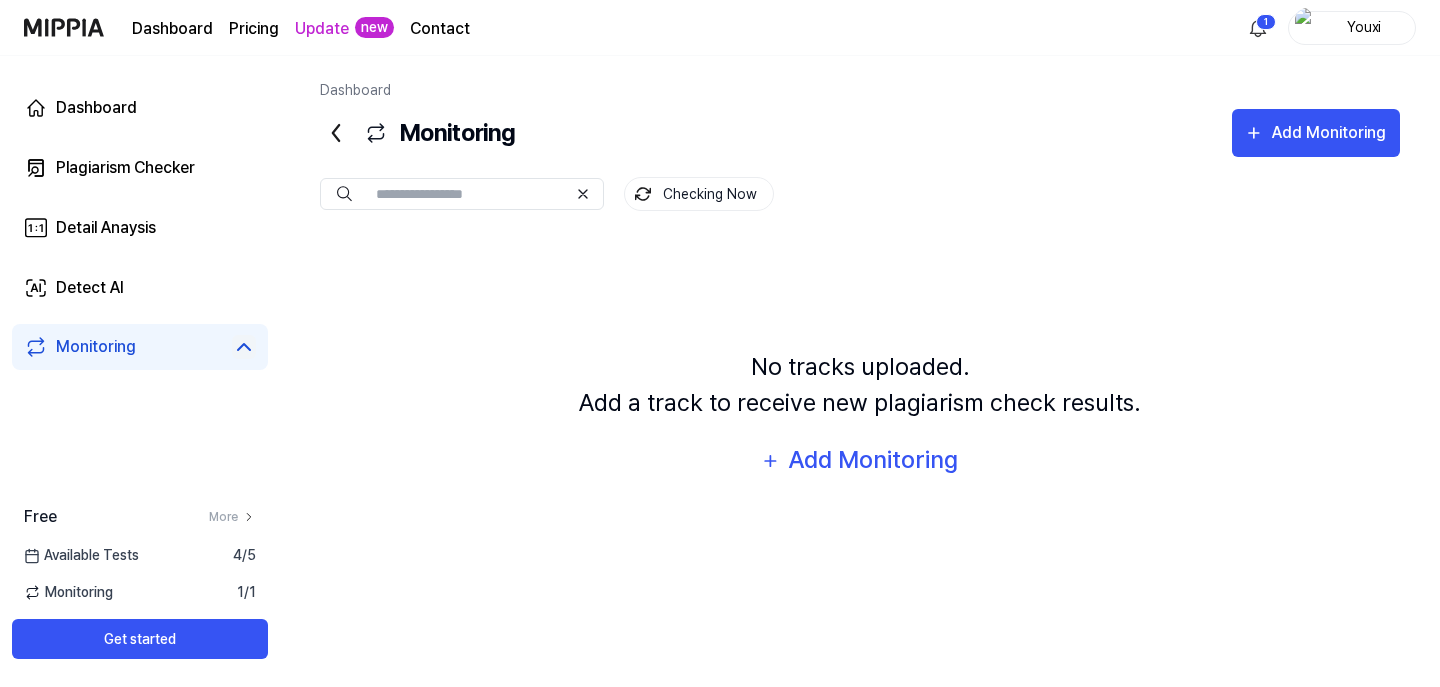 click 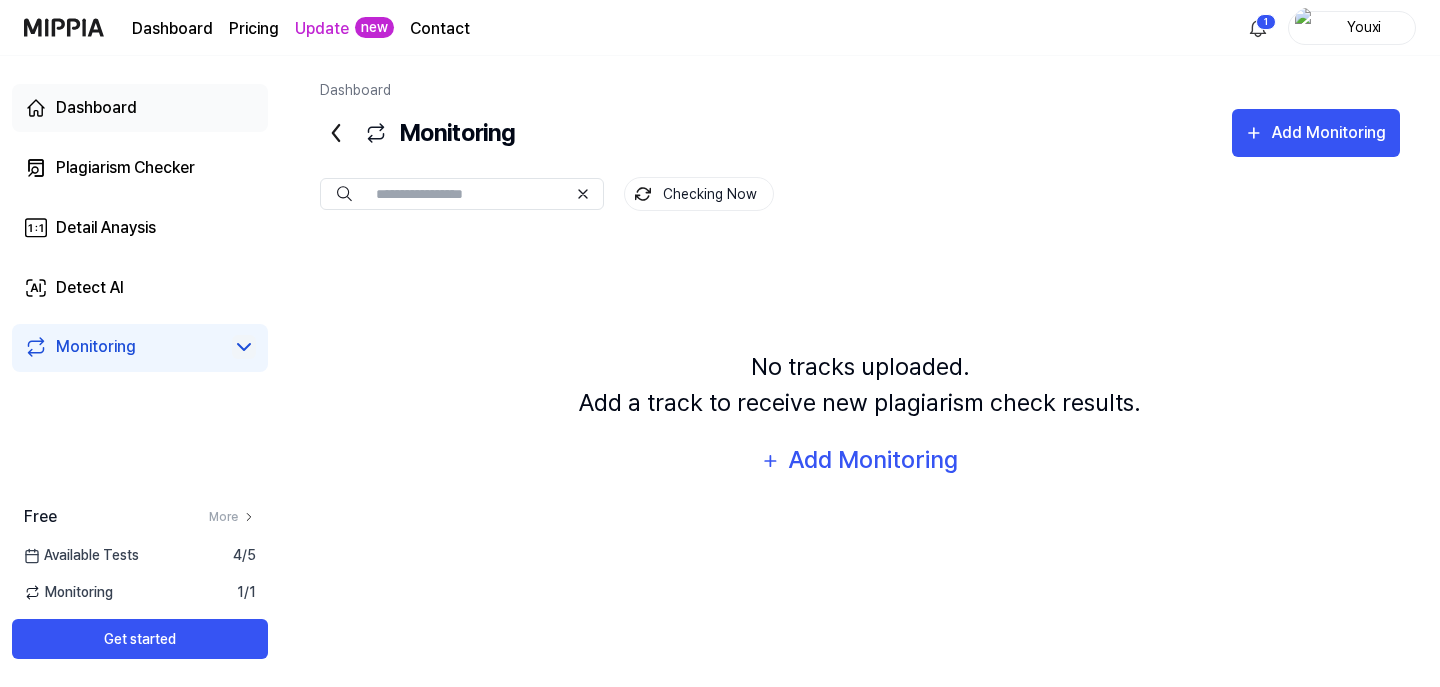 click on "Dashboard" at bounding box center [140, 108] 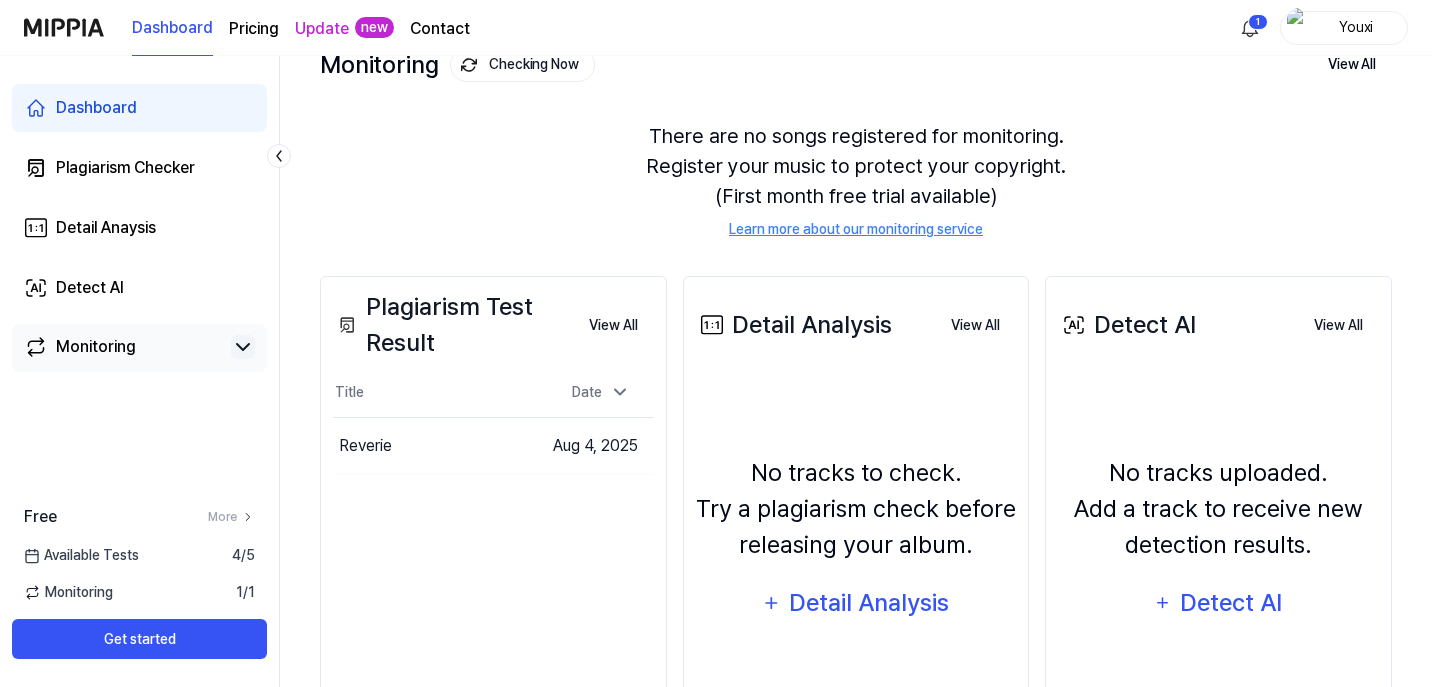 scroll, scrollTop: 200, scrollLeft: 0, axis: vertical 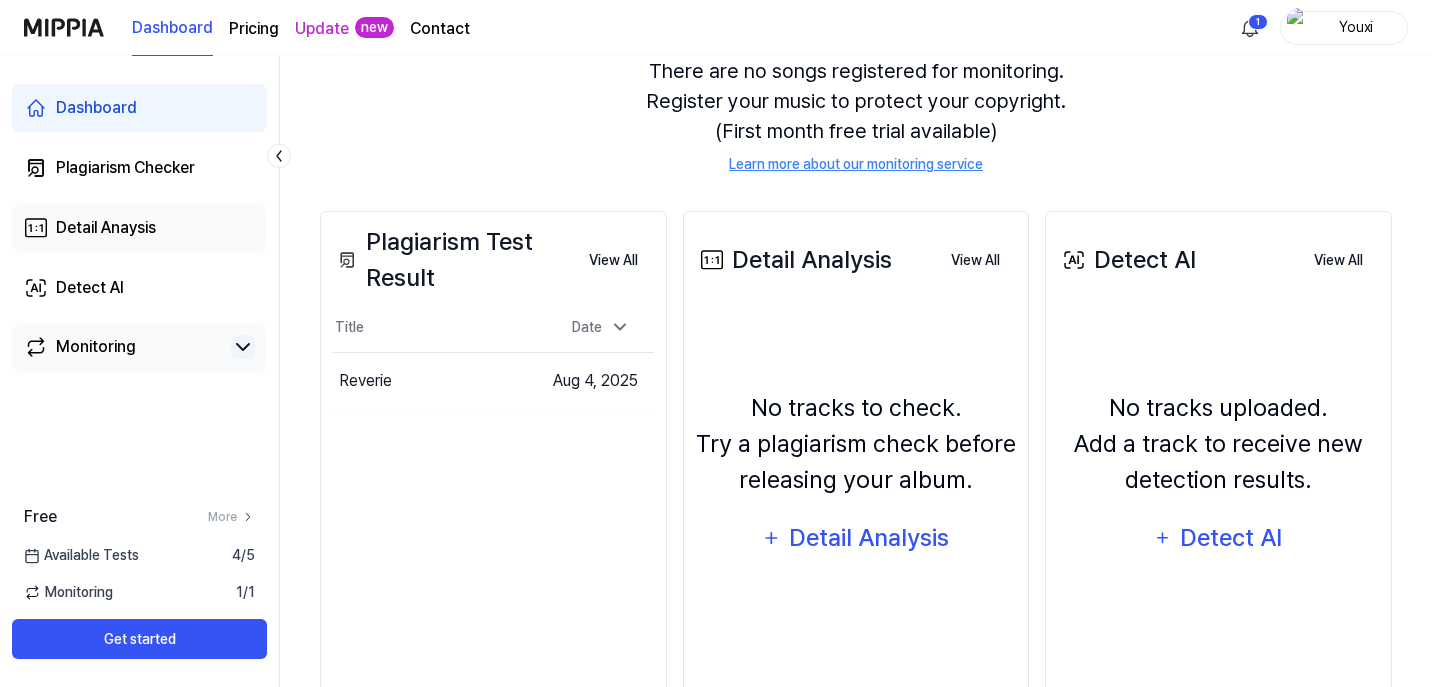 click on "Detail Anaysis" at bounding box center [106, 228] 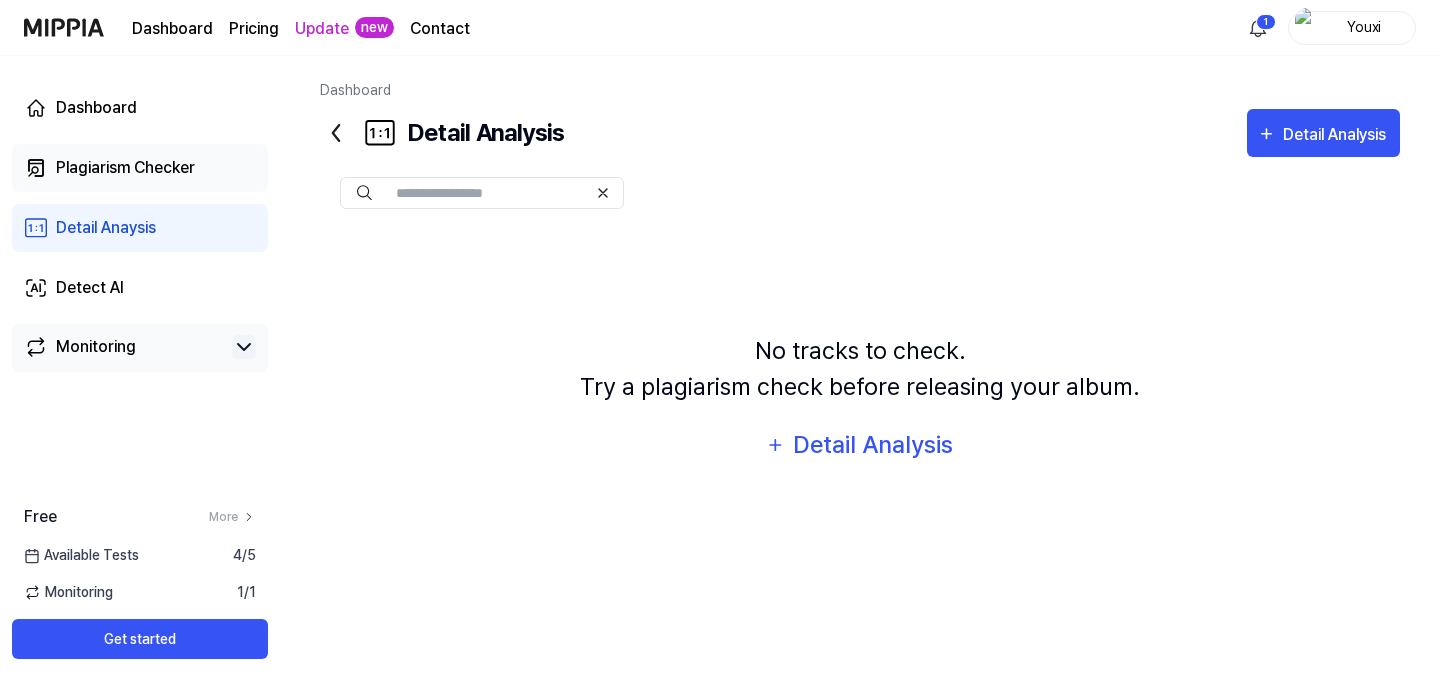click on "Plagiarism Checker" at bounding box center [125, 168] 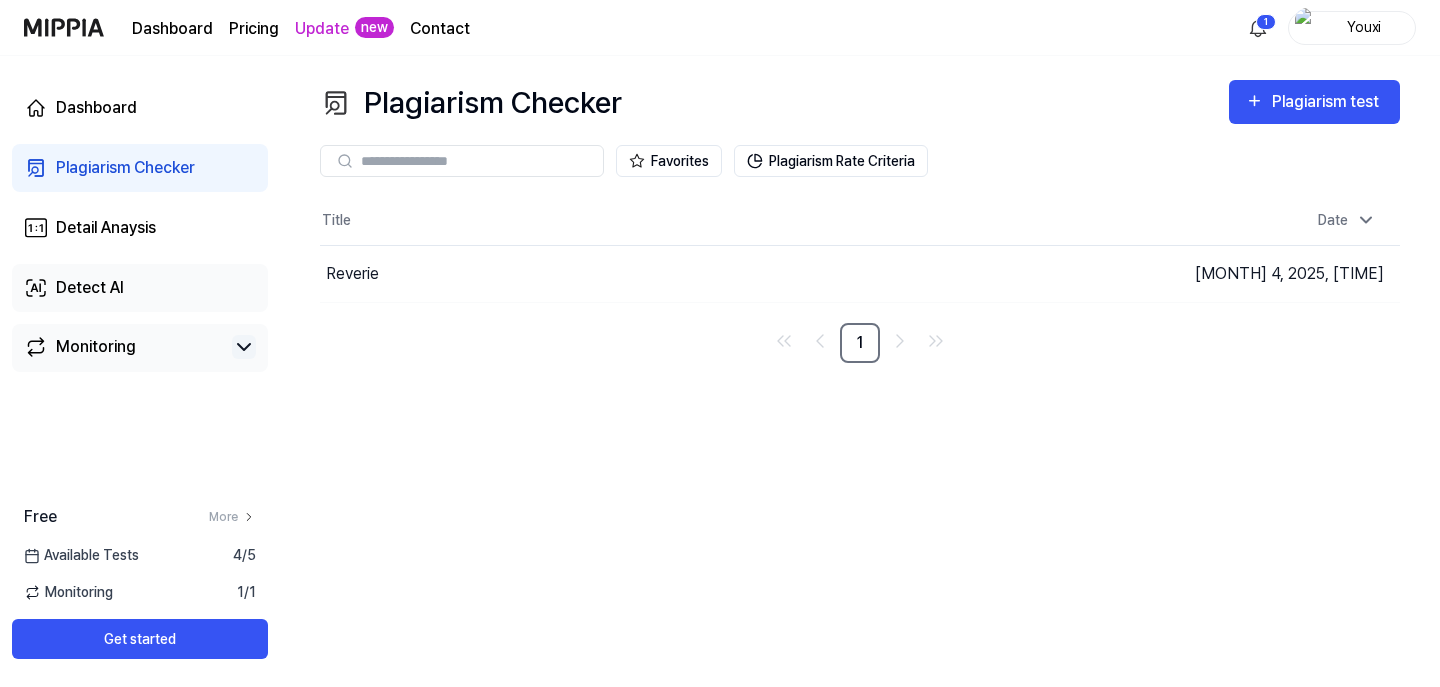 click on "Detect AI" at bounding box center (140, 288) 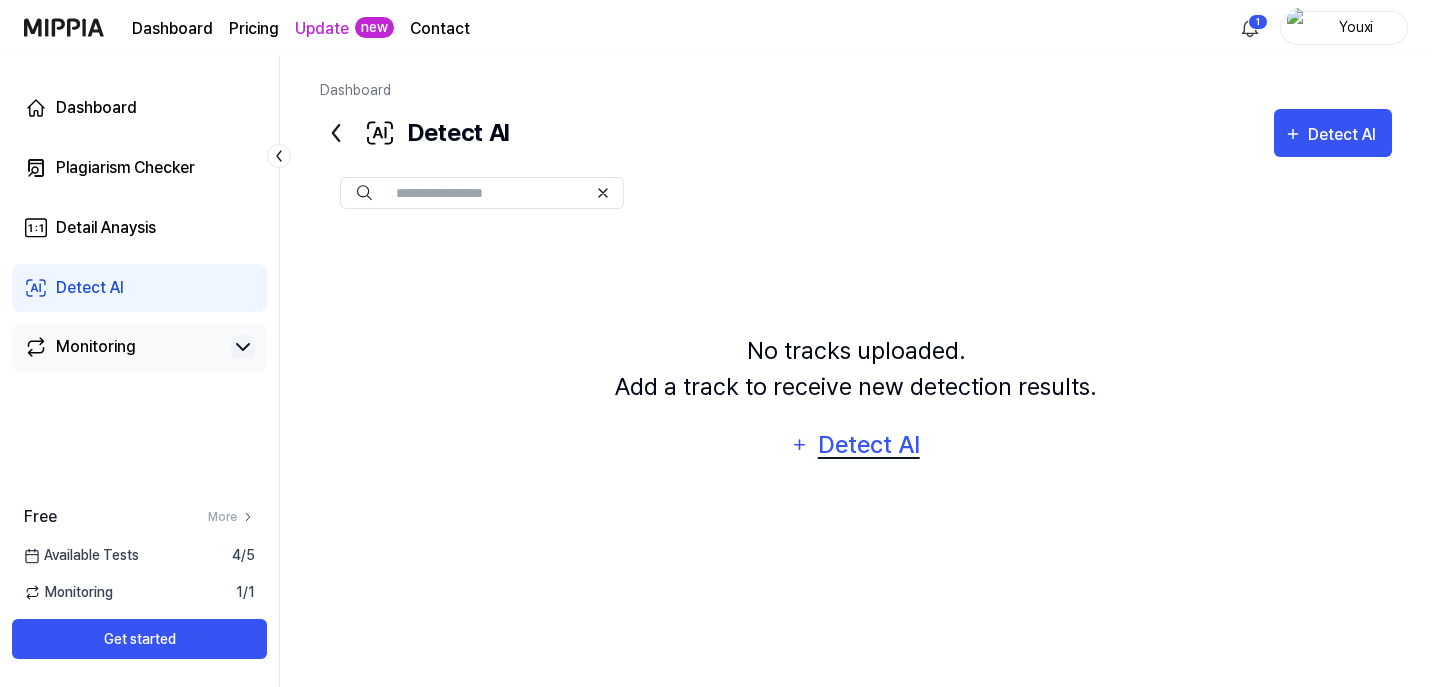 click on "Detect AI" at bounding box center [868, 445] 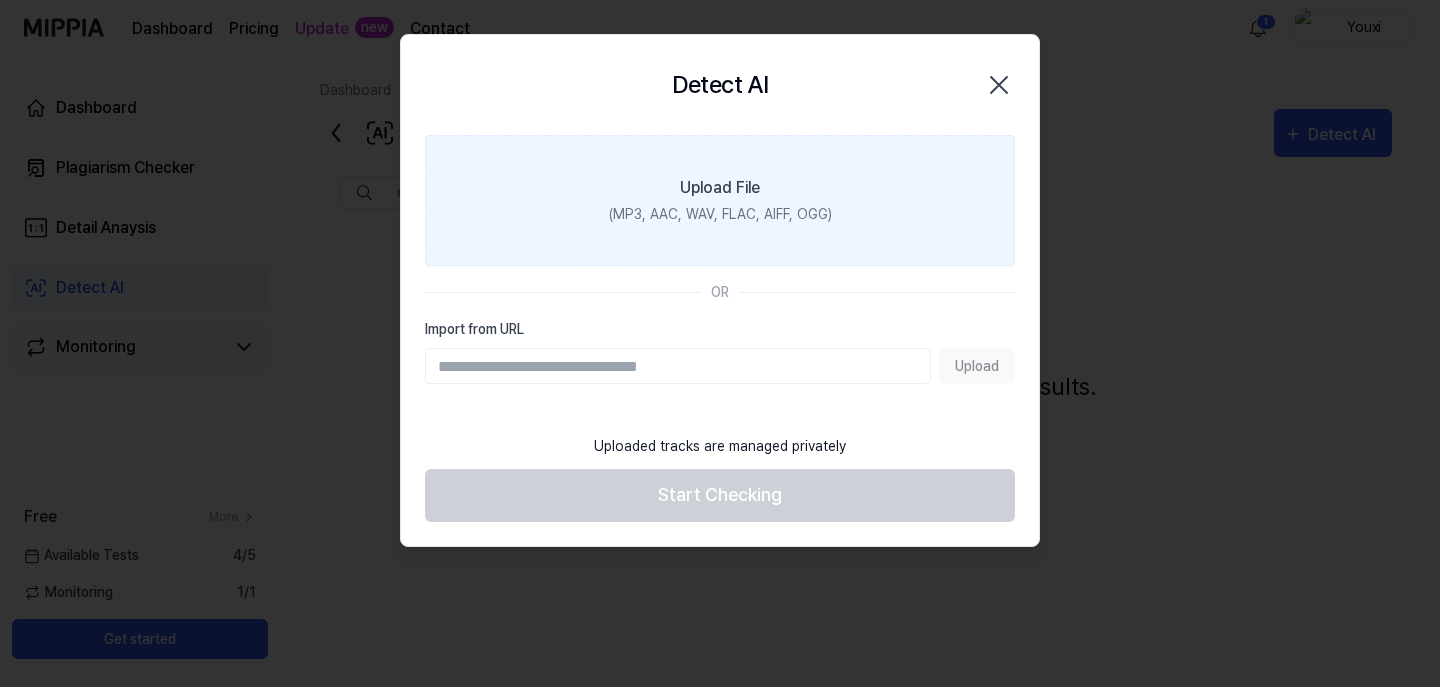 click on "(MP3, AAC, WAV, FLAC, AIFF, OGG)" at bounding box center [720, 214] 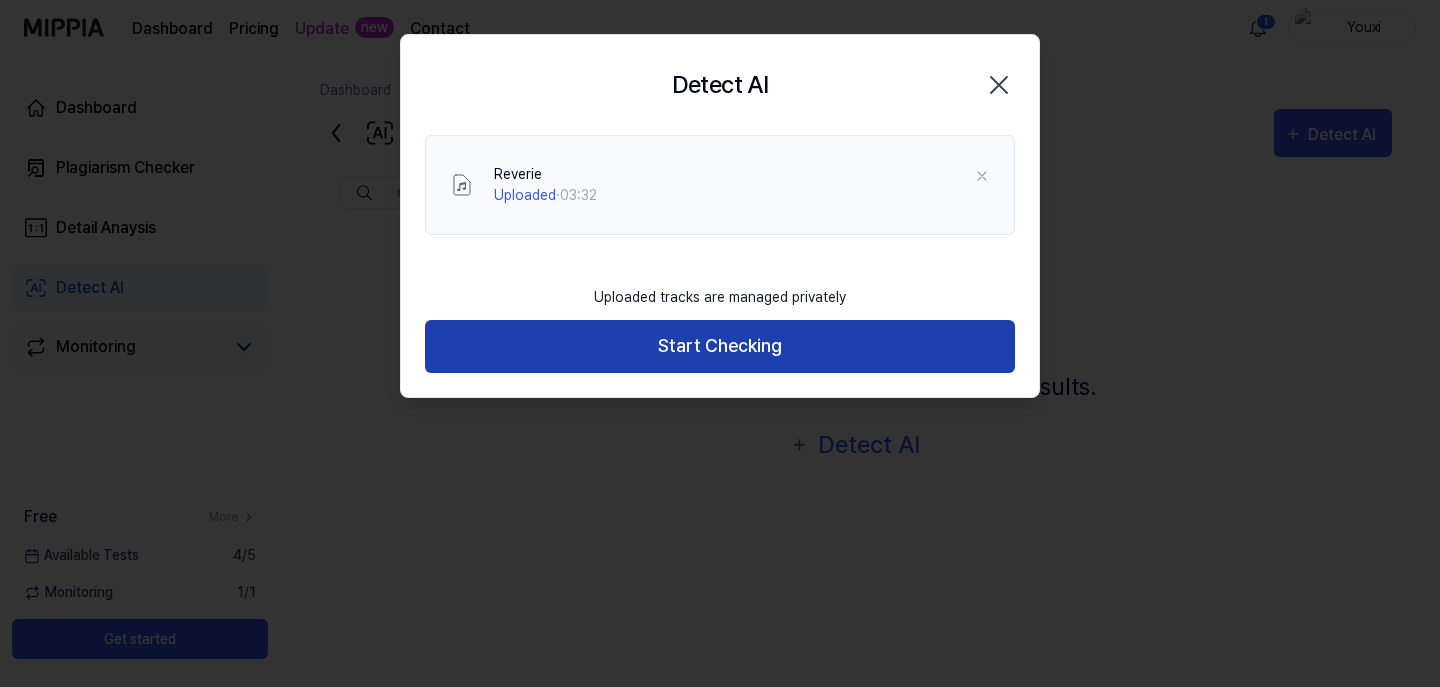click on "Start Checking" at bounding box center [720, 346] 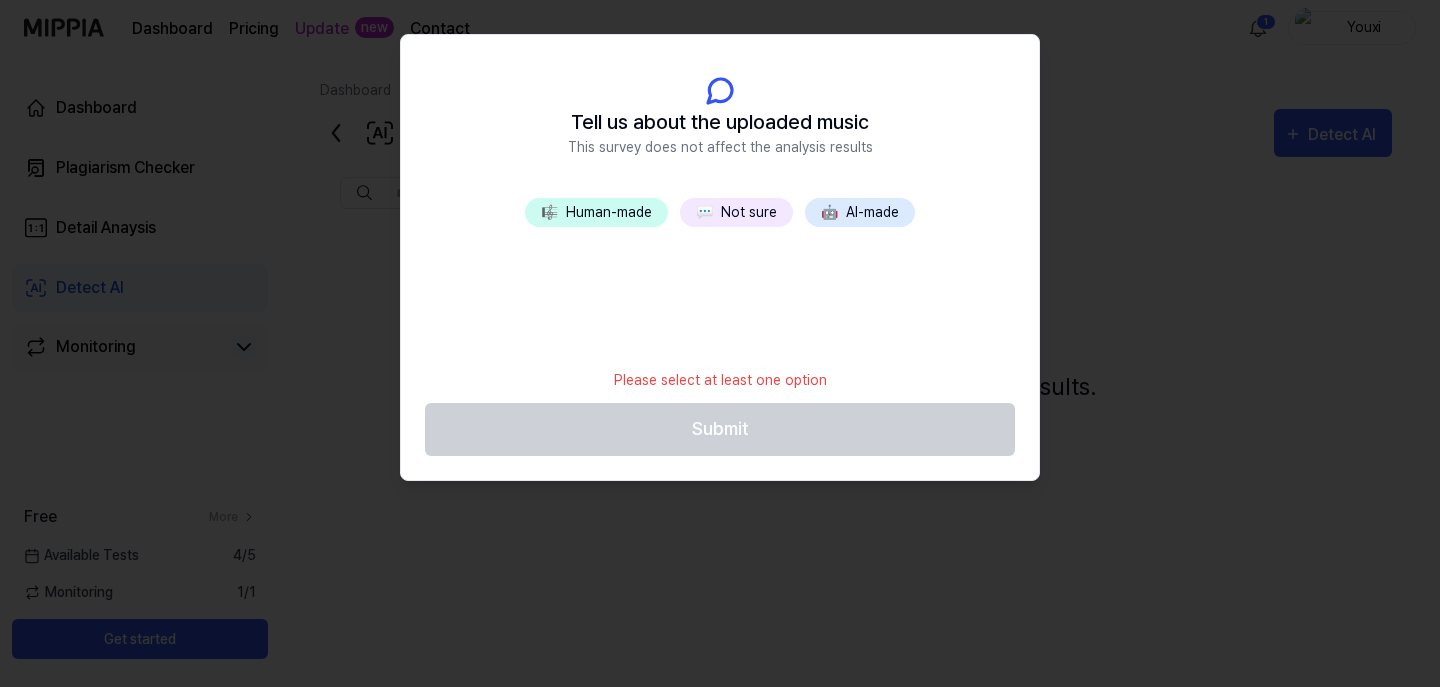 click on "🤖 AI-made" at bounding box center (860, 212) 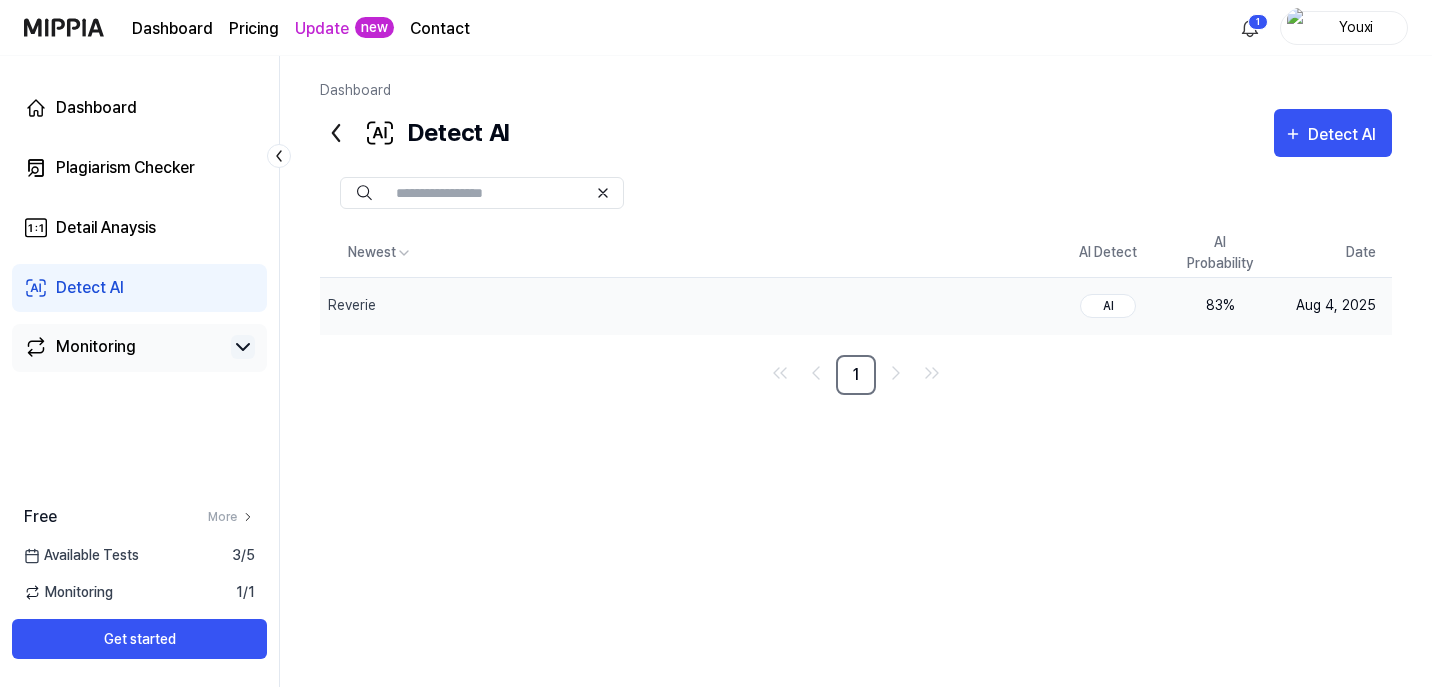 click on "83 %" at bounding box center [1220, 305] 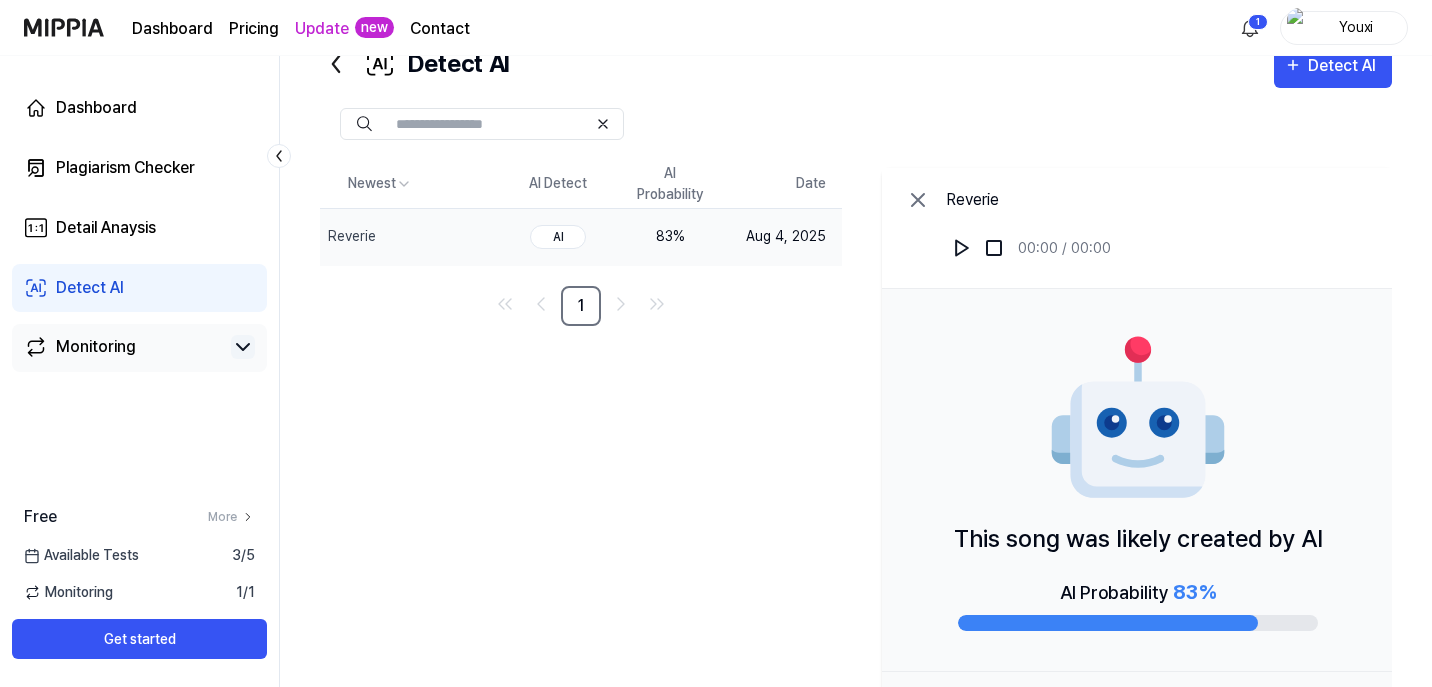 scroll, scrollTop: 153, scrollLeft: 0, axis: vertical 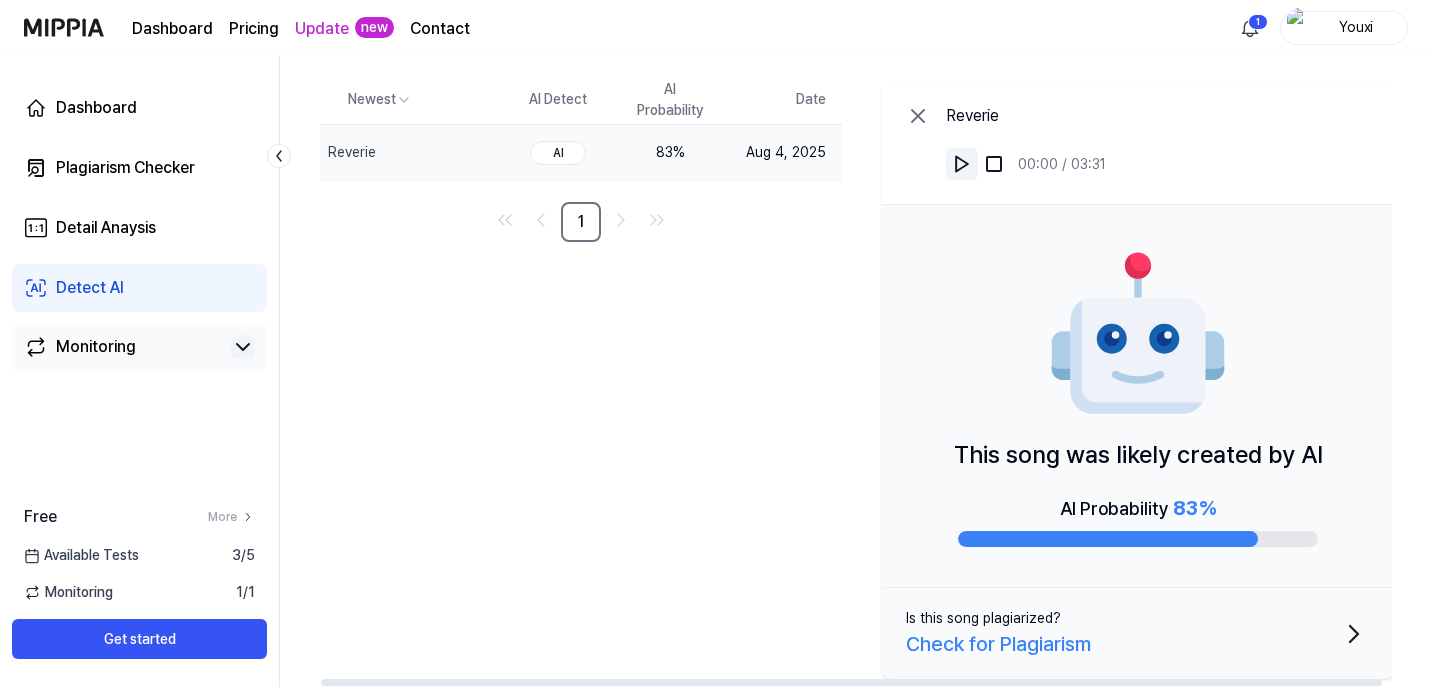 click at bounding box center (962, 164) 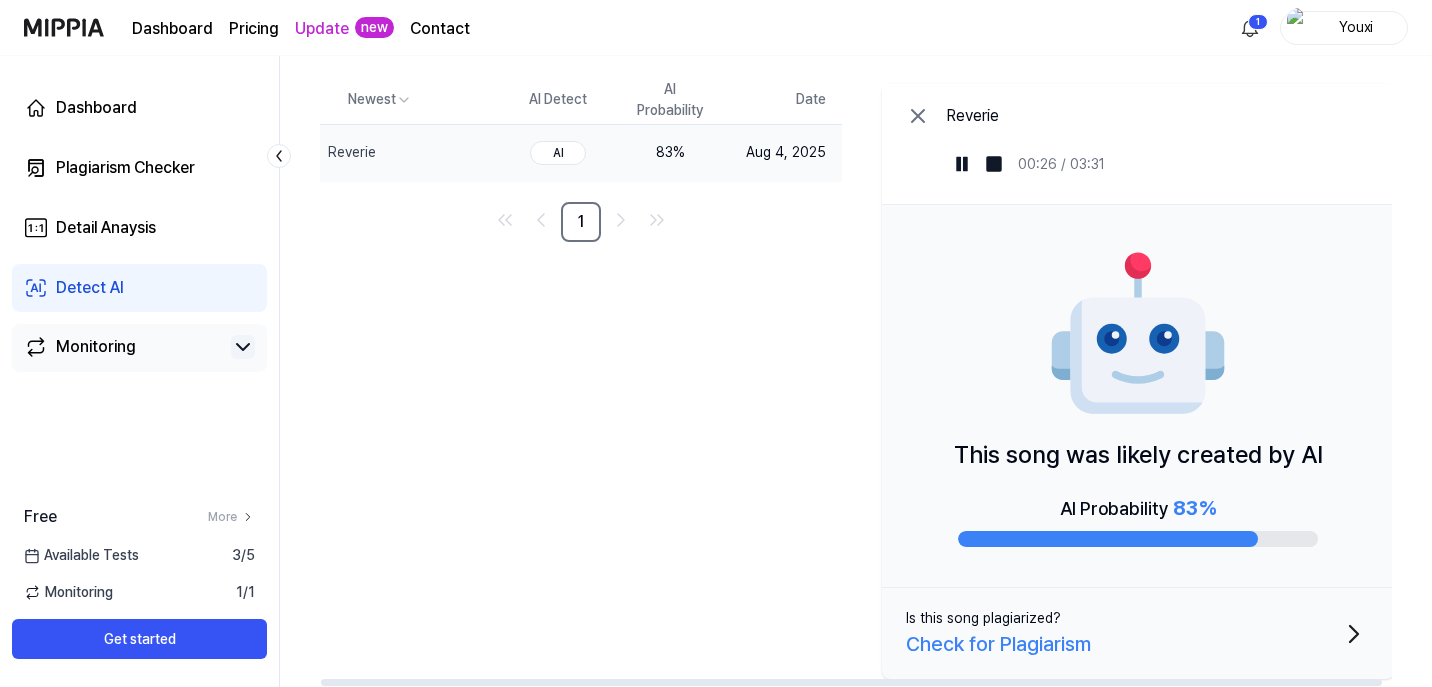 click 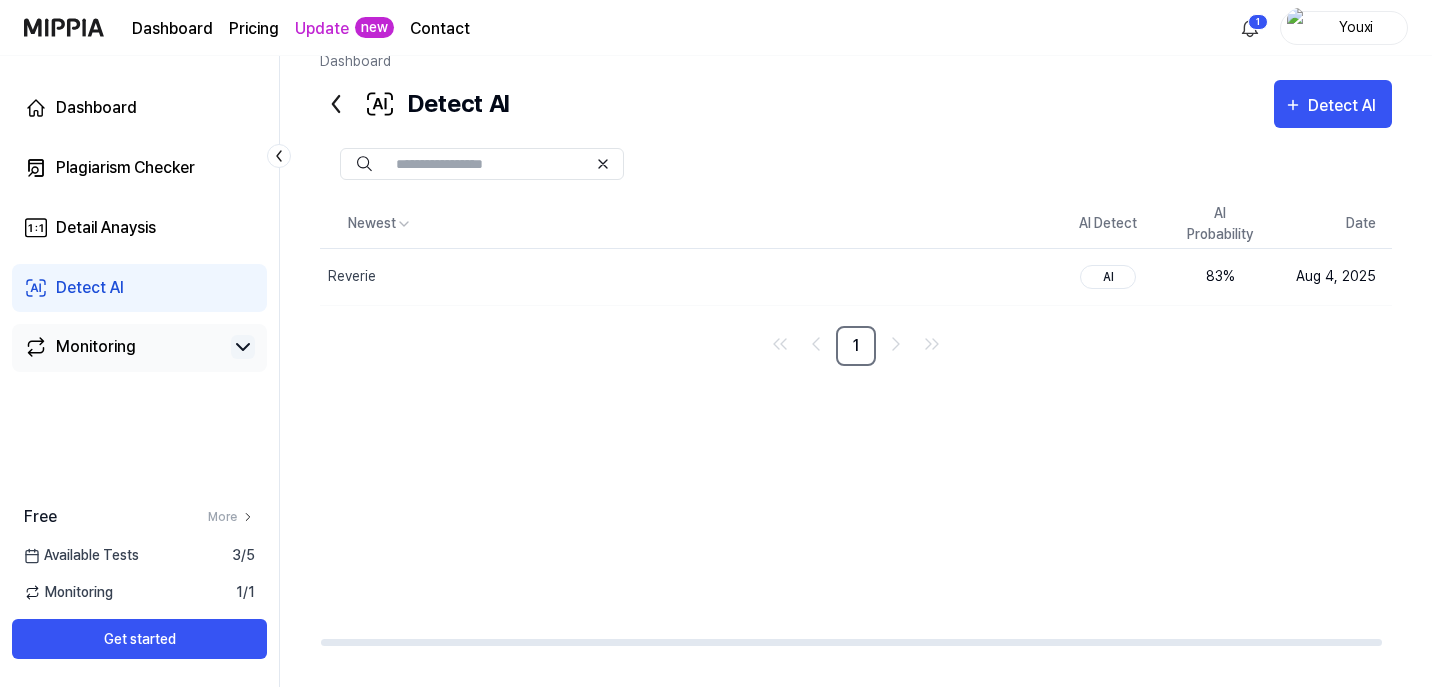 scroll, scrollTop: 28, scrollLeft: 0, axis: vertical 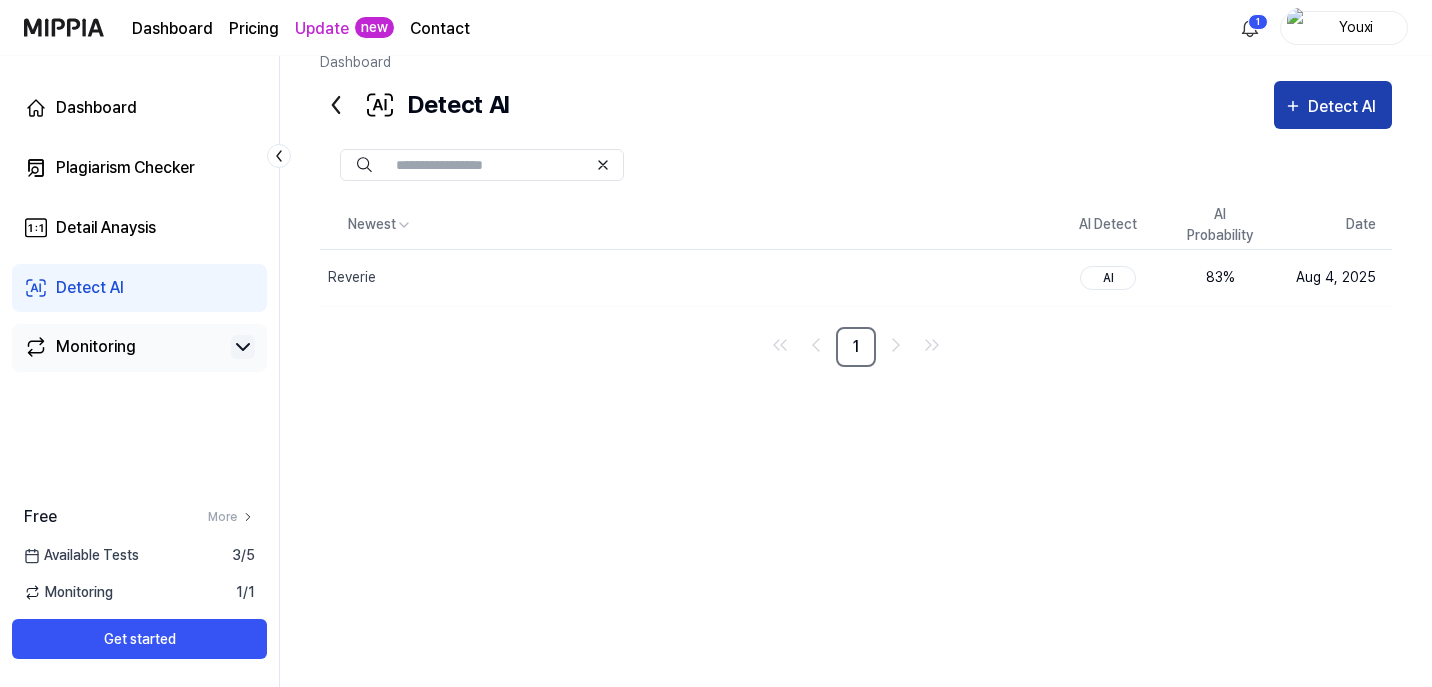click on "Detect AI" at bounding box center (1345, 107) 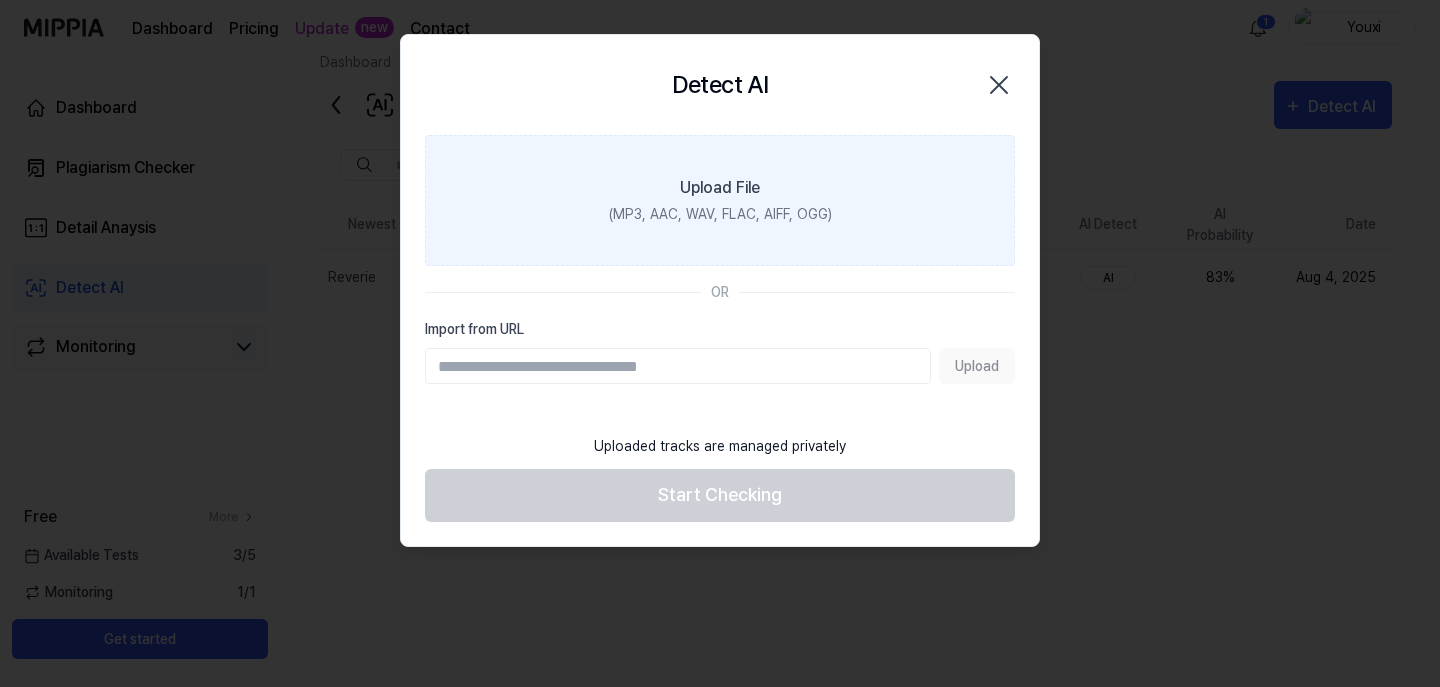 click on "Upload File (MP3, AAC, WAV, FLAC, AIFF, OGG)" at bounding box center (720, 200) 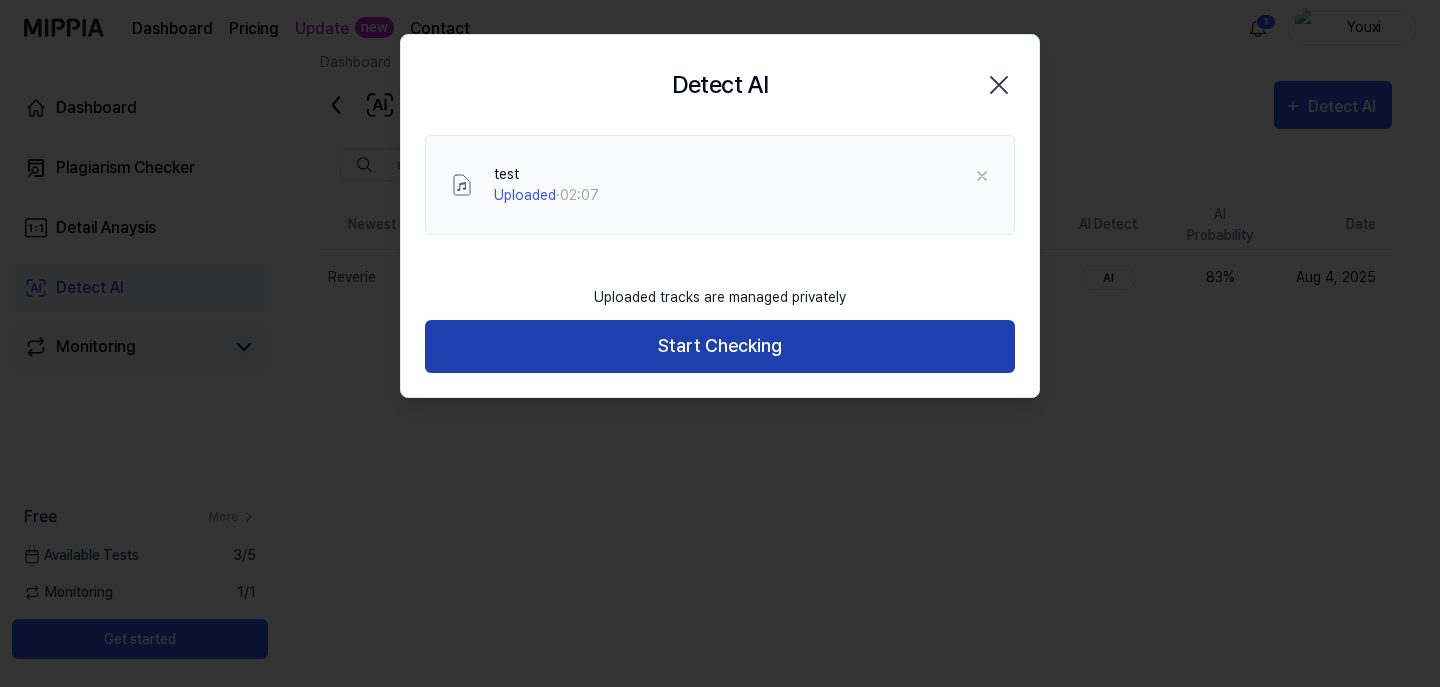 click on "Start Checking" at bounding box center (720, 346) 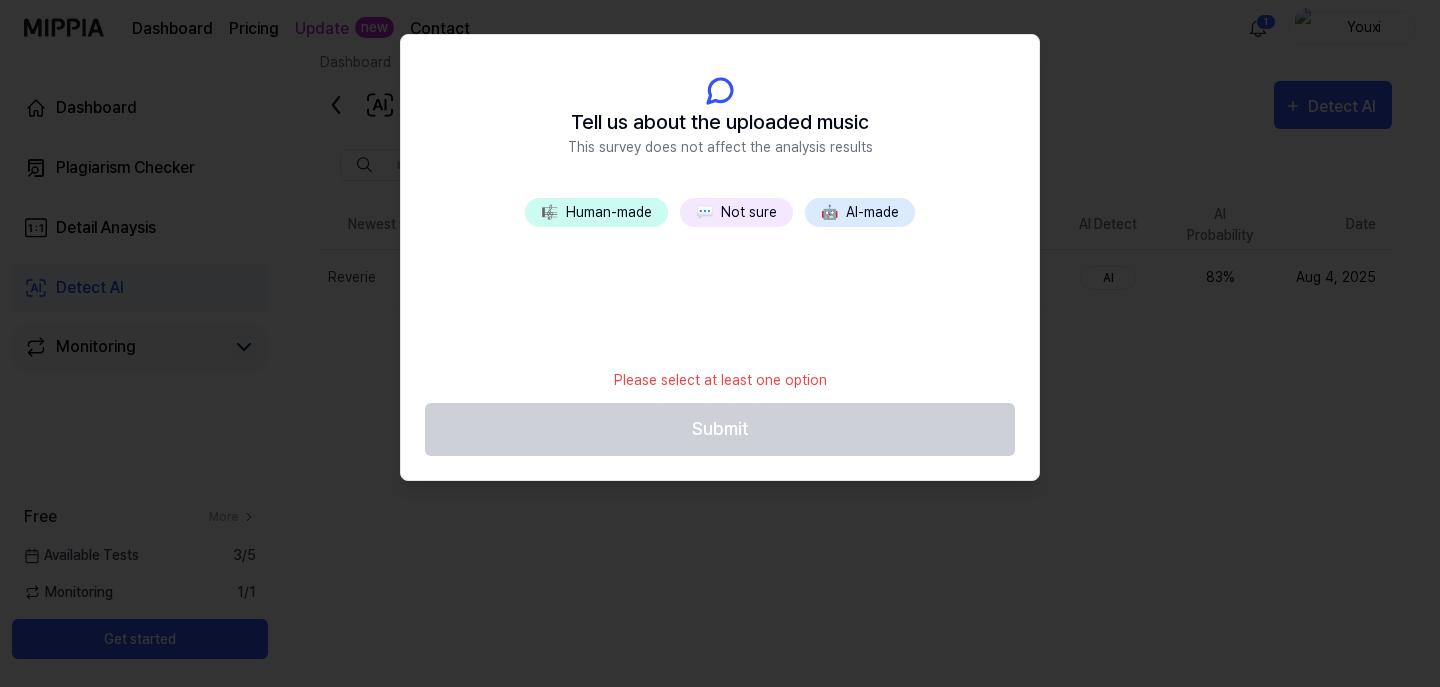 click on "🎼 Human-made 💬 Not sure 🤖 AI-made" at bounding box center (720, 278) 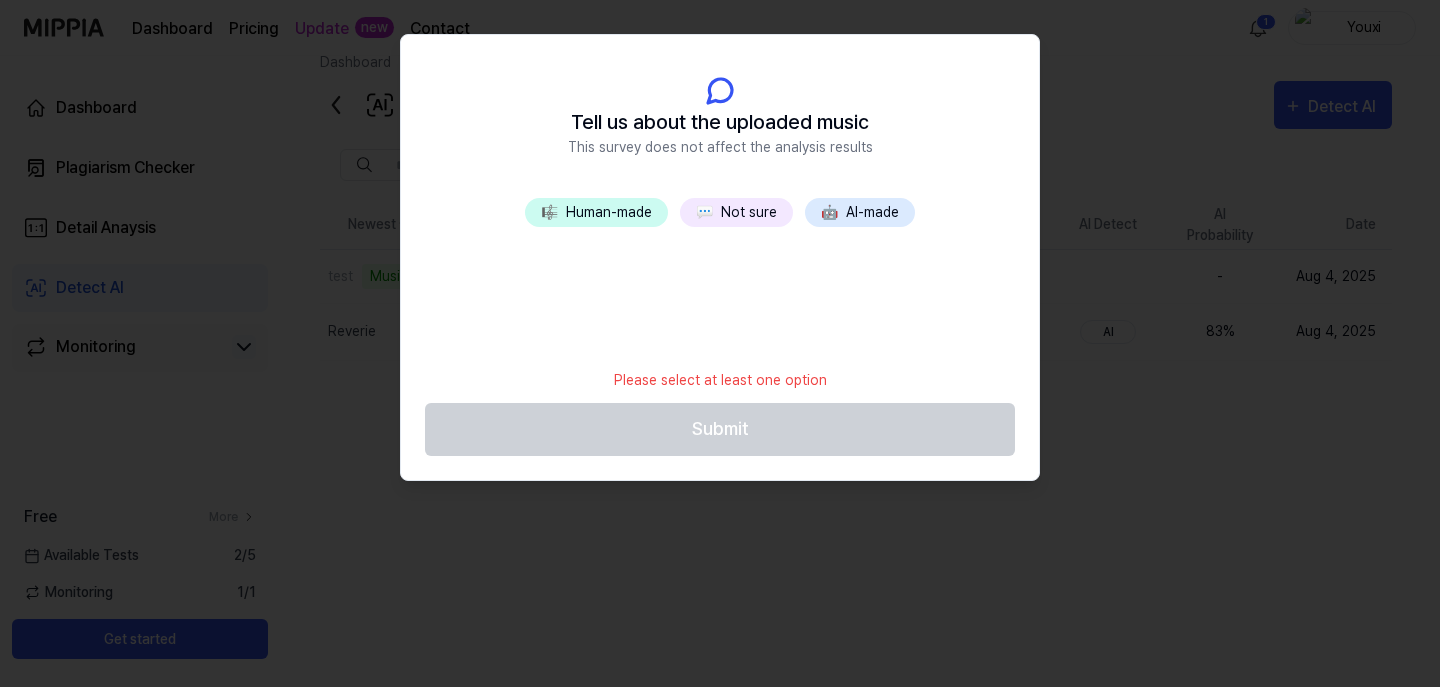 click on "🤖 AI-made" at bounding box center (860, 212) 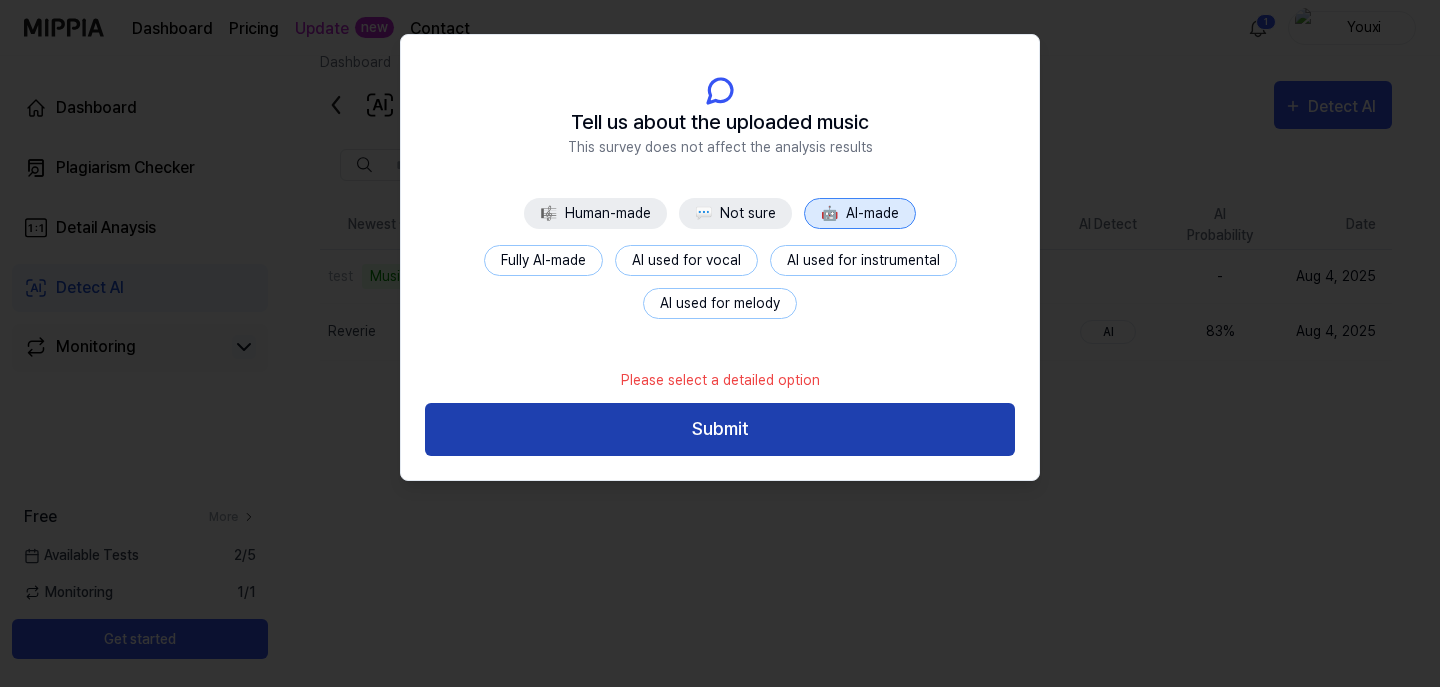 click on "Submit" at bounding box center [720, 429] 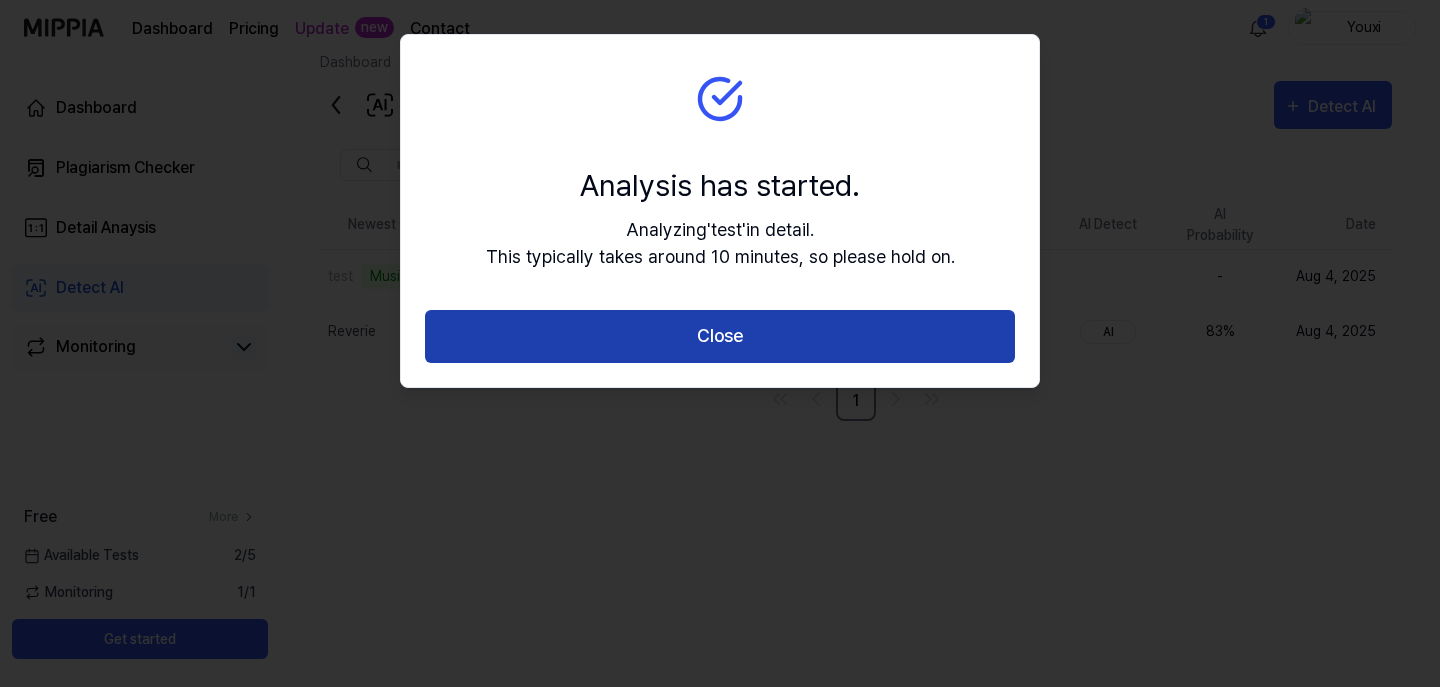 click on "Close" at bounding box center (720, 336) 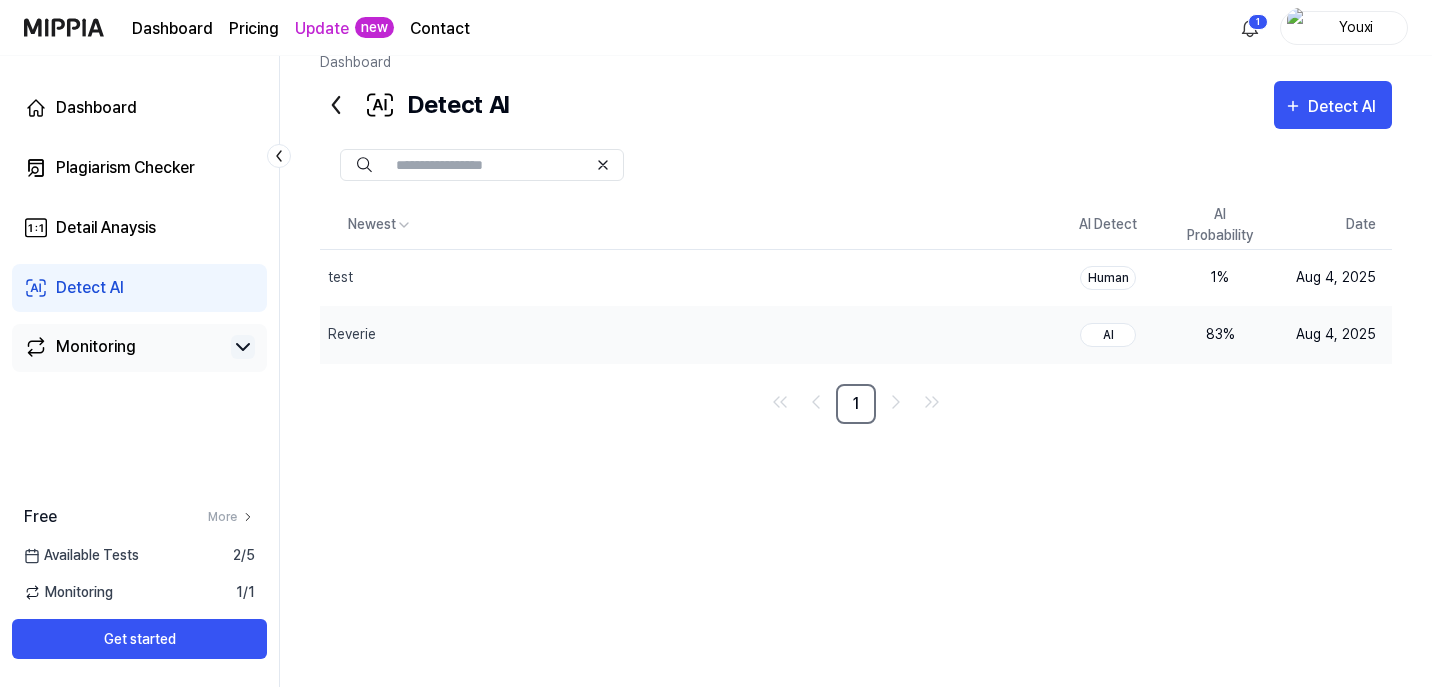 click on "AI" at bounding box center (1108, 335) 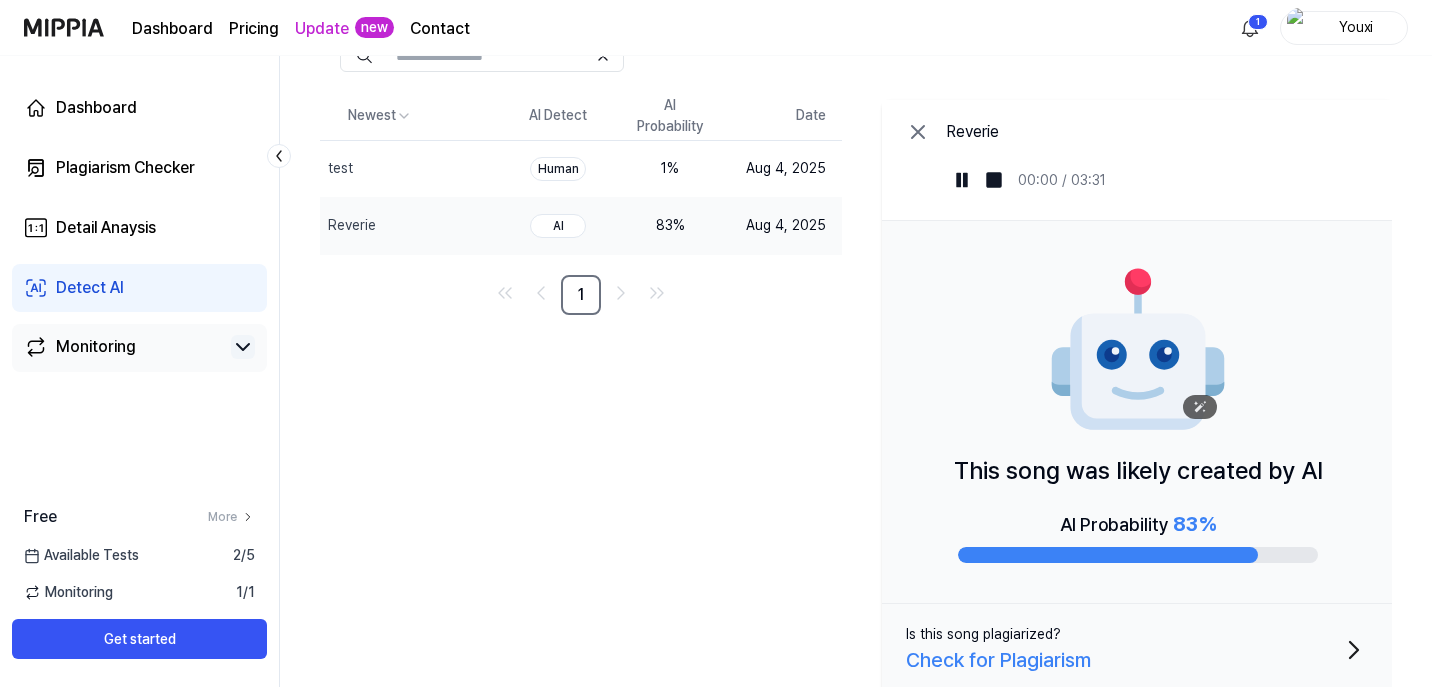 scroll, scrollTop: 153, scrollLeft: 0, axis: vertical 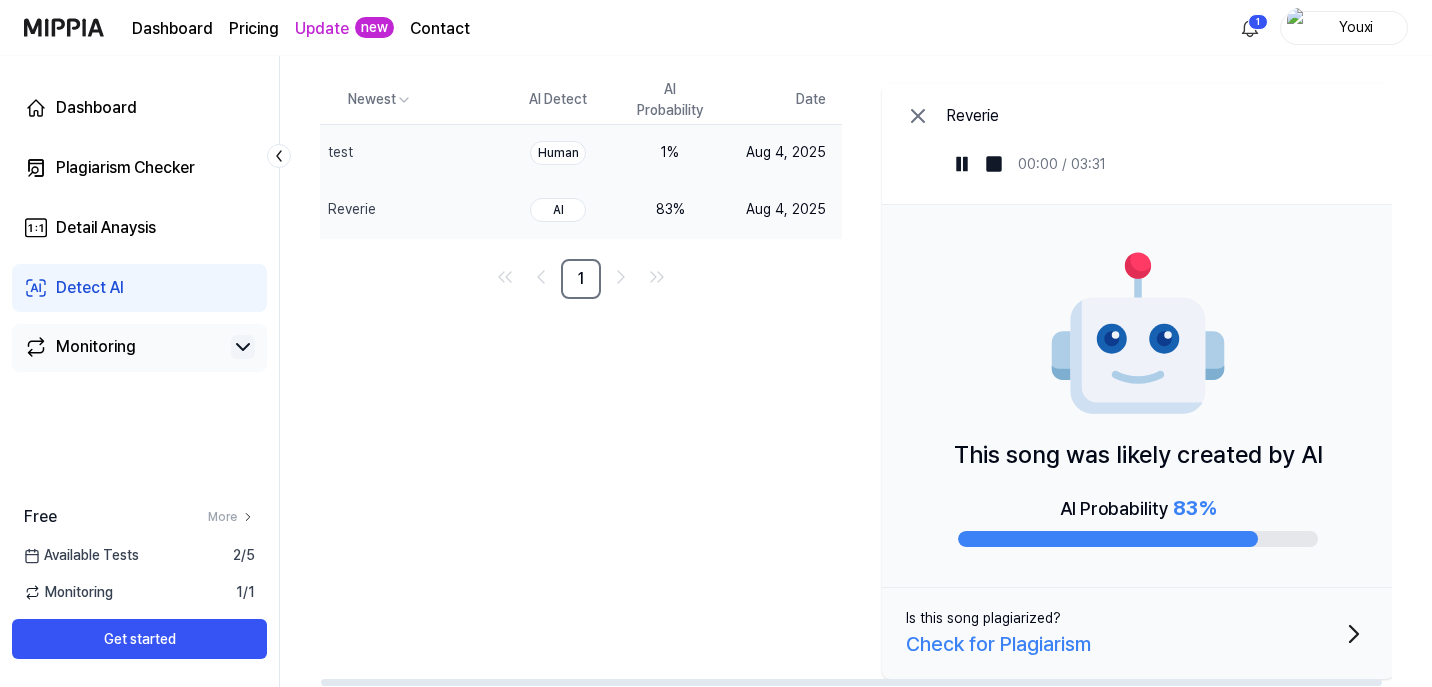 click on "Aug 4, 2025" at bounding box center (784, 152) 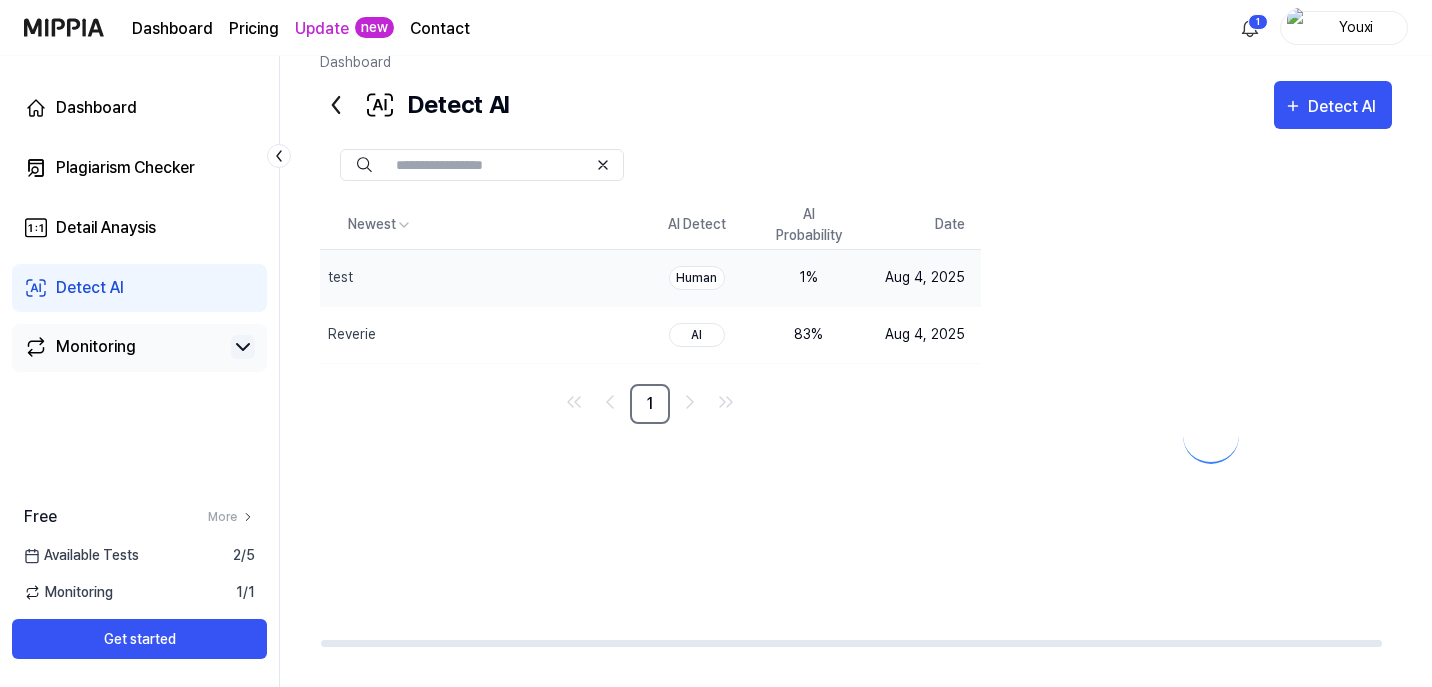 scroll, scrollTop: 153, scrollLeft: 0, axis: vertical 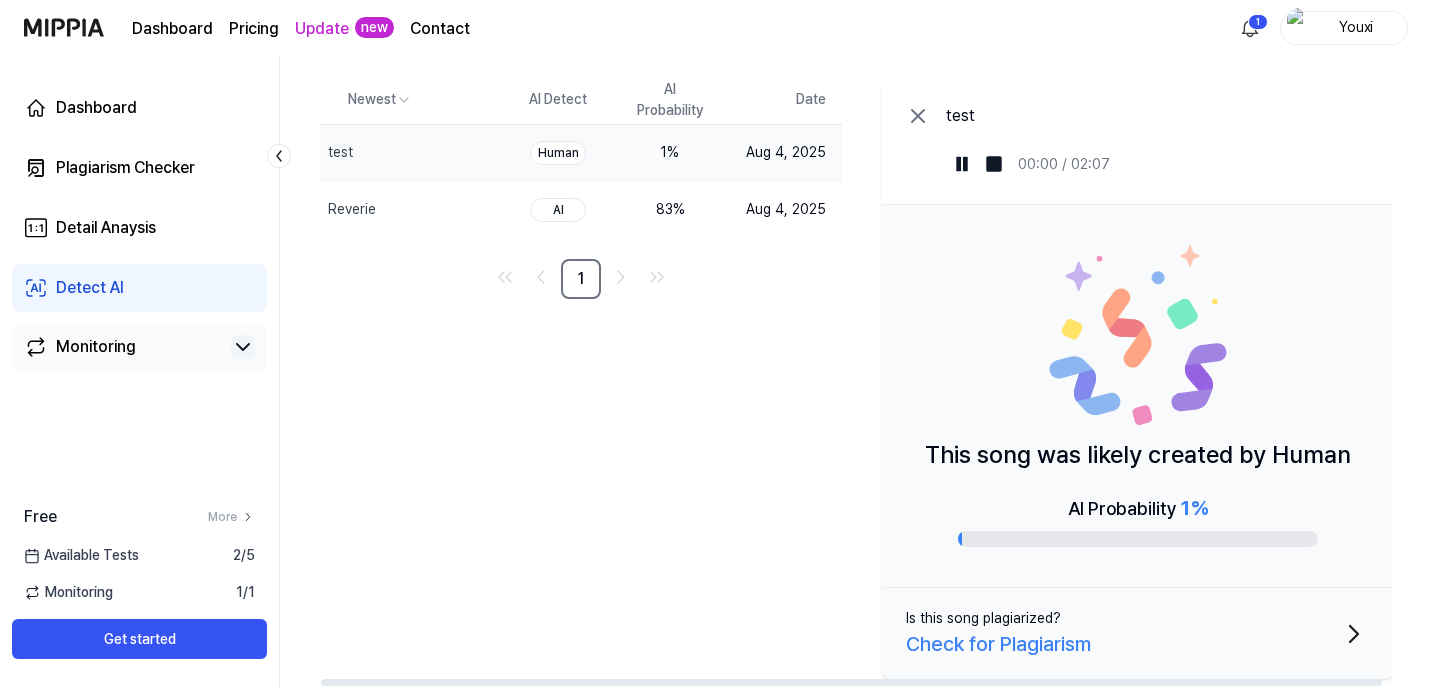 click 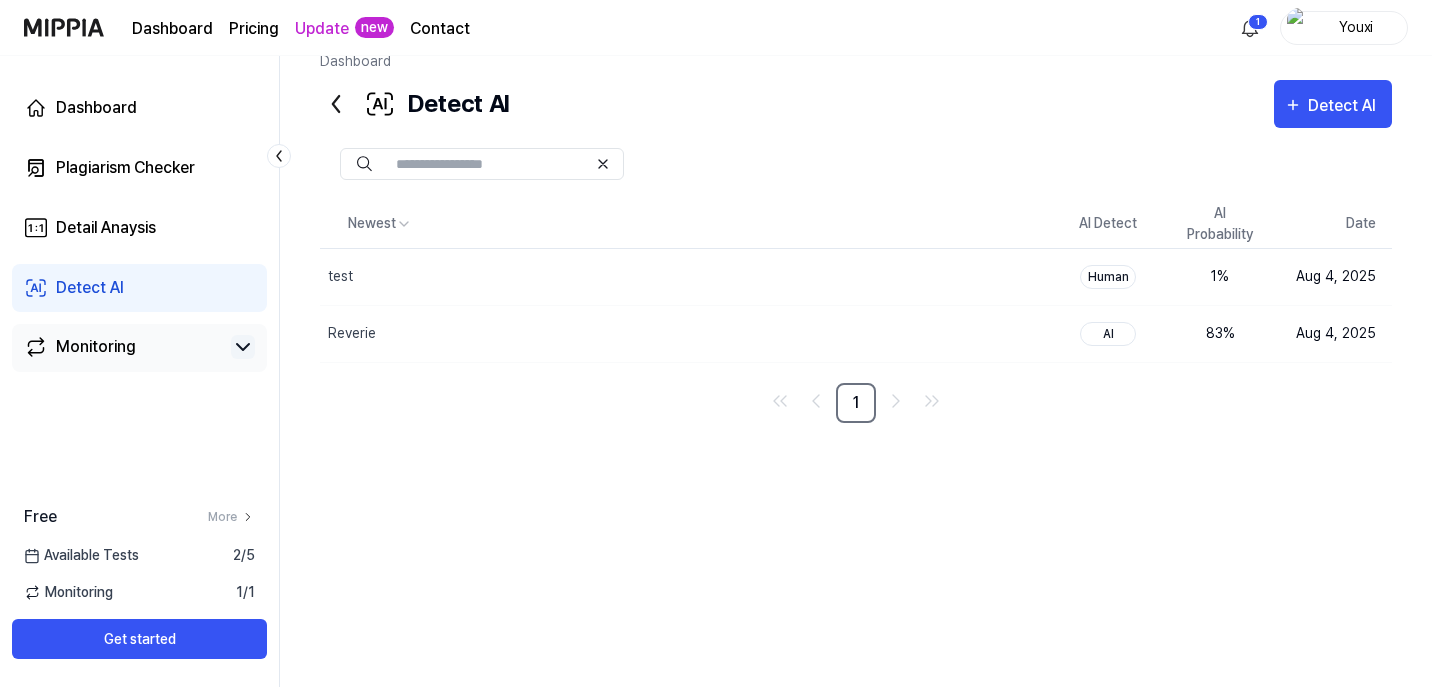 scroll, scrollTop: 28, scrollLeft: 0, axis: vertical 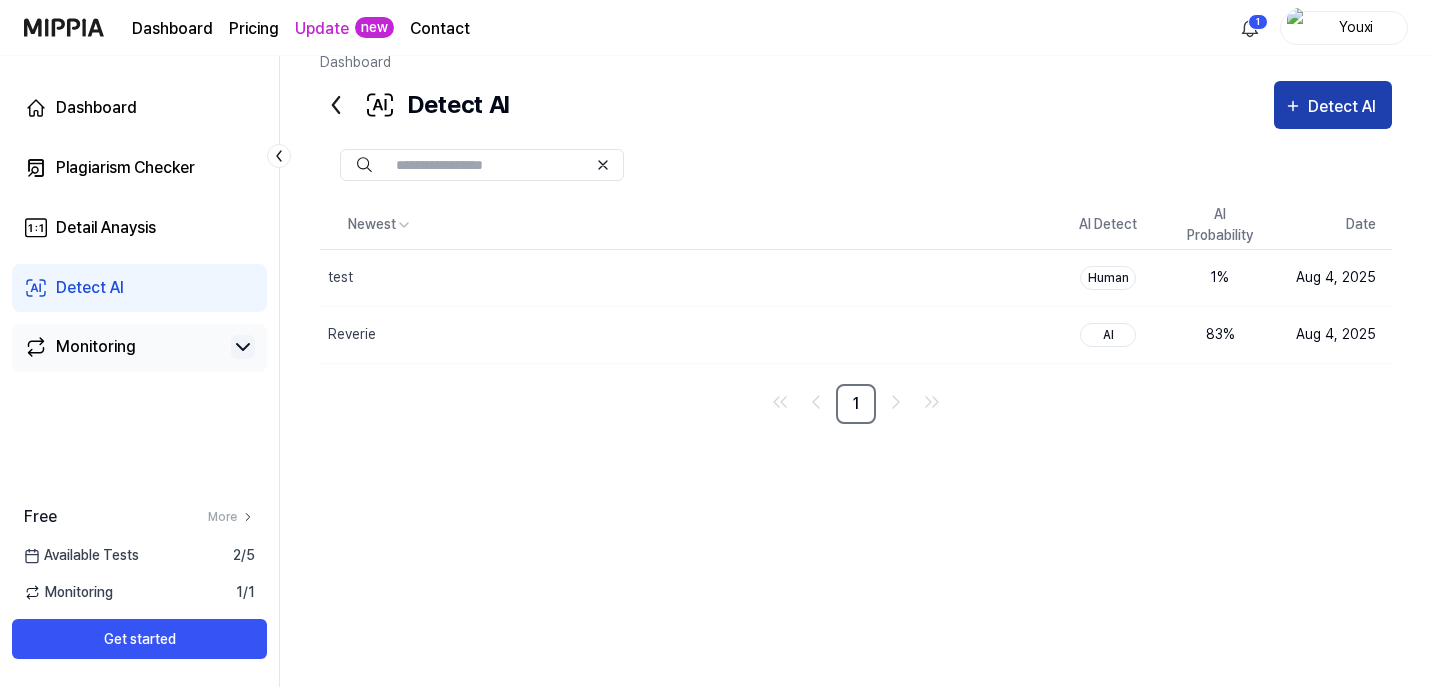 click 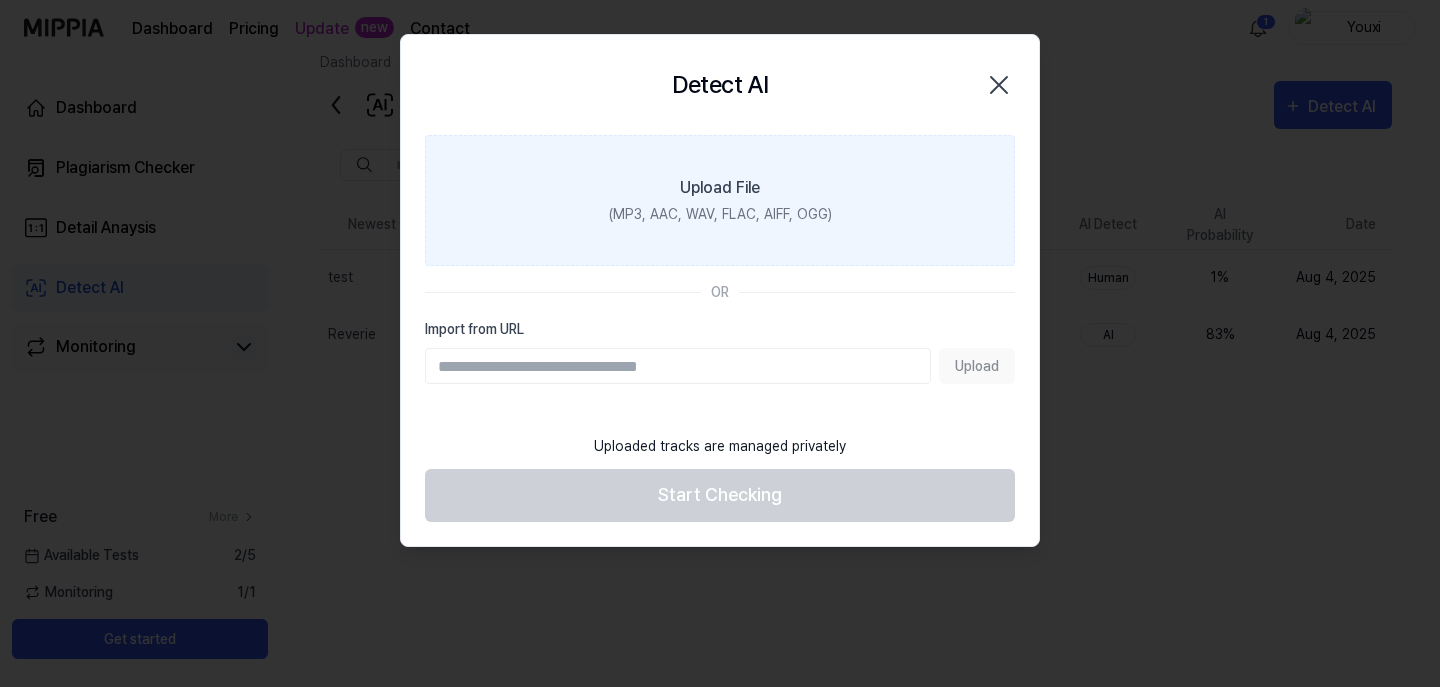 click on "Upload File (MP3, AAC, WAV, FLAC, AIFF, OGG)" at bounding box center [720, 200] 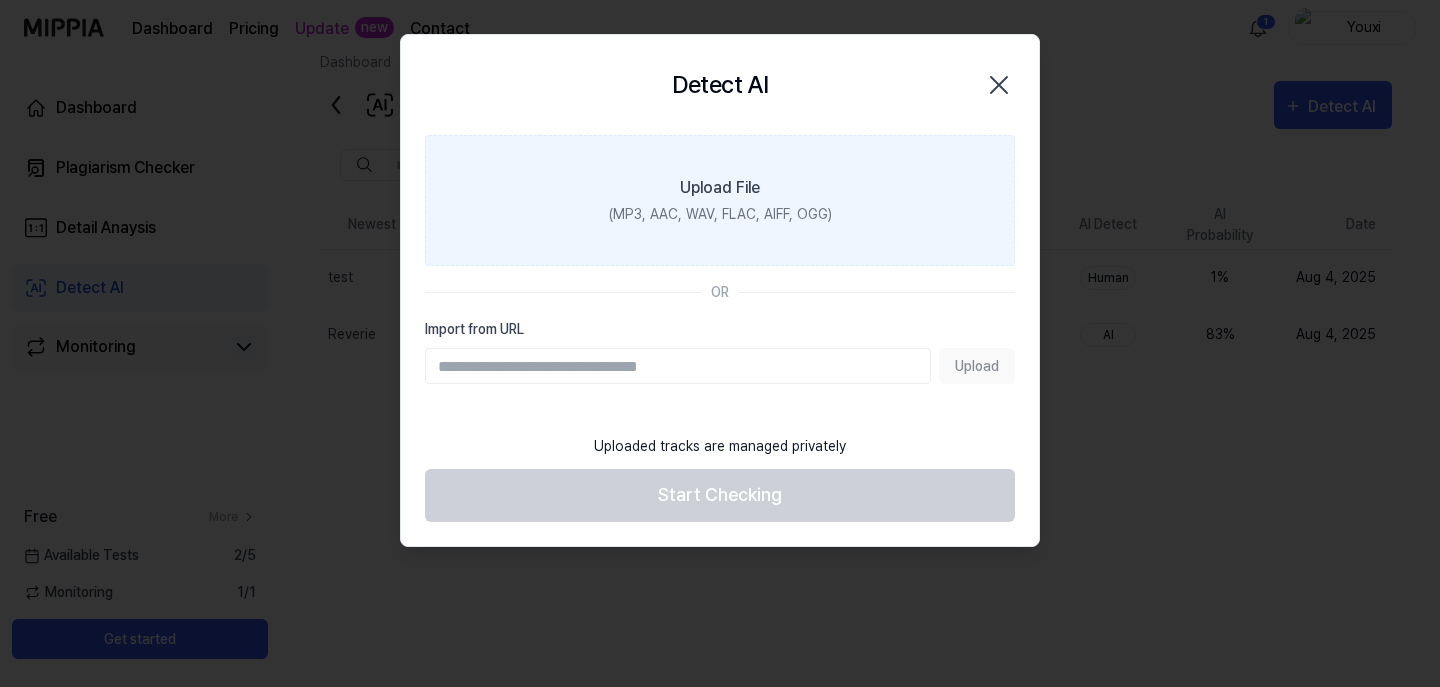 click on "Upload File (MP3, AAC, WAV, FLAC, AIFF, OGG)" at bounding box center [720, 200] 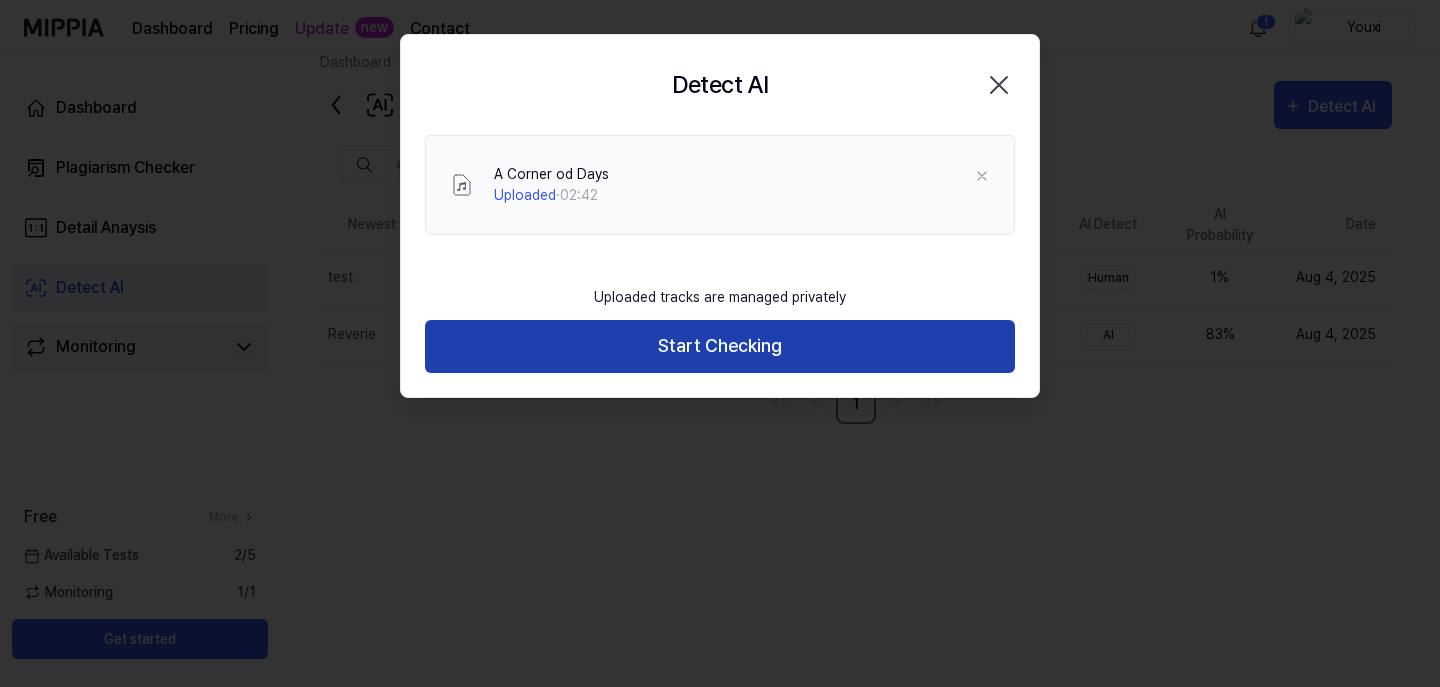 click on "Start Checking" at bounding box center [720, 346] 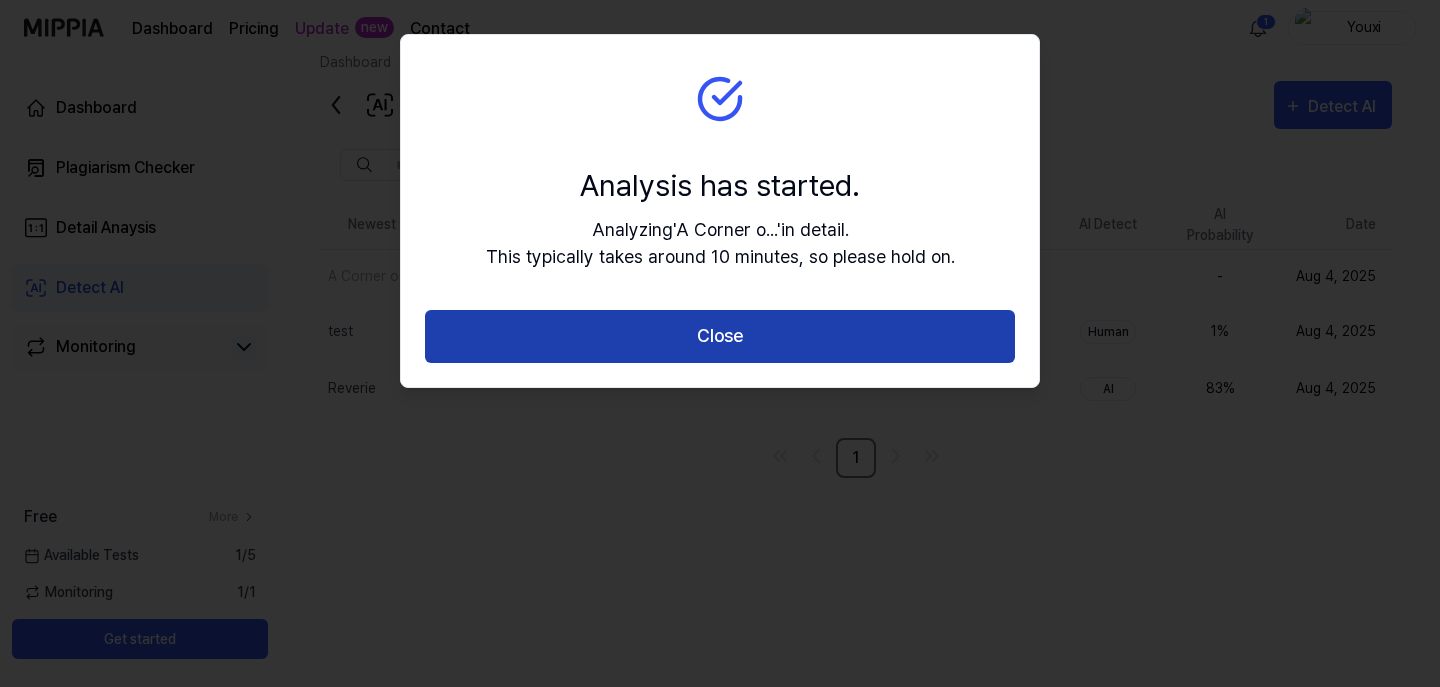 click on "Close" at bounding box center [720, 336] 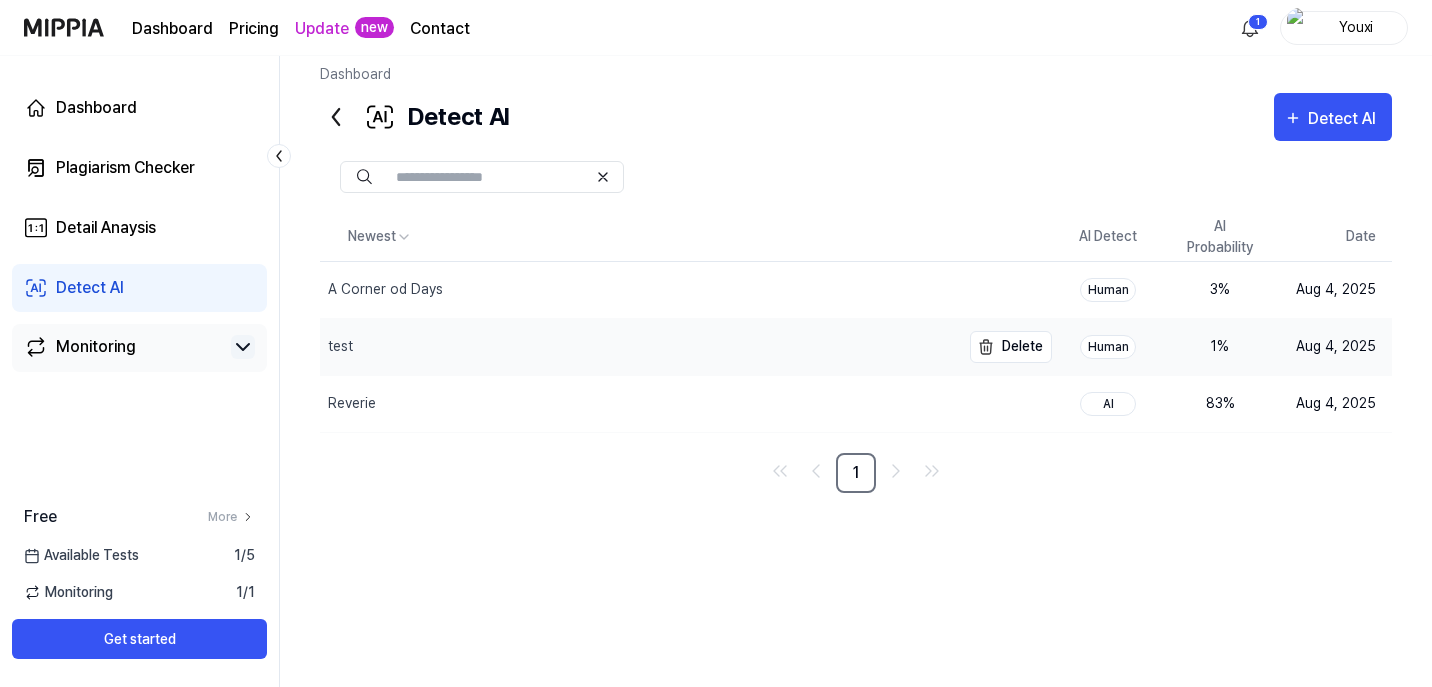 scroll, scrollTop: 0, scrollLeft: 0, axis: both 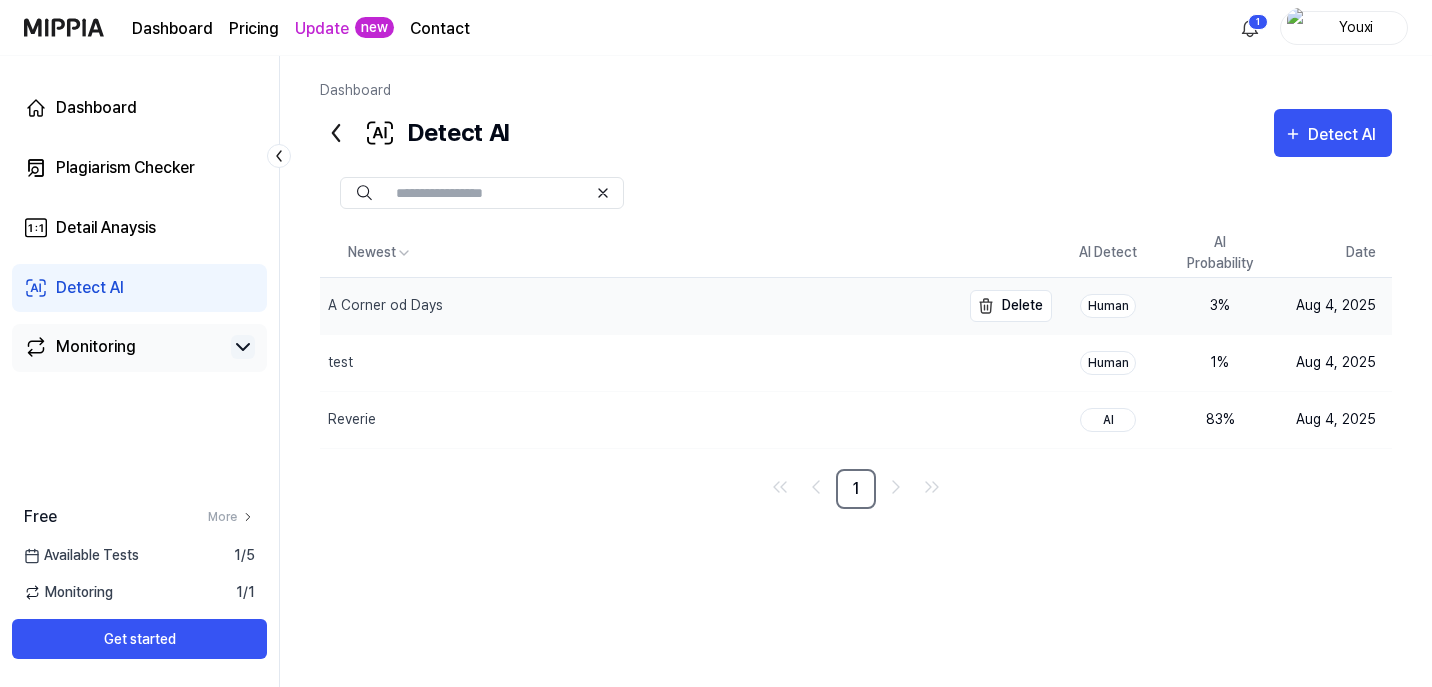 click on "A Corner od Days" at bounding box center (640, 306) 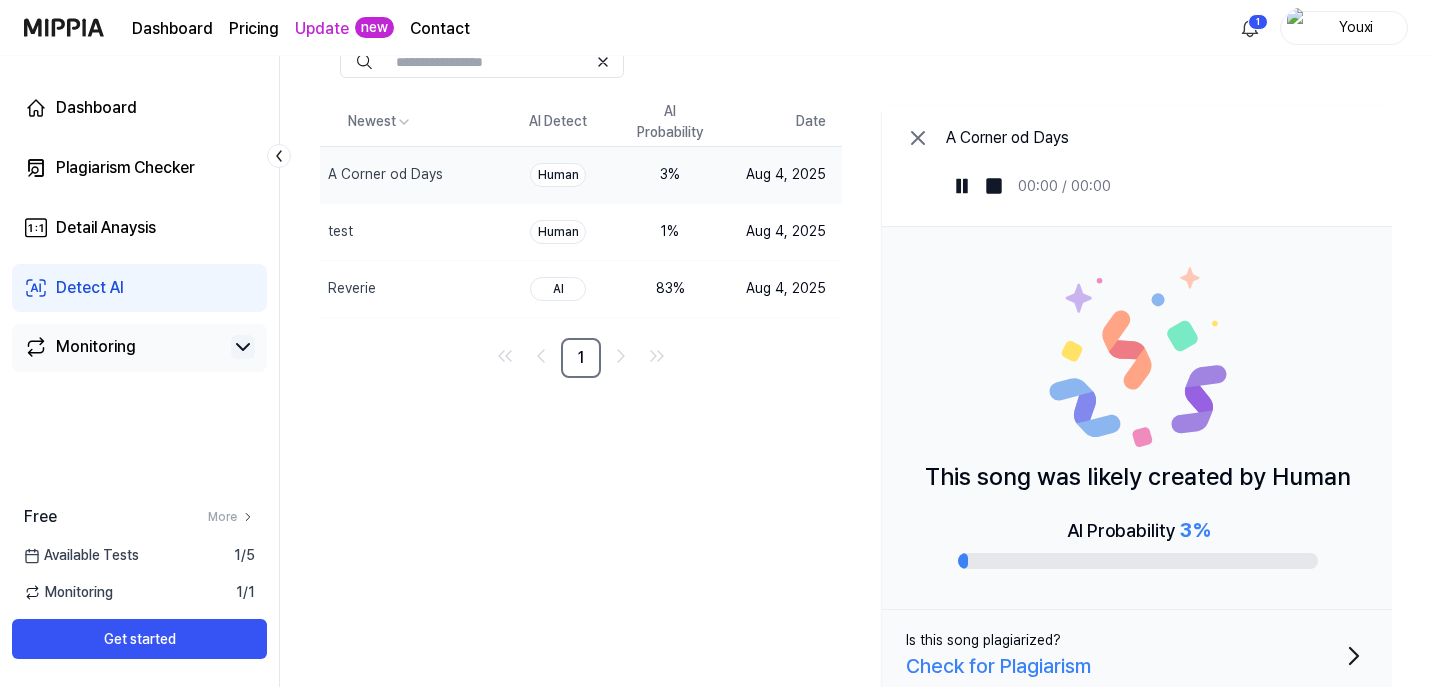 scroll, scrollTop: 153, scrollLeft: 0, axis: vertical 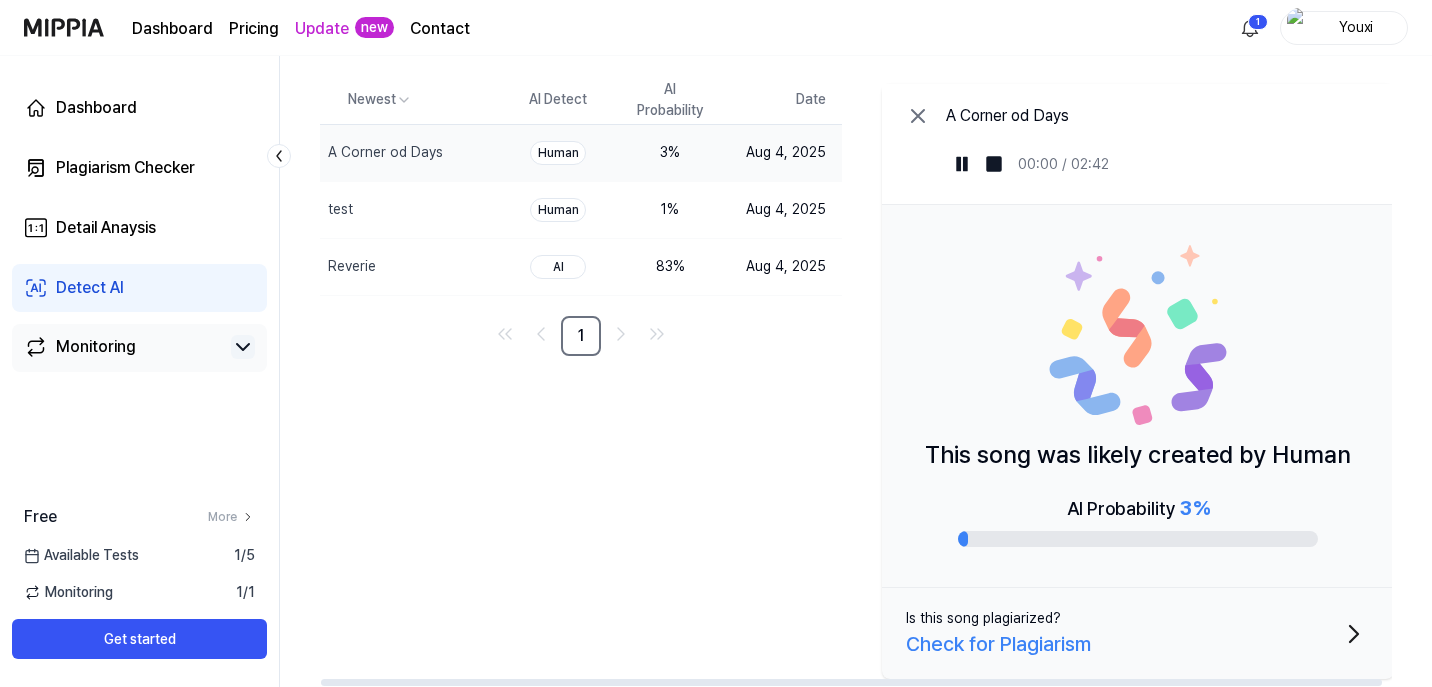 click 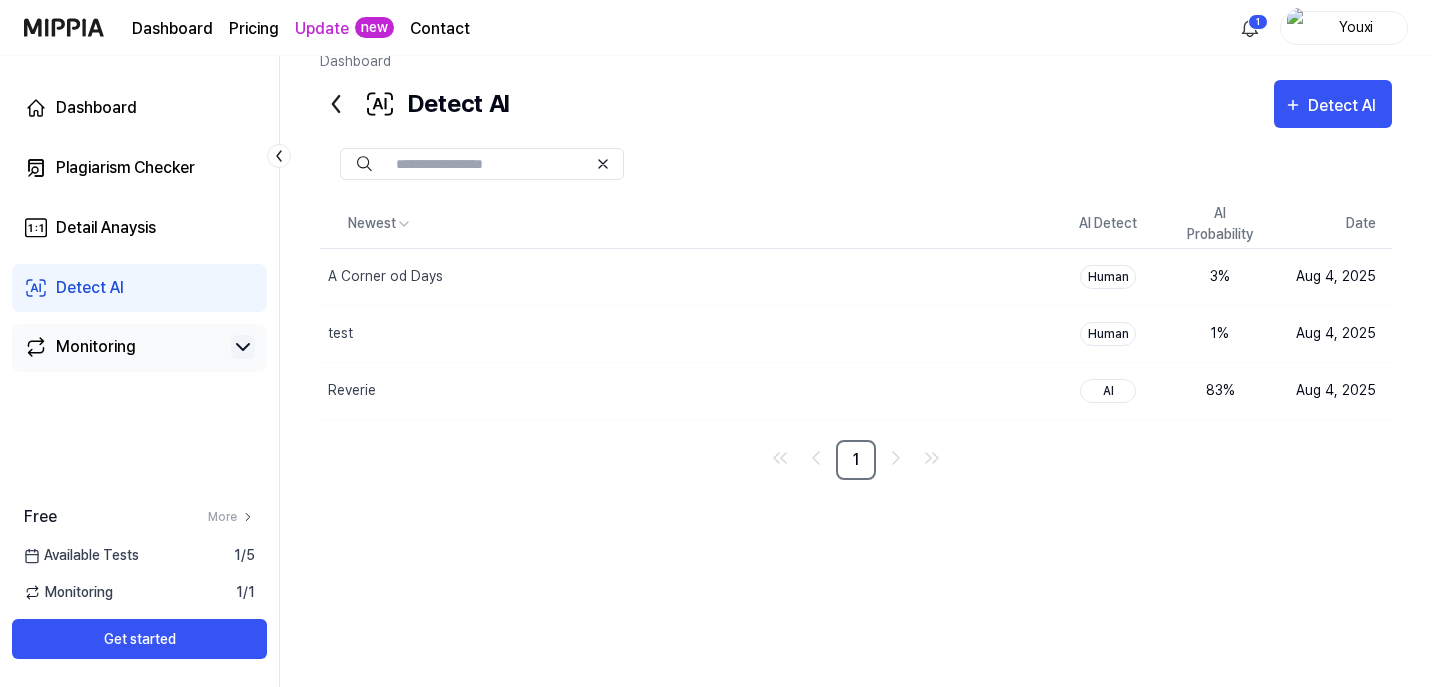 scroll, scrollTop: 28, scrollLeft: 0, axis: vertical 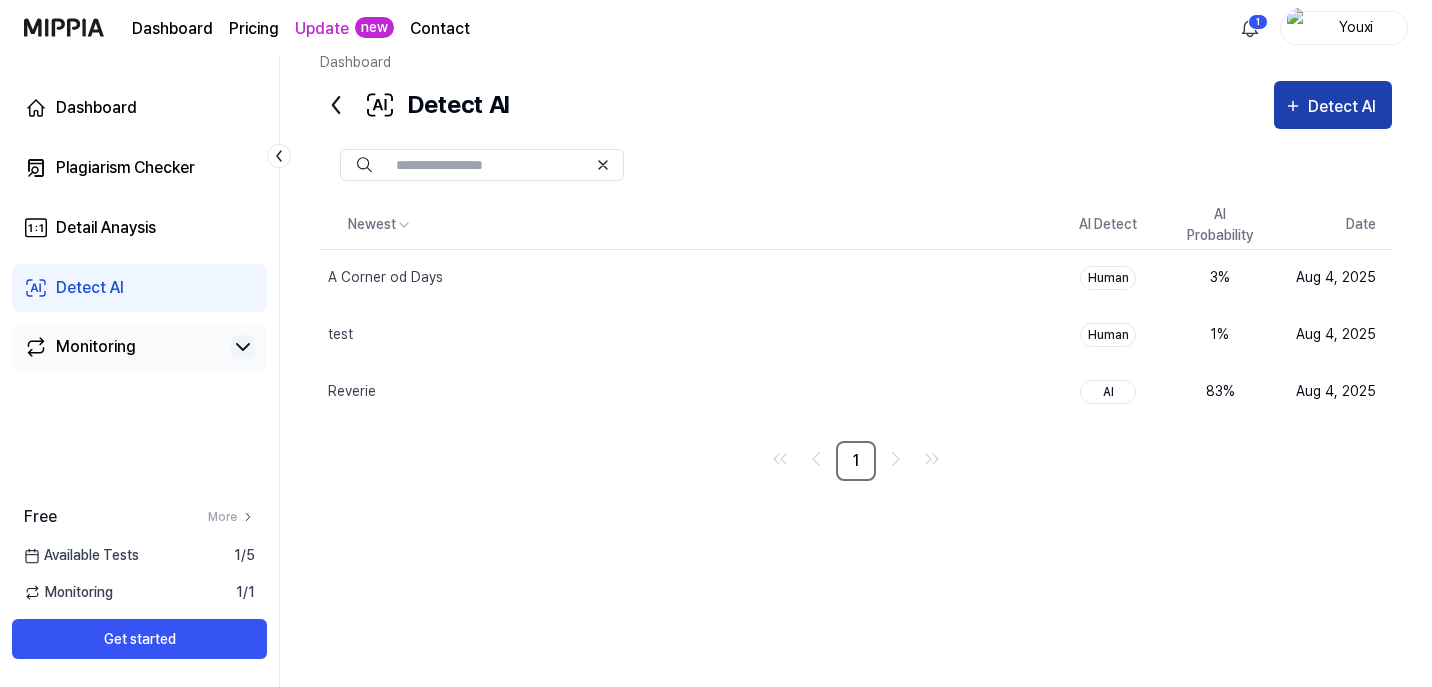click on "Detect AI" at bounding box center [1345, 107] 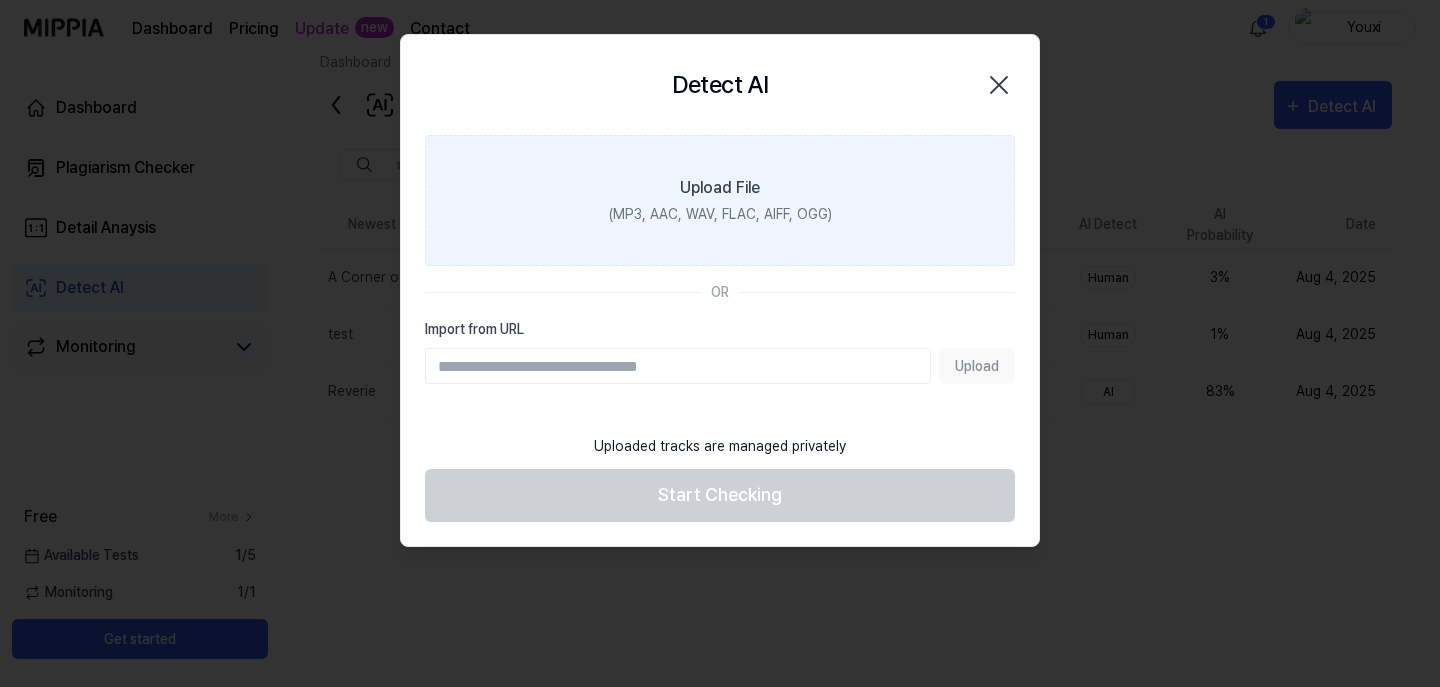 click on "Upload File" at bounding box center (720, 188) 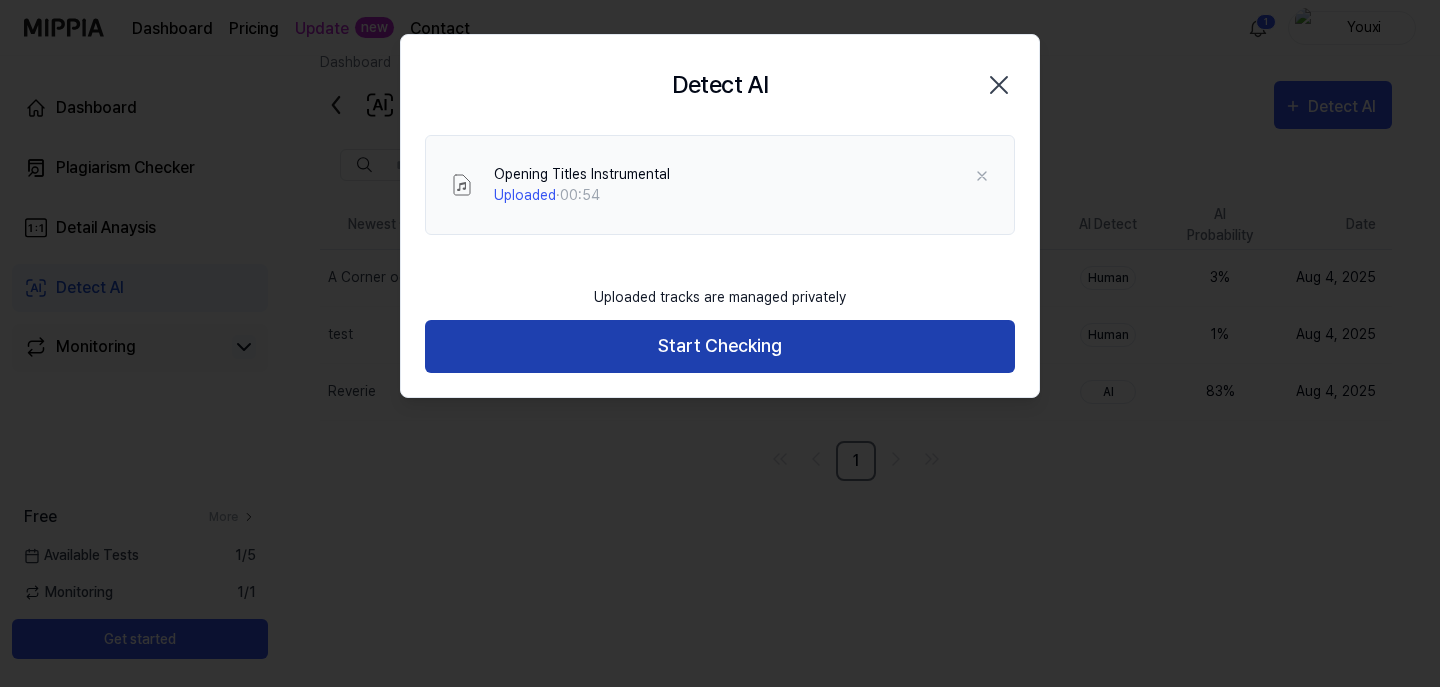 click on "Start Checking" at bounding box center (720, 346) 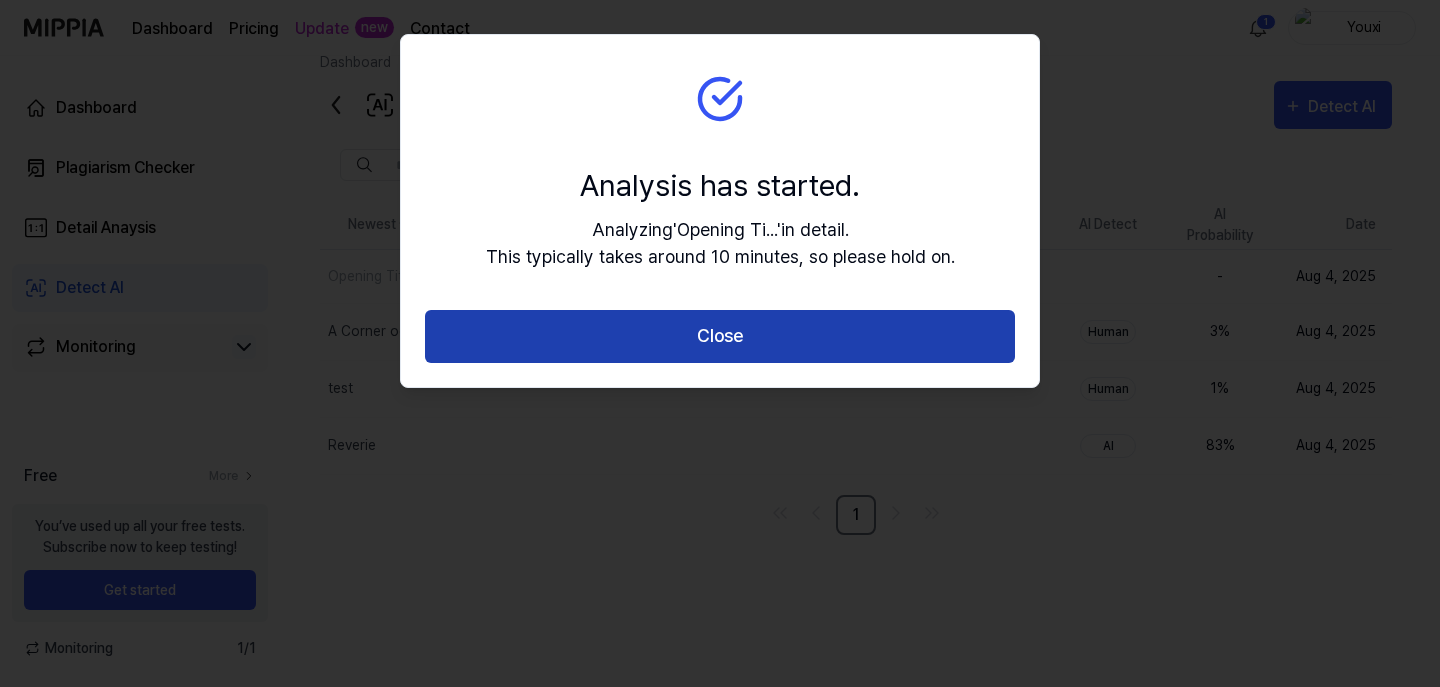 click on "Close" at bounding box center [720, 336] 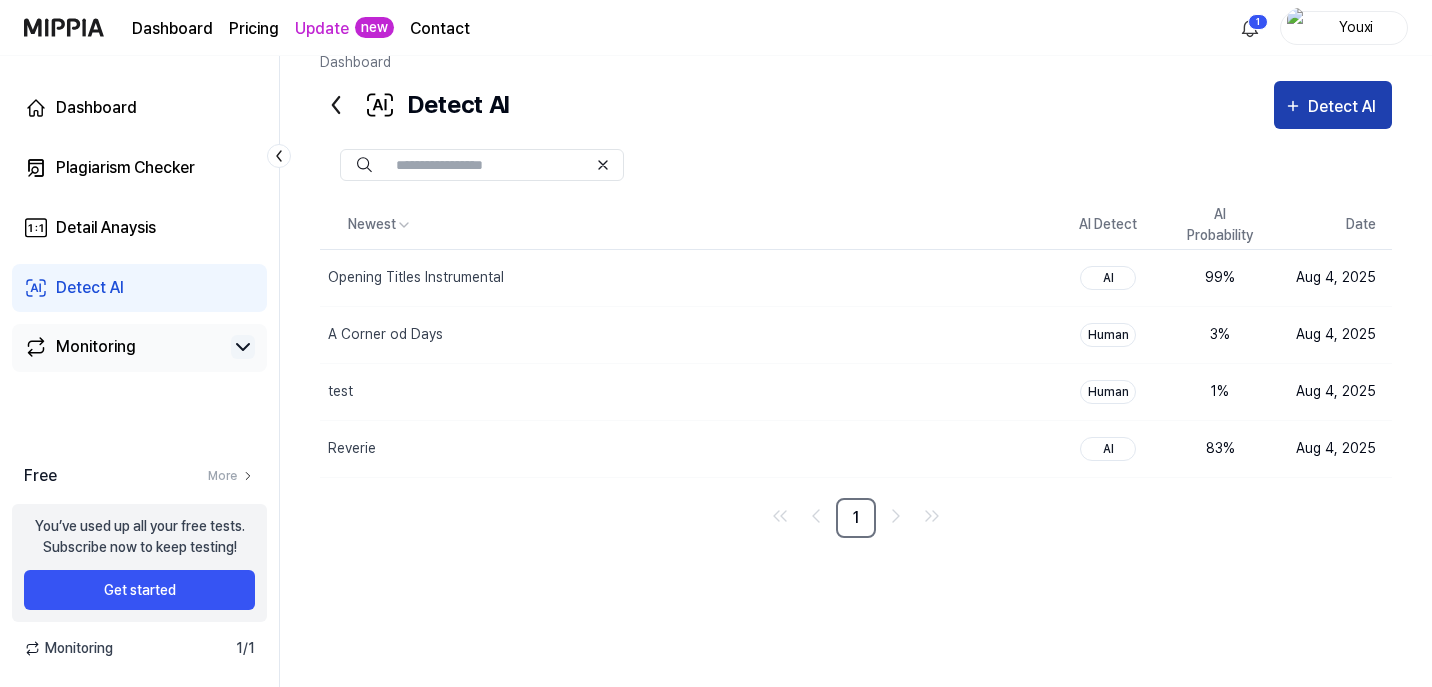 click on "Detect AI" at bounding box center (1345, 107) 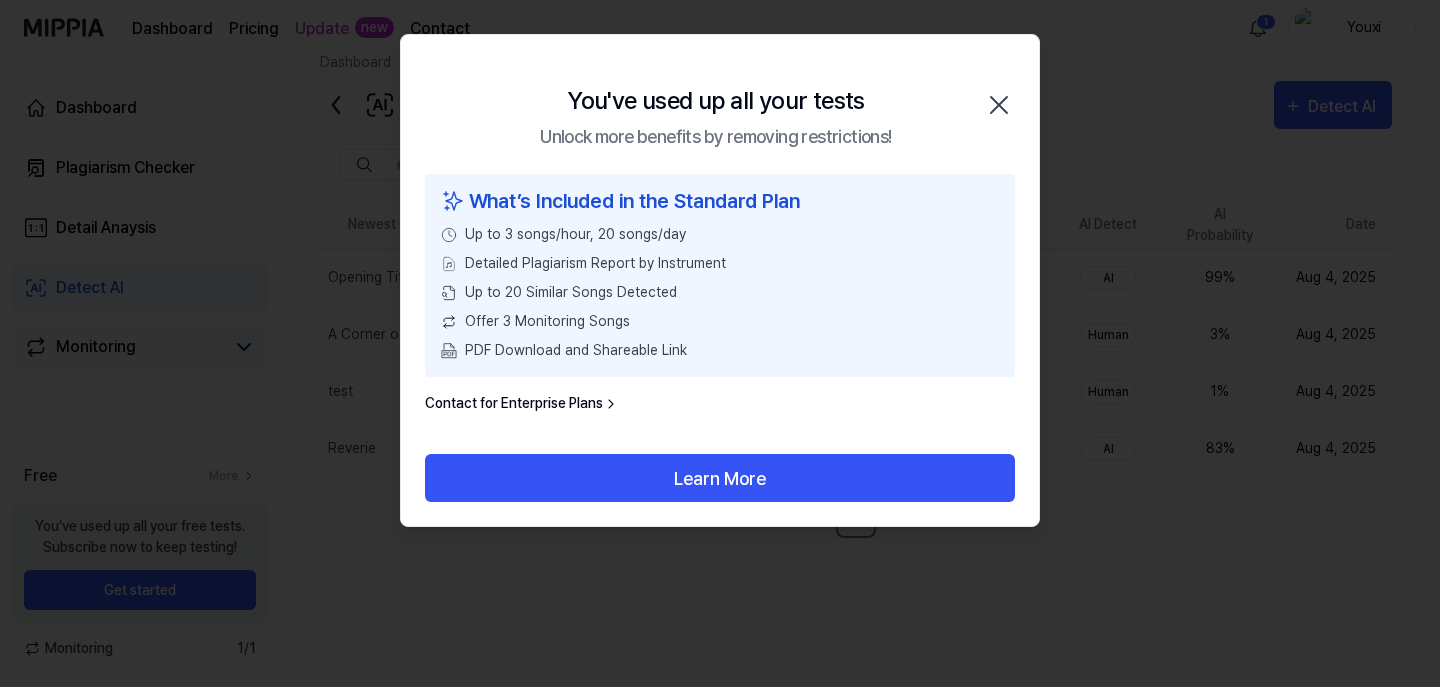 click 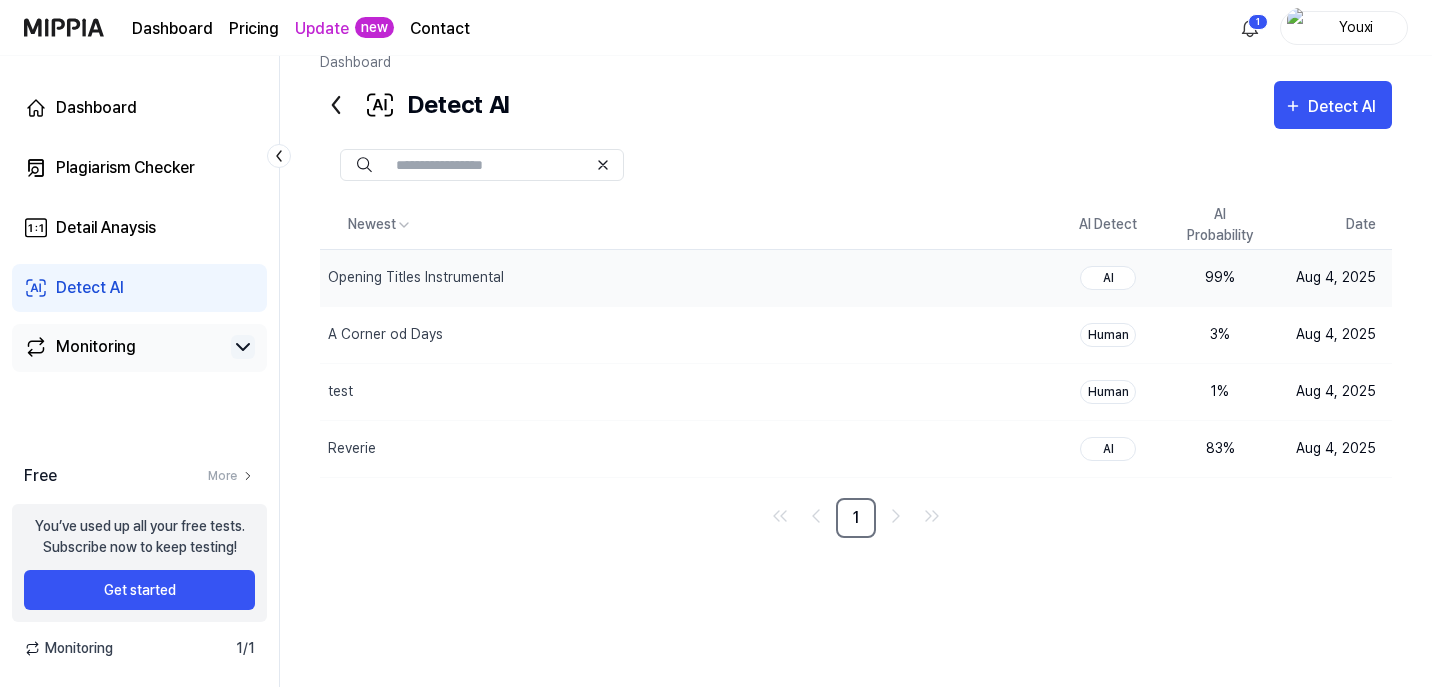 click on "AI" at bounding box center [1108, 278] 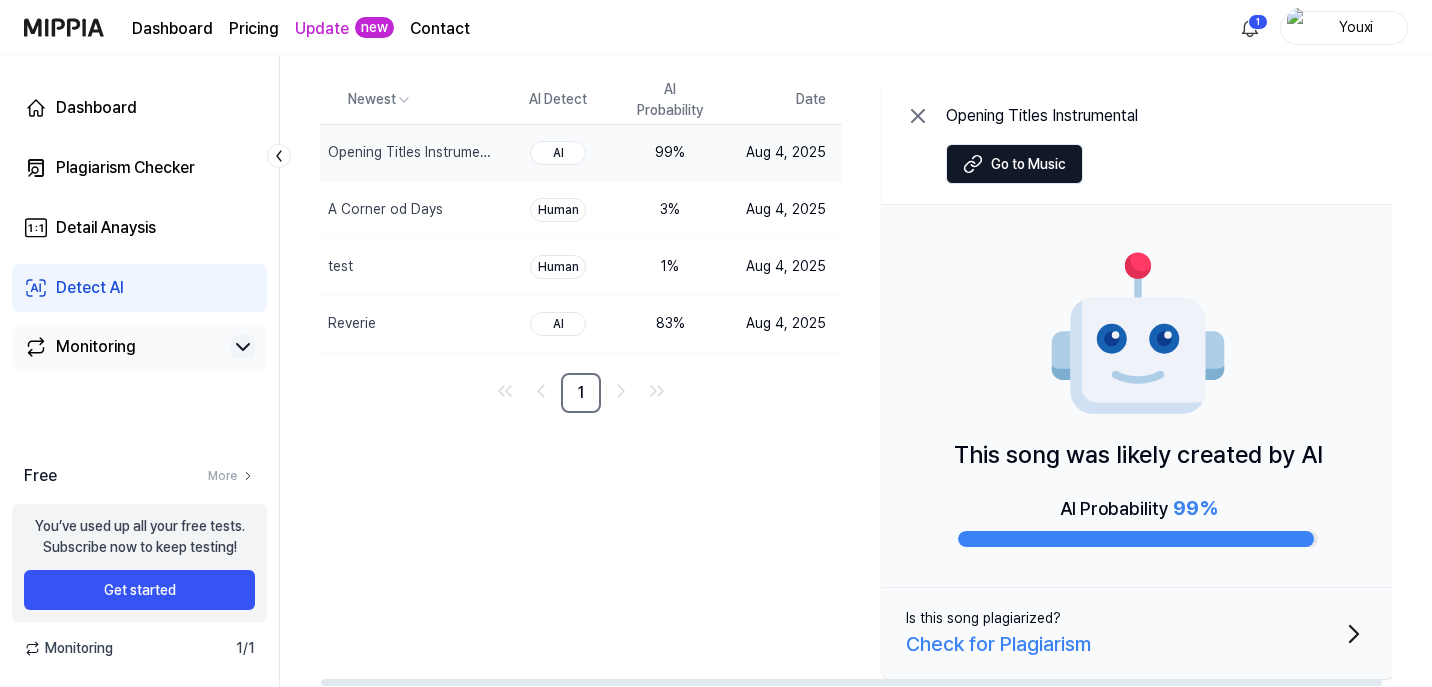 click 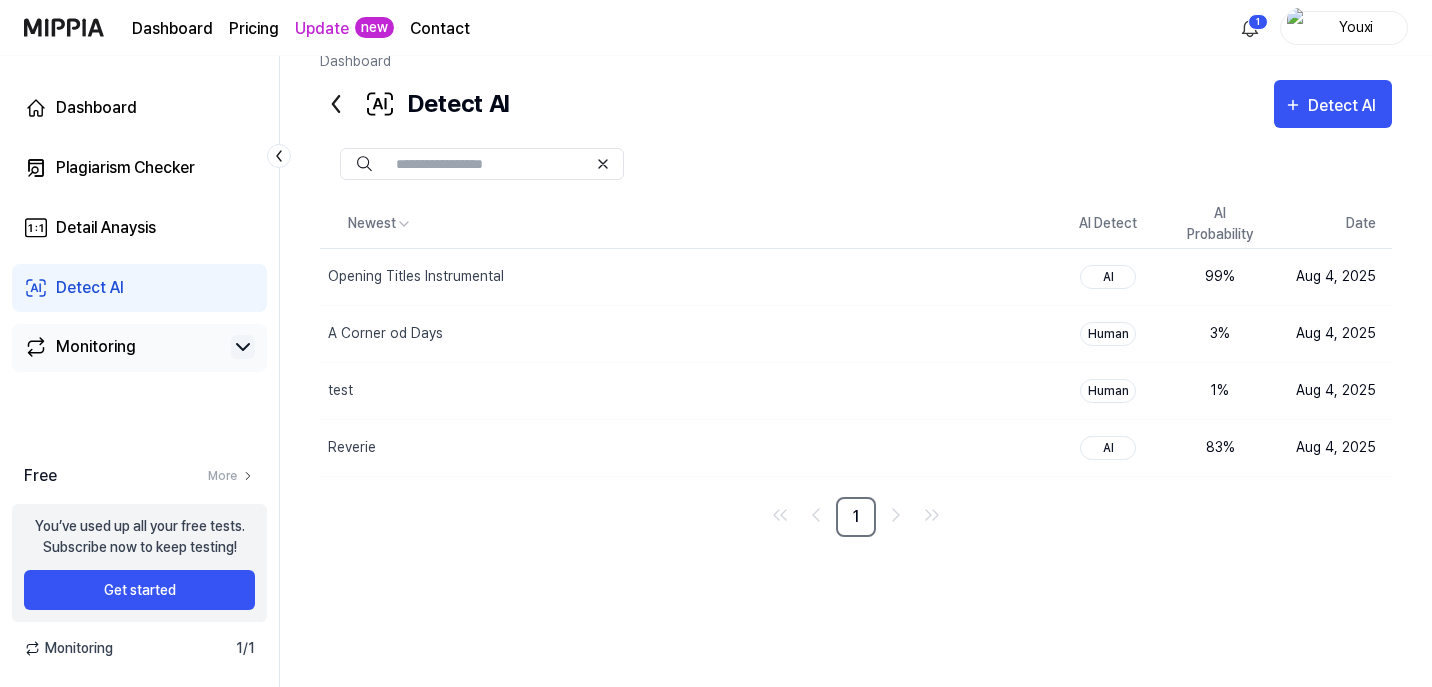 scroll, scrollTop: 28, scrollLeft: 0, axis: vertical 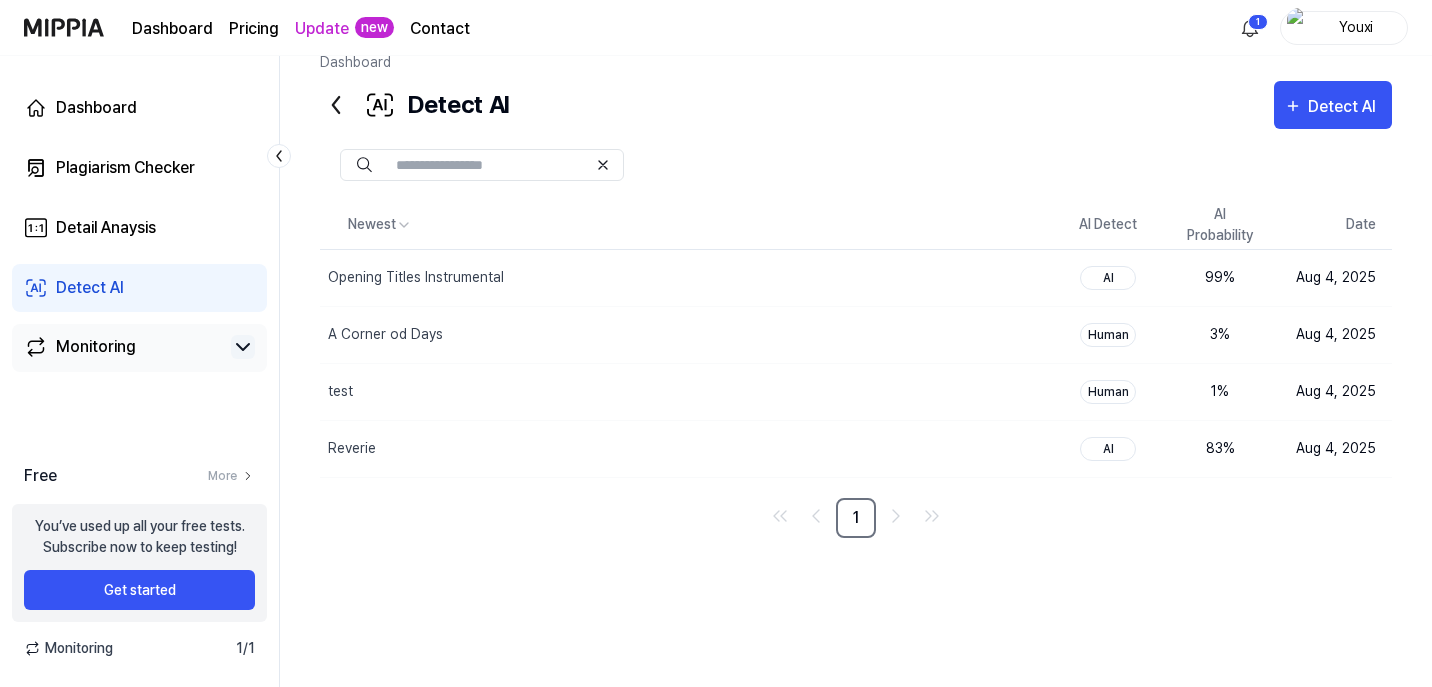 click on "Dashboard" at bounding box center (856, 66) 